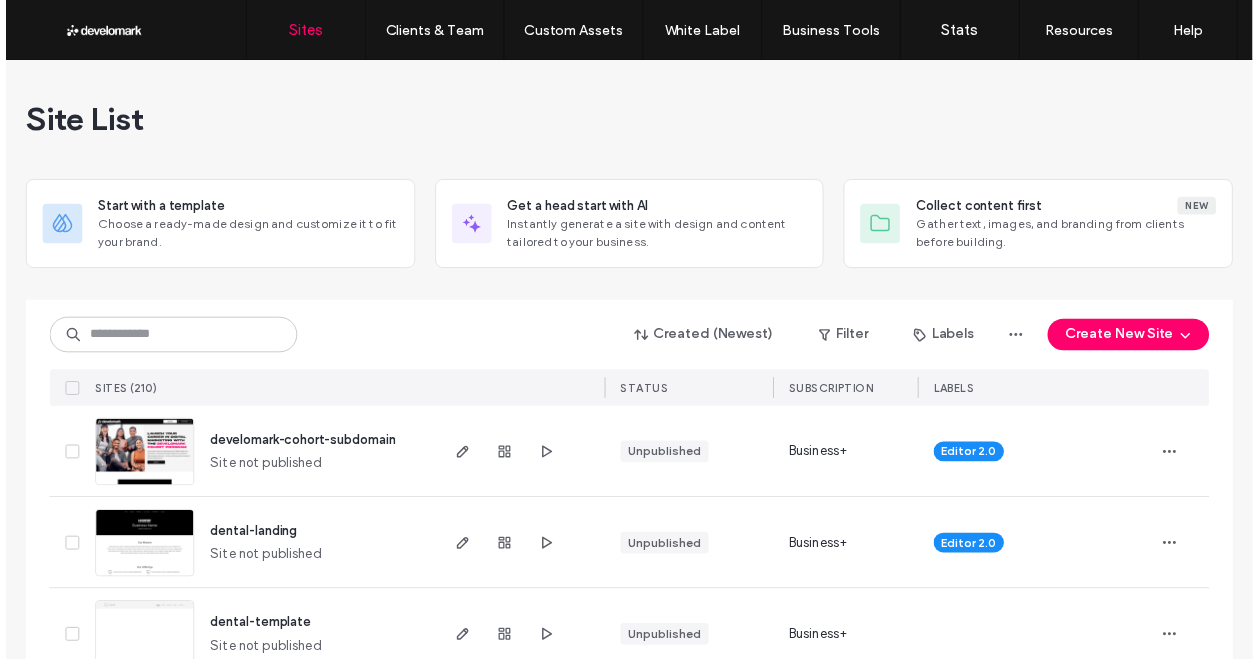 scroll, scrollTop: 0, scrollLeft: 0, axis: both 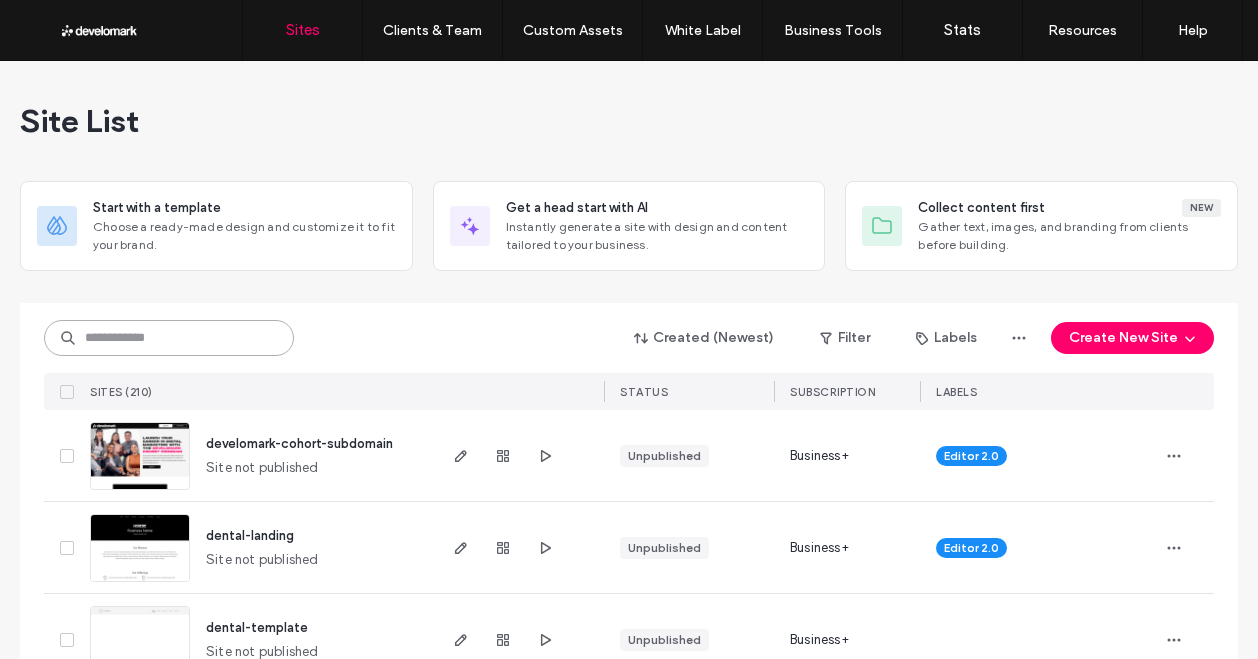click at bounding box center (169, 338) 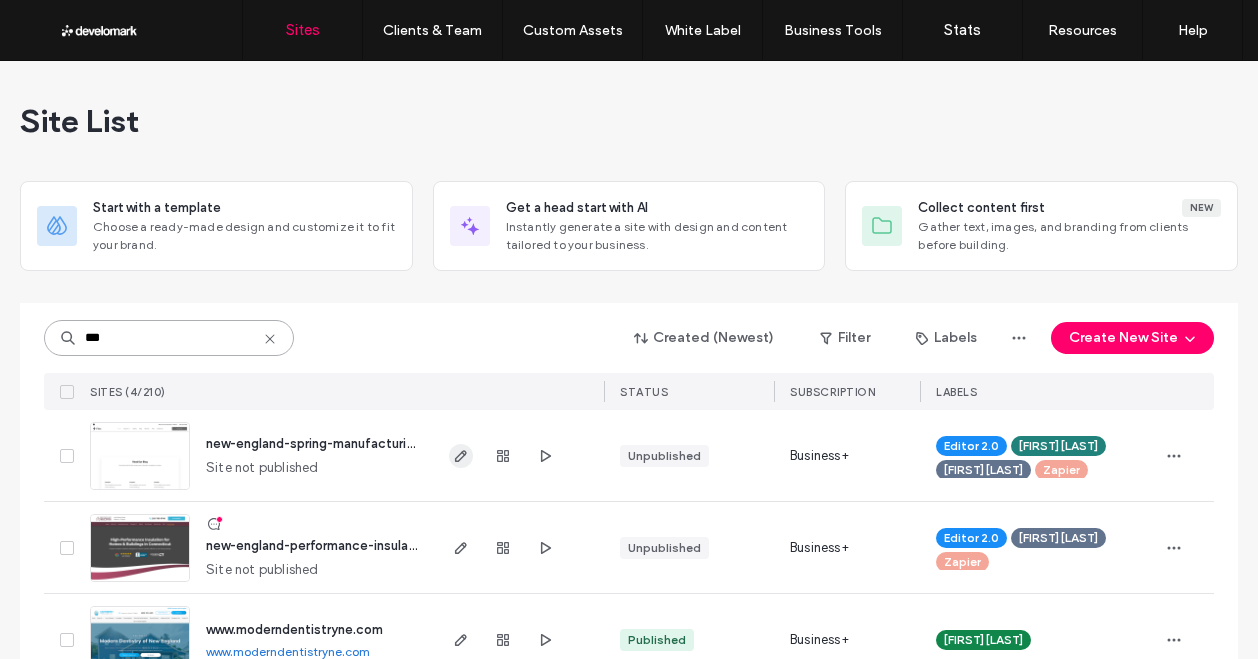 type on "***" 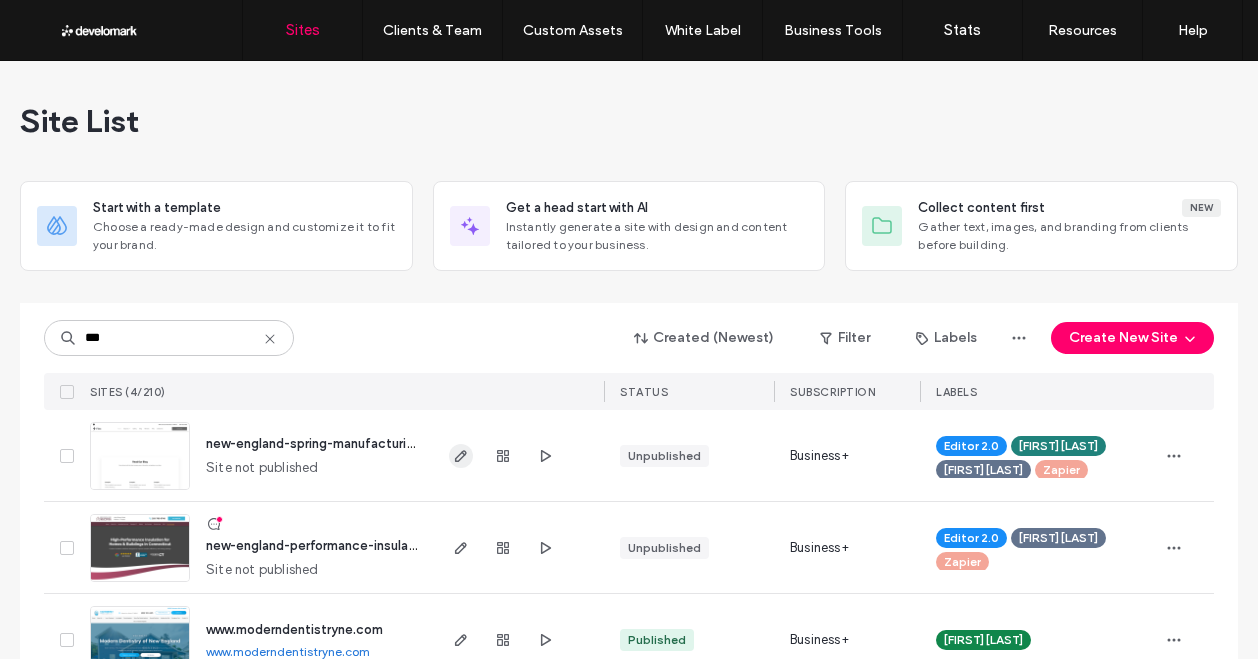 click 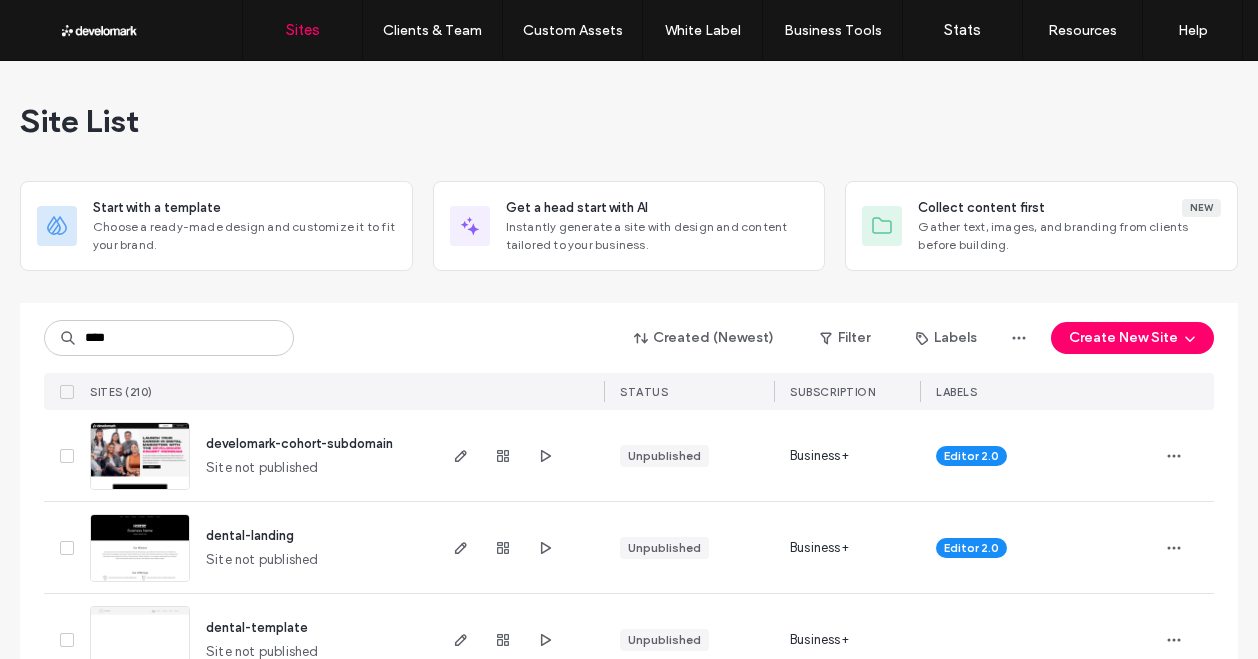 scroll, scrollTop: 0, scrollLeft: 0, axis: both 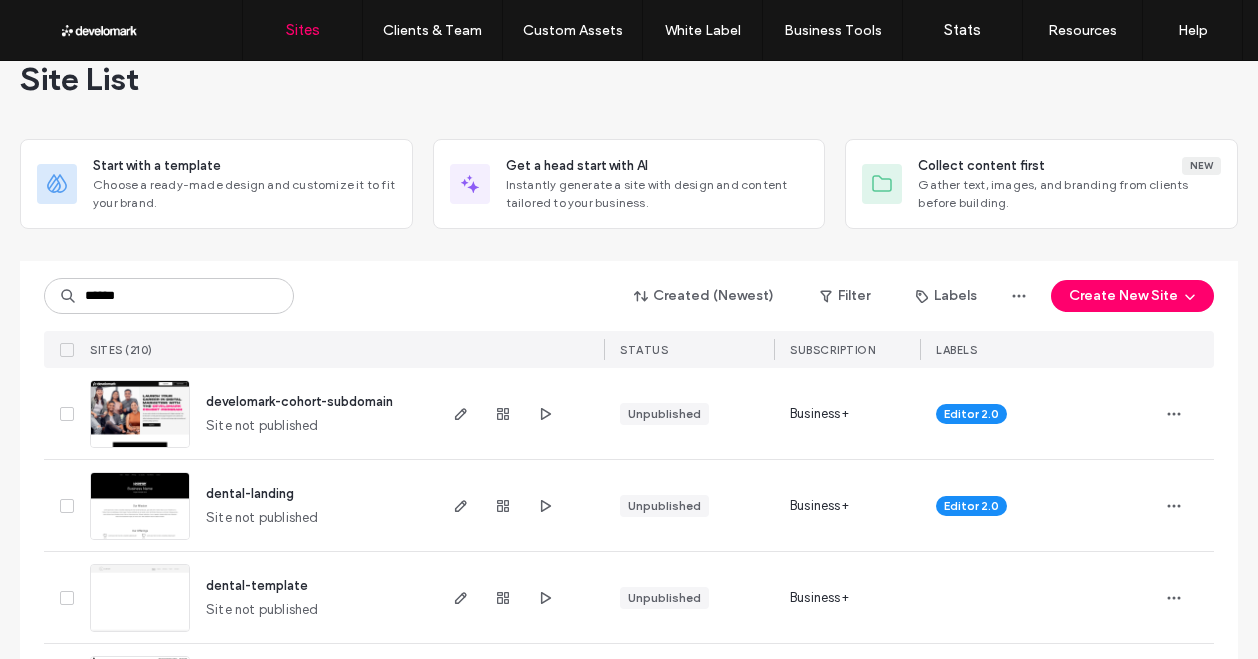 type on "*******" 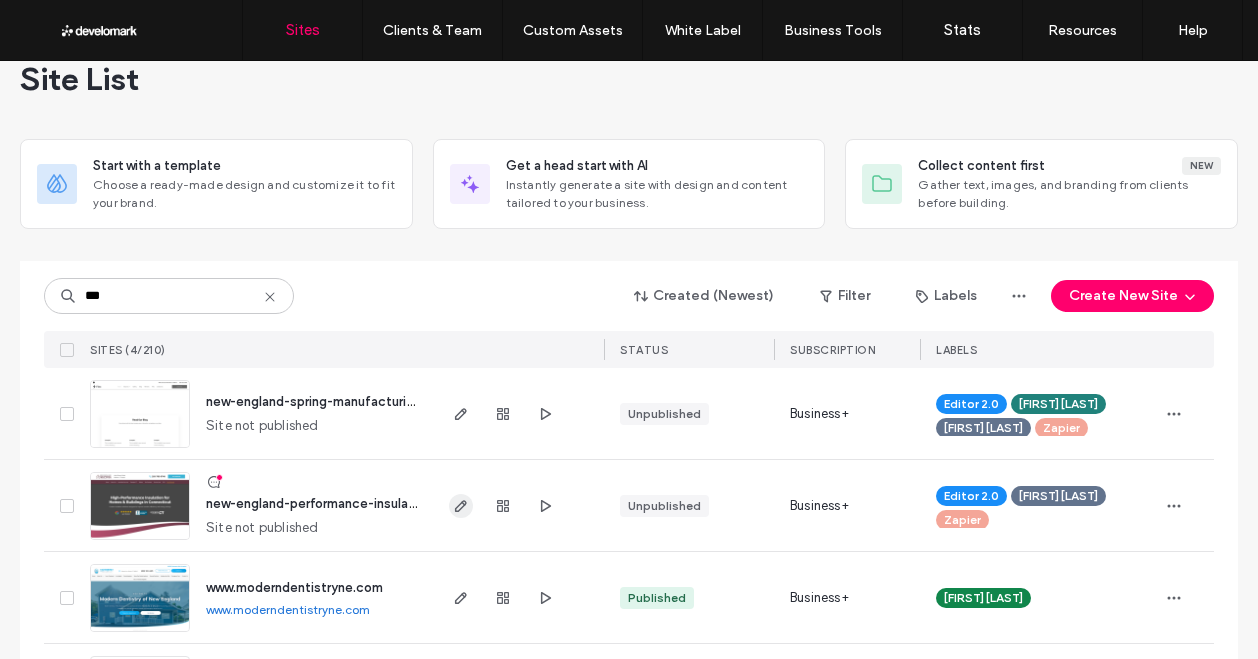 type on "***" 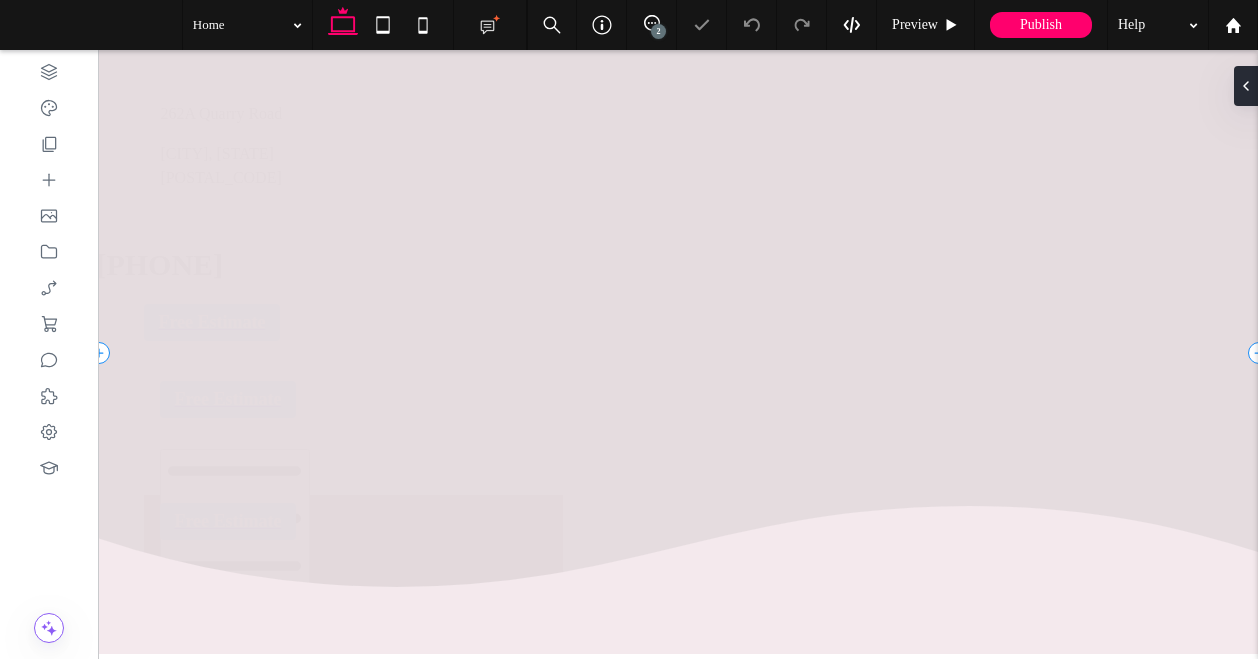 scroll, scrollTop: 0, scrollLeft: 0, axis: both 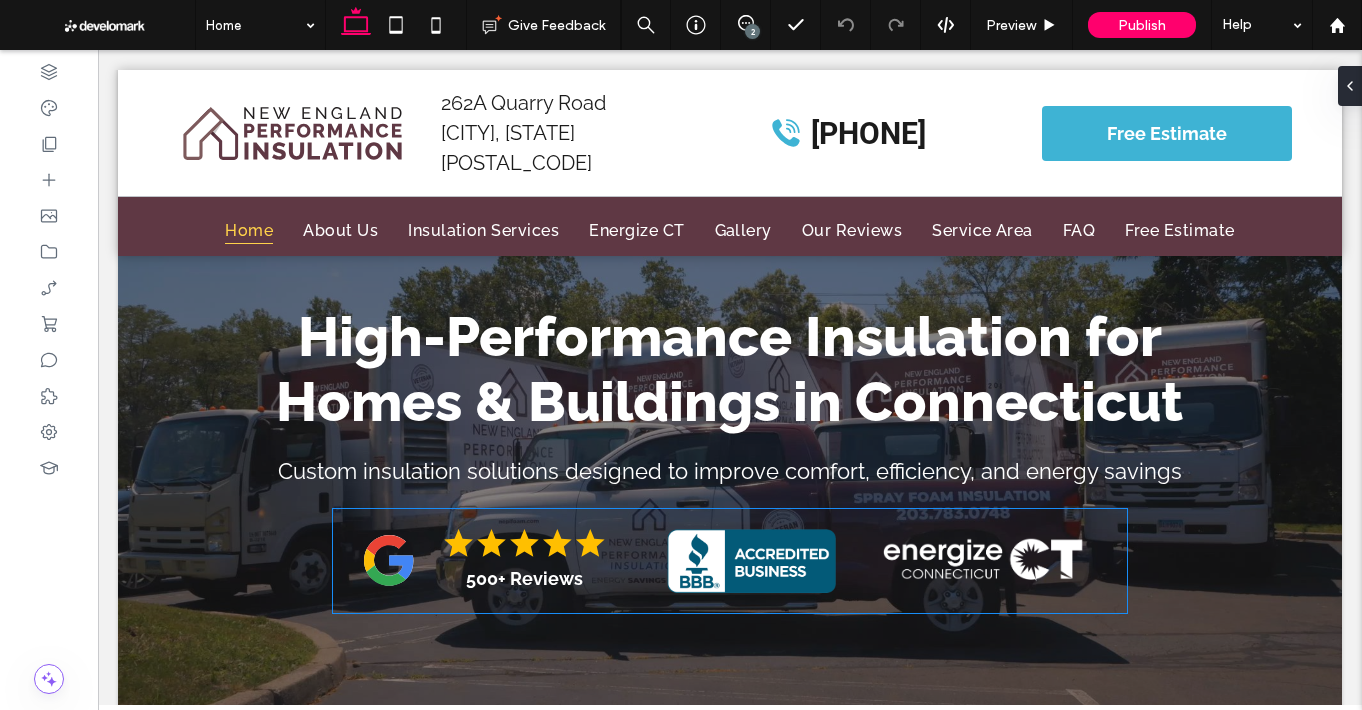 click on "500+ Reviews" at bounding box center (523, 579) 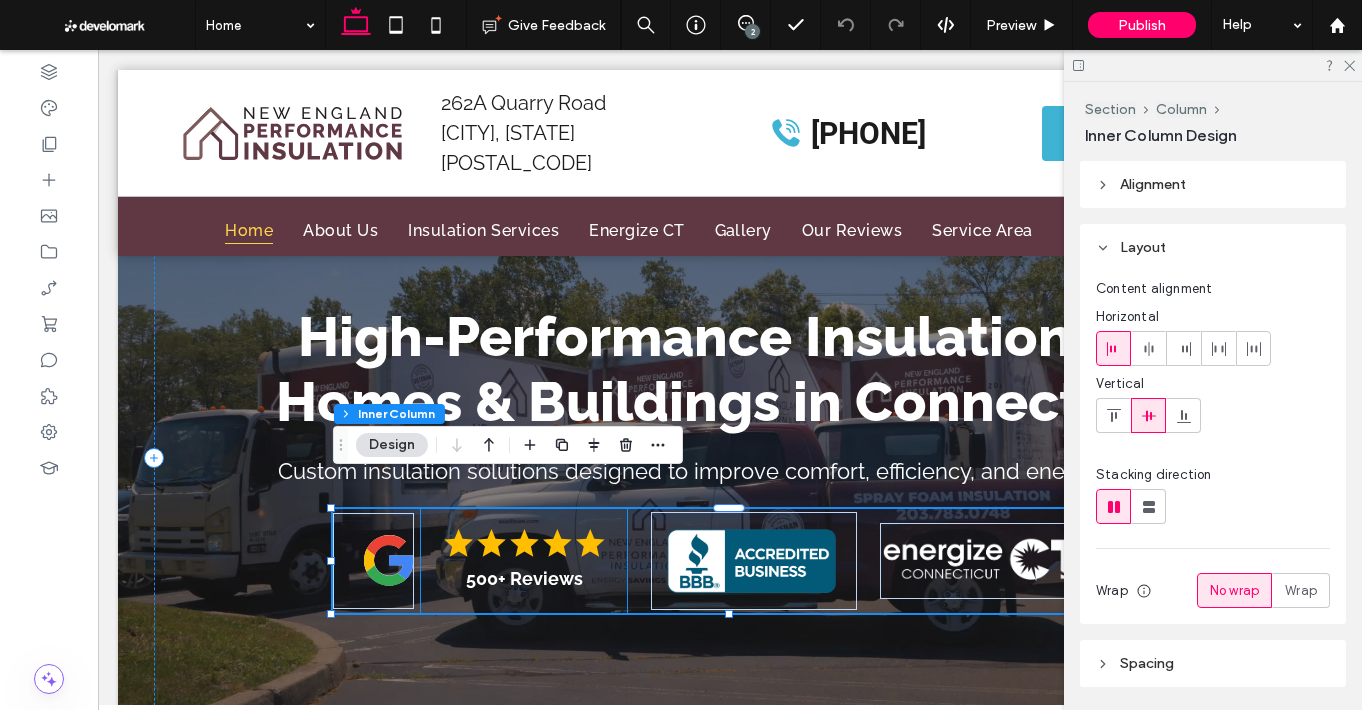 click at bounding box center (524, 543) 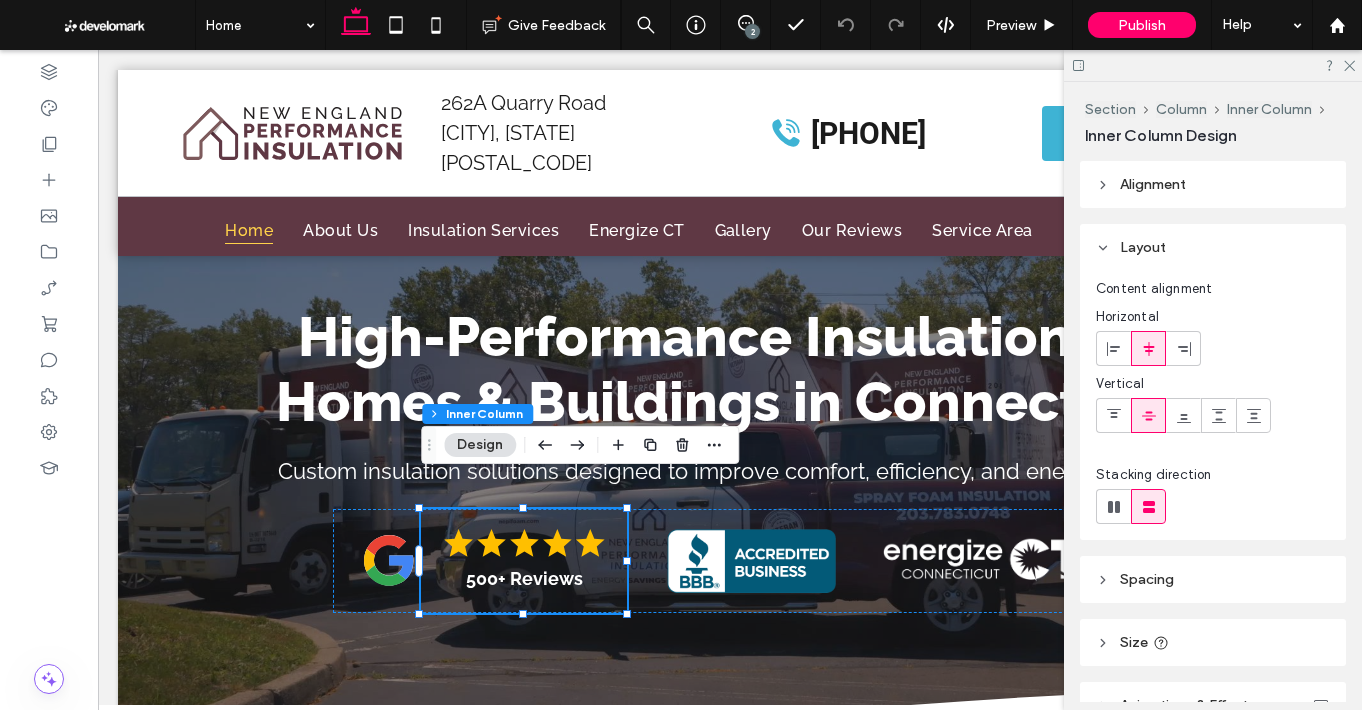 scroll, scrollTop: 233, scrollLeft: 0, axis: vertical 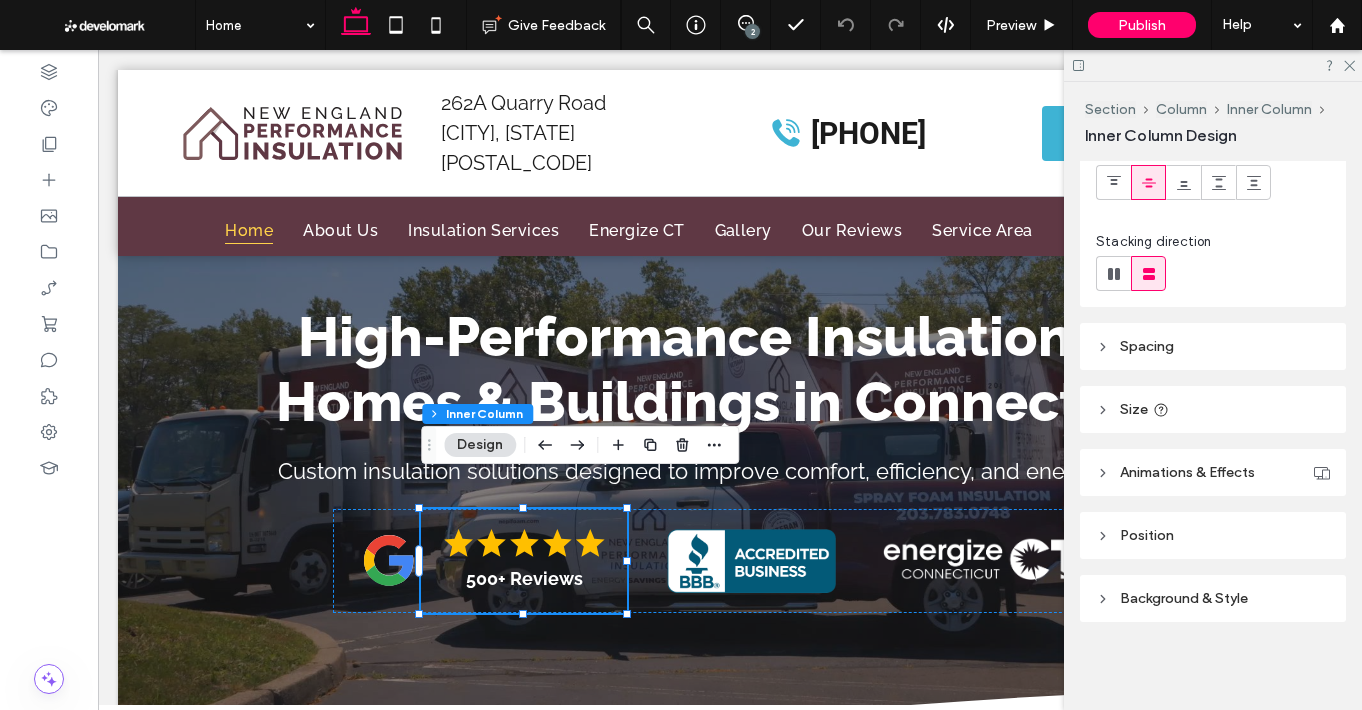 click on "Background & Style" at bounding box center (1213, 598) 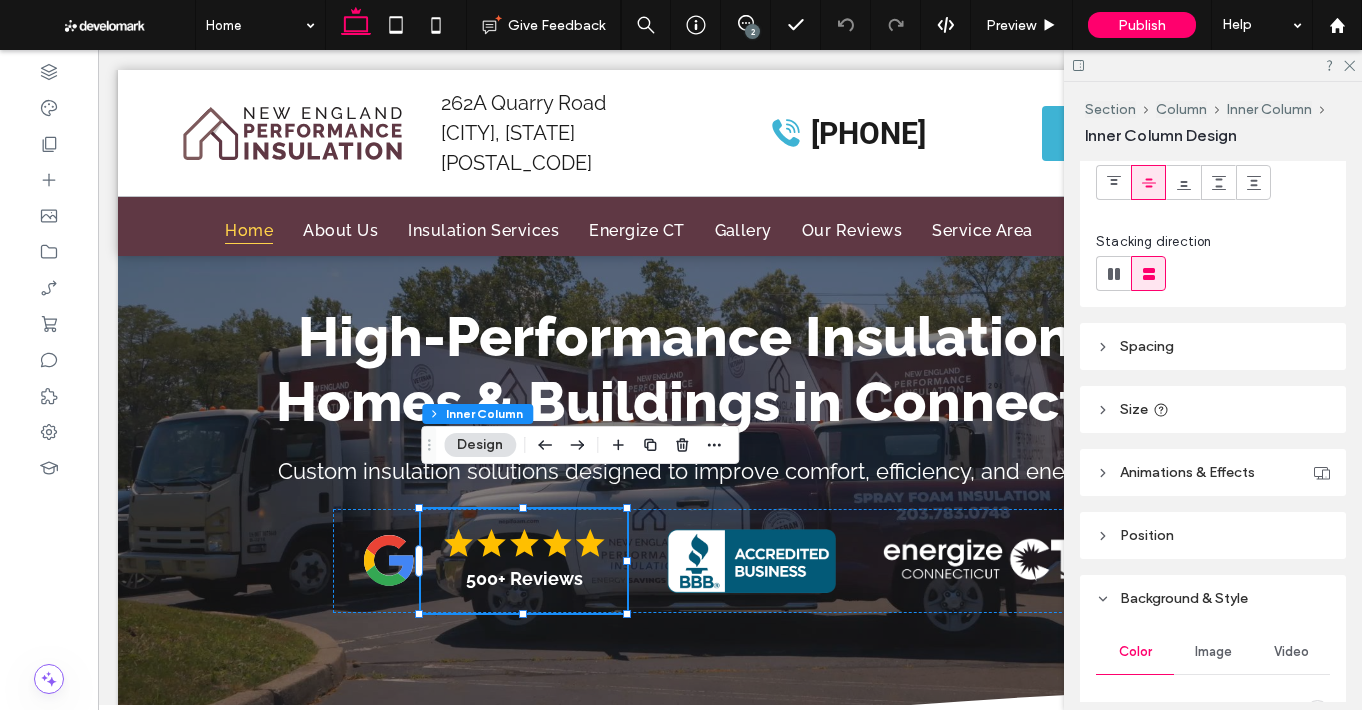 scroll, scrollTop: 433, scrollLeft: 0, axis: vertical 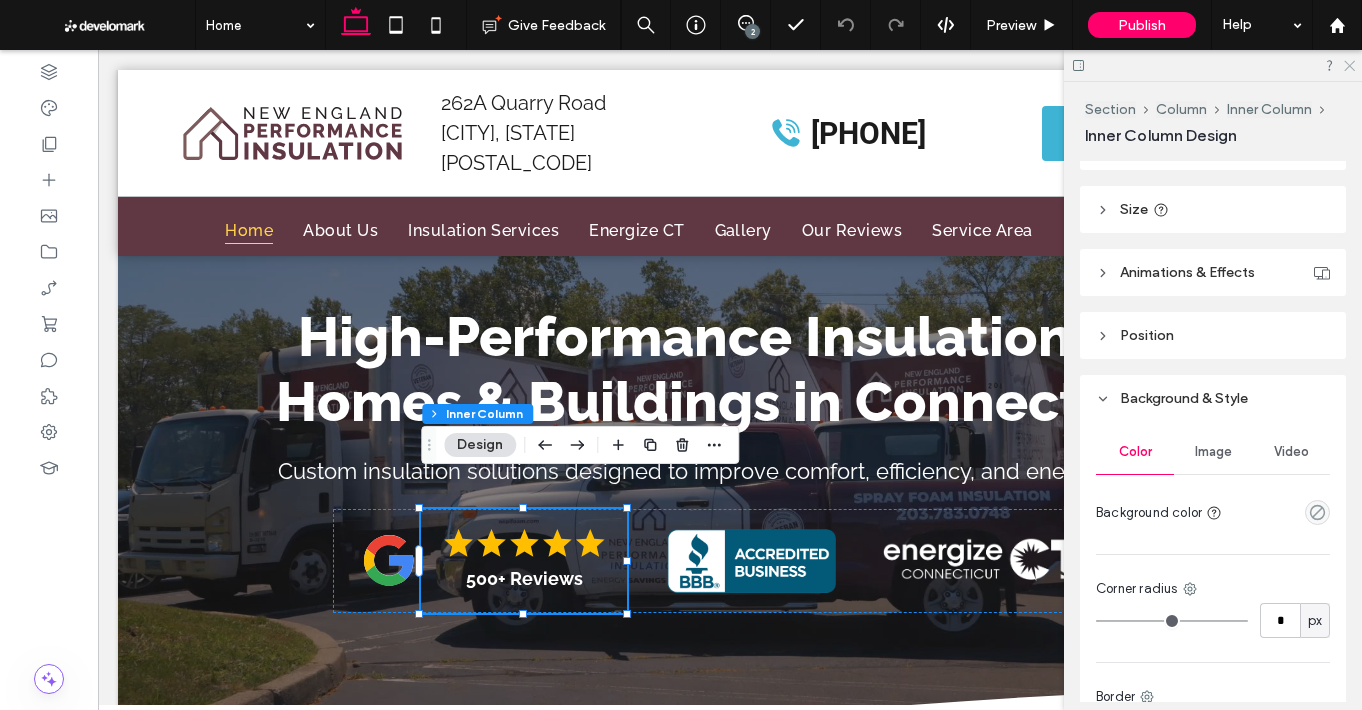 click 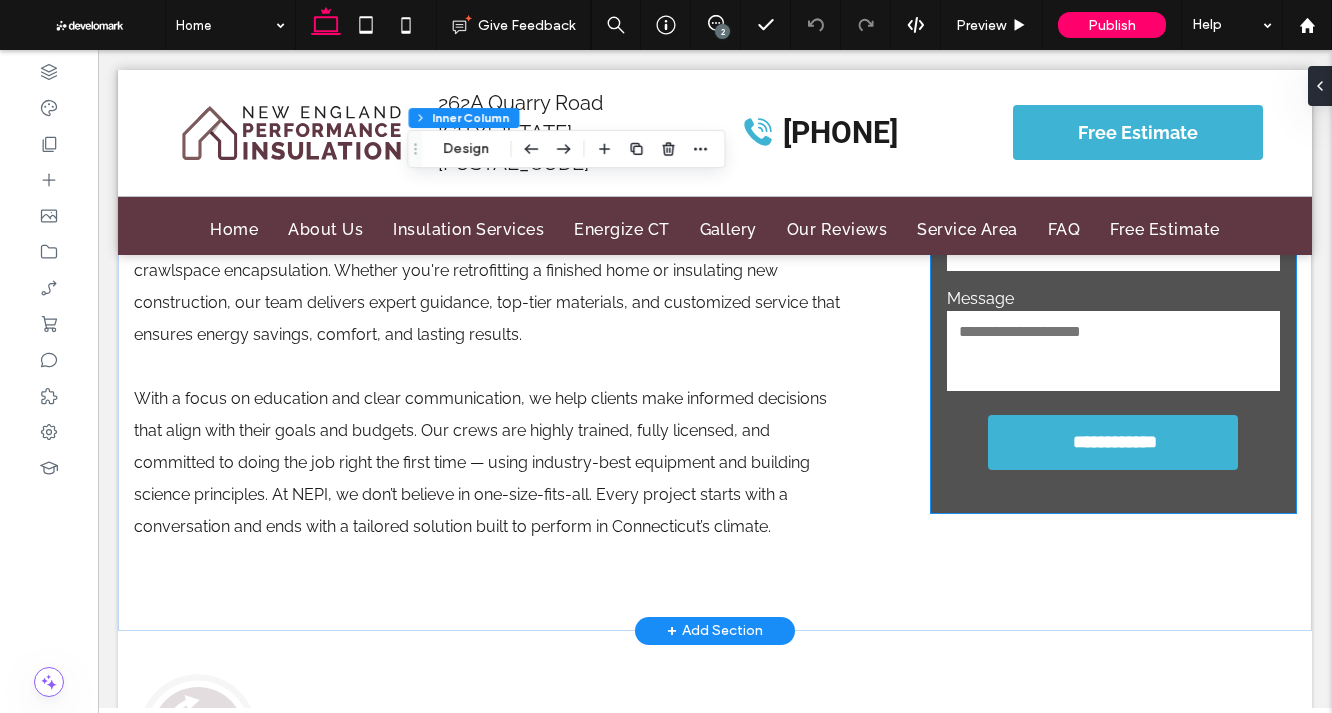 scroll, scrollTop: 1343, scrollLeft: 0, axis: vertical 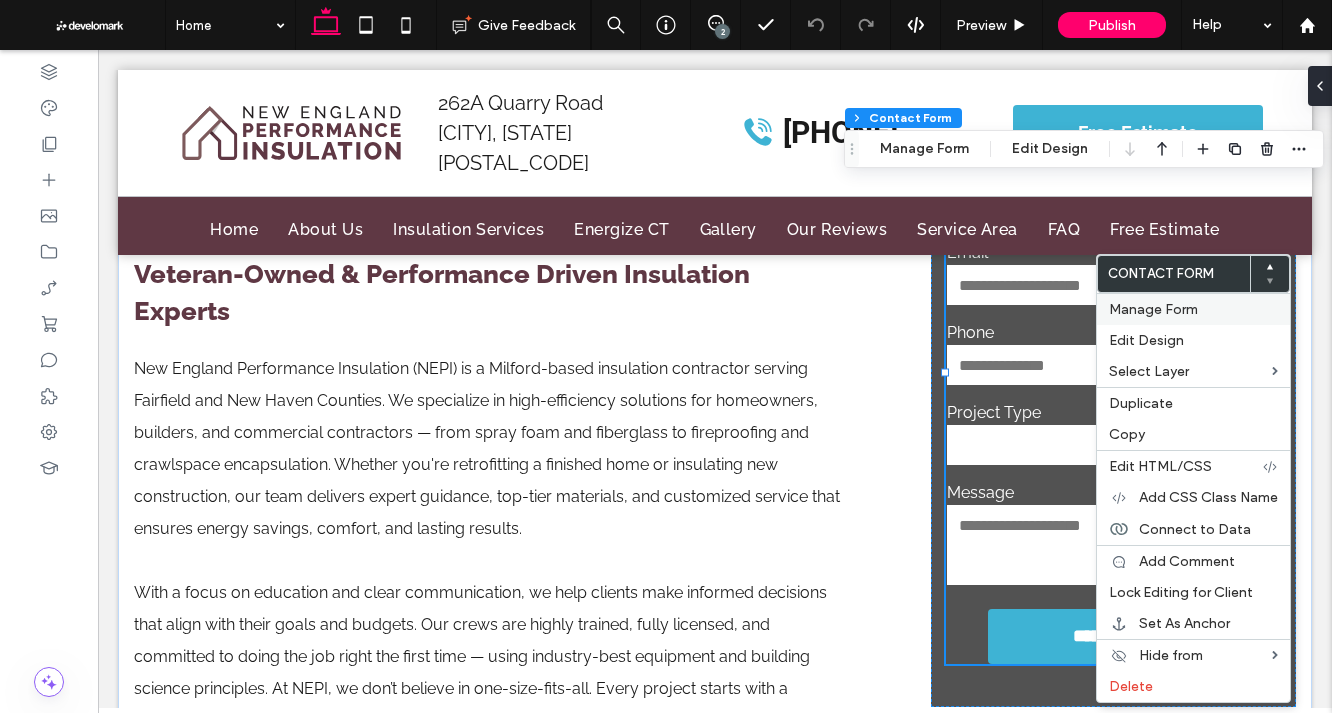 click on "Manage Form" at bounding box center (1153, 309) 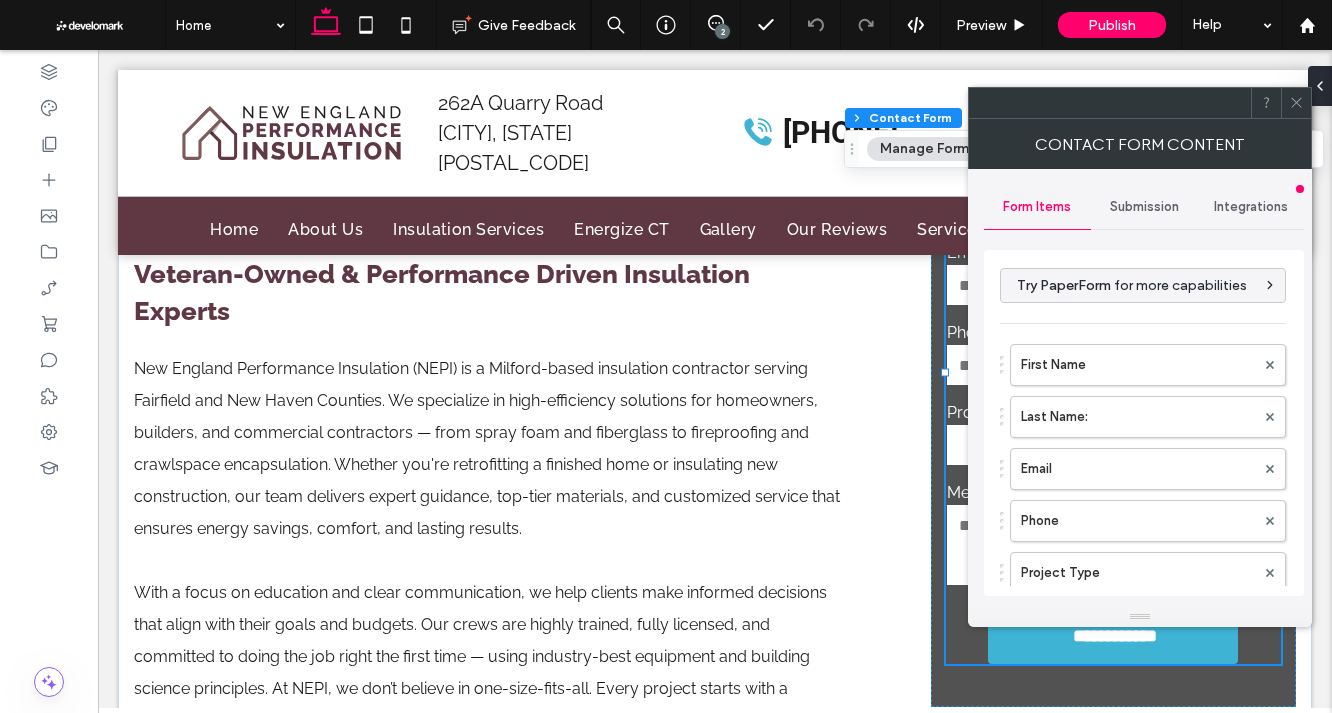 click on "Submission" at bounding box center (1144, 207) 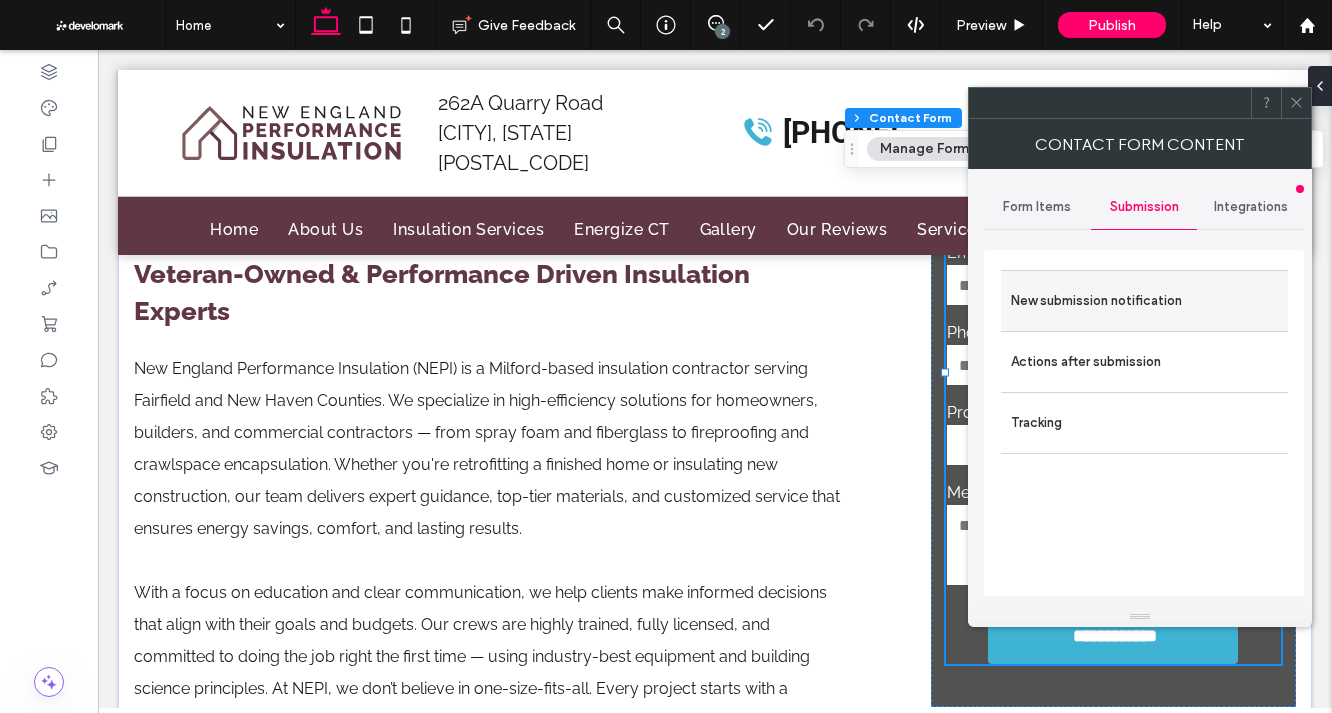 click on "New submission notification" at bounding box center [1144, 301] 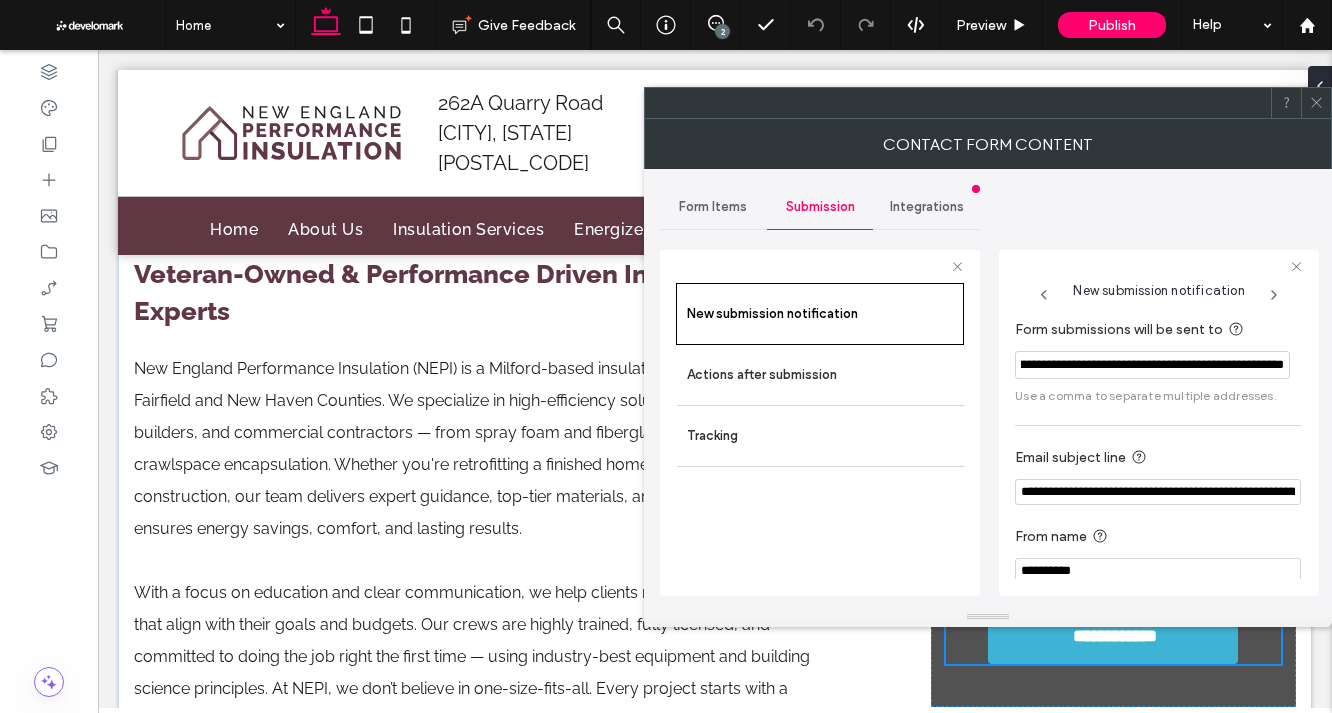 scroll, scrollTop: 0, scrollLeft: 105, axis: horizontal 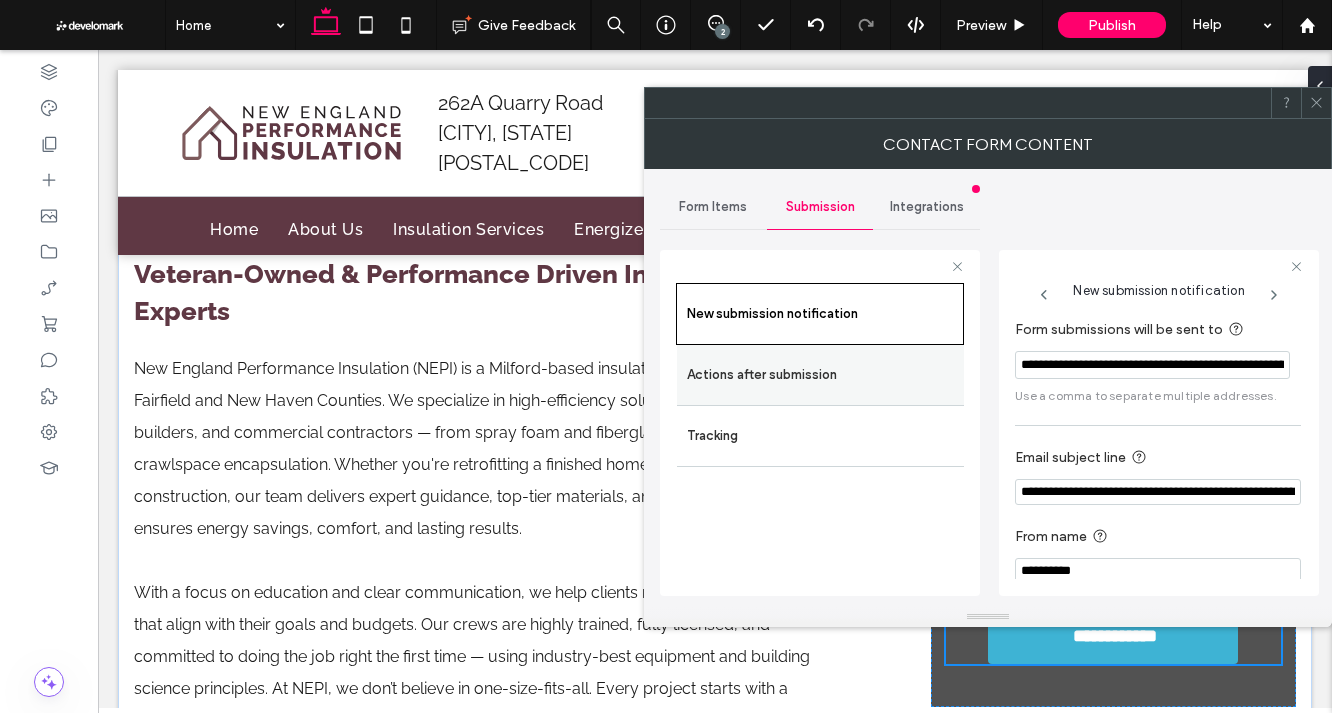 click on "Actions after submission" at bounding box center (820, 375) 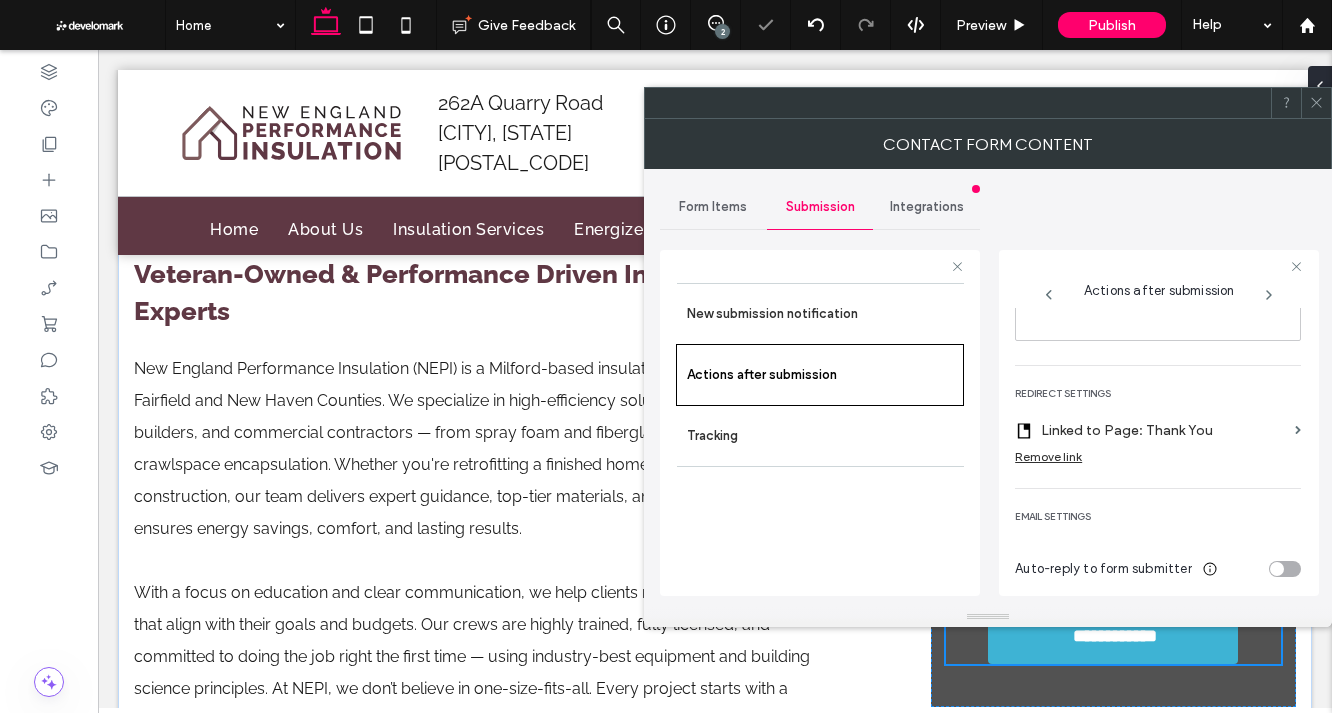 scroll, scrollTop: 360, scrollLeft: 0, axis: vertical 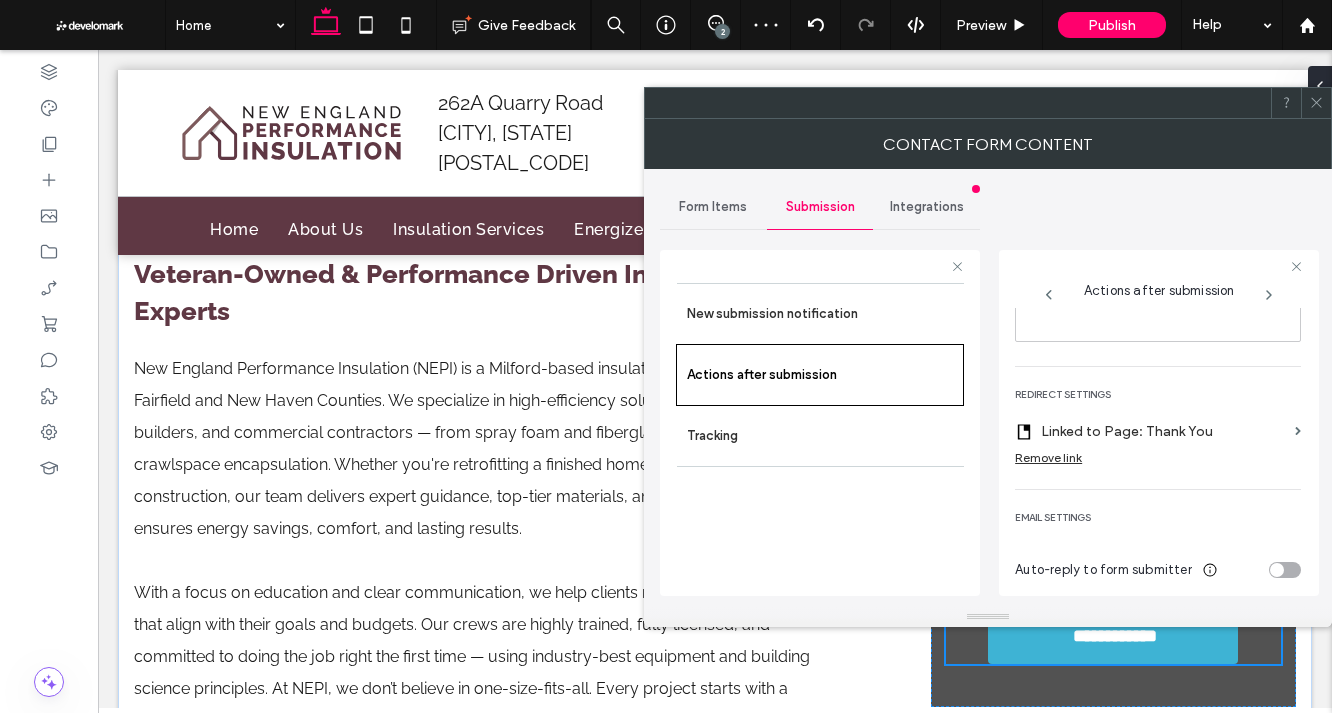 click 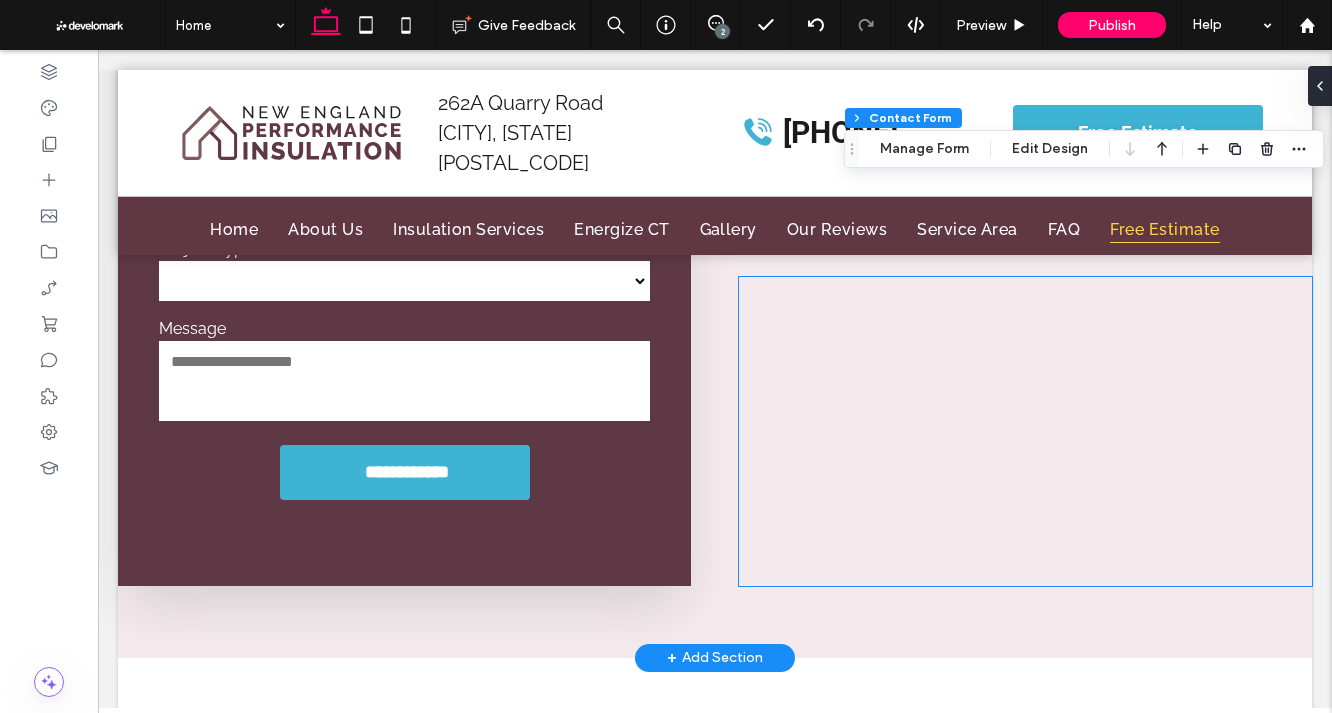 scroll, scrollTop: 16357, scrollLeft: 0, axis: vertical 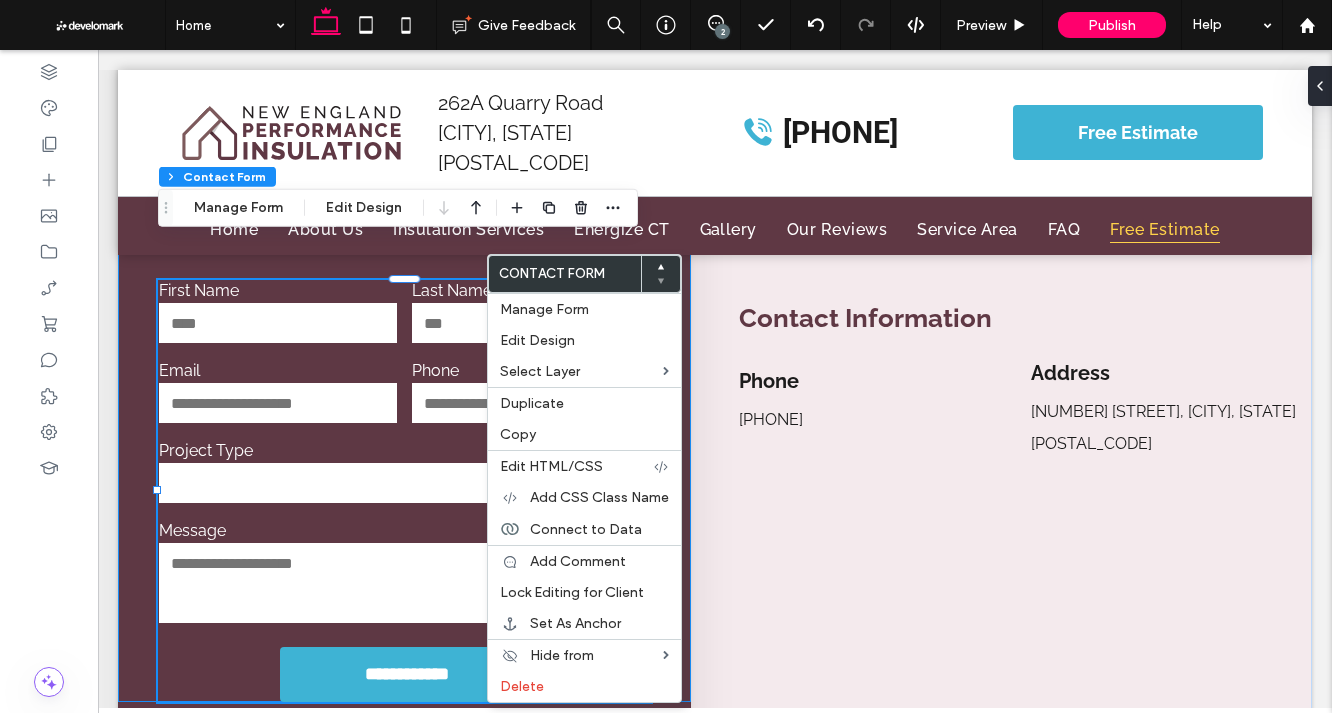 type on "*" 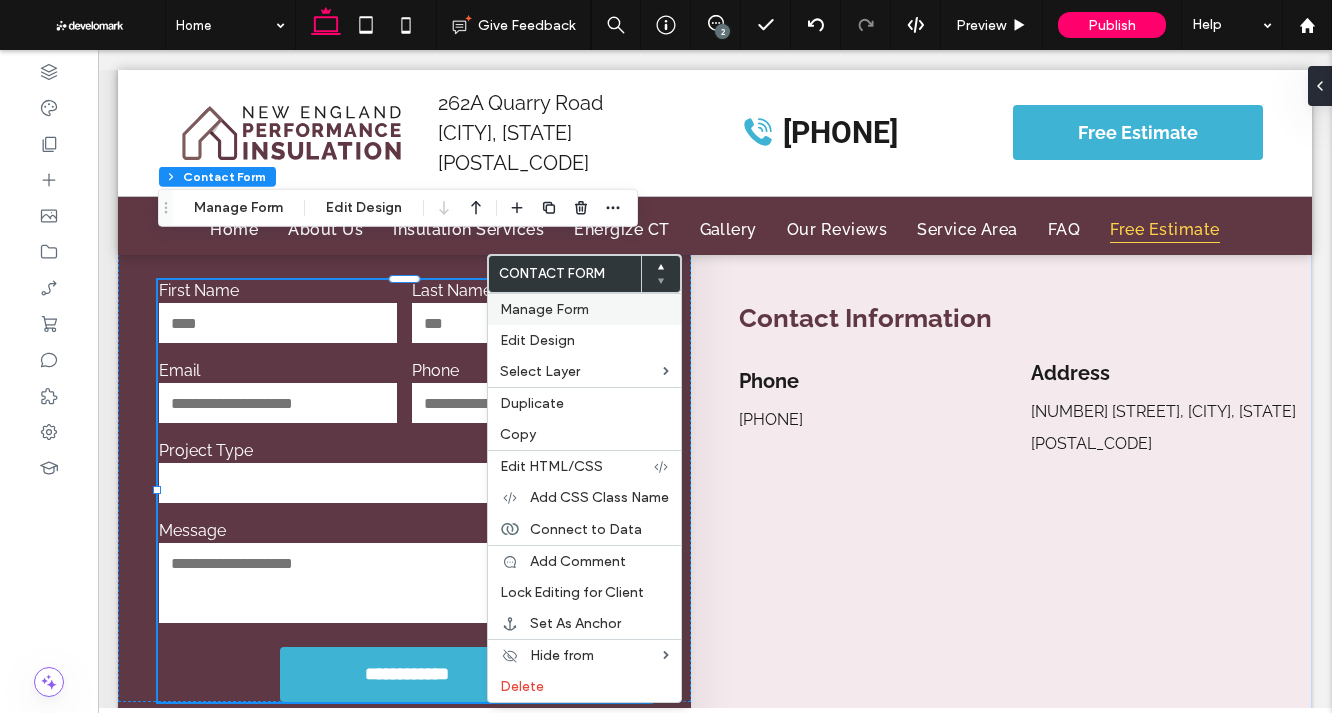 click on "Manage Form" at bounding box center (544, 309) 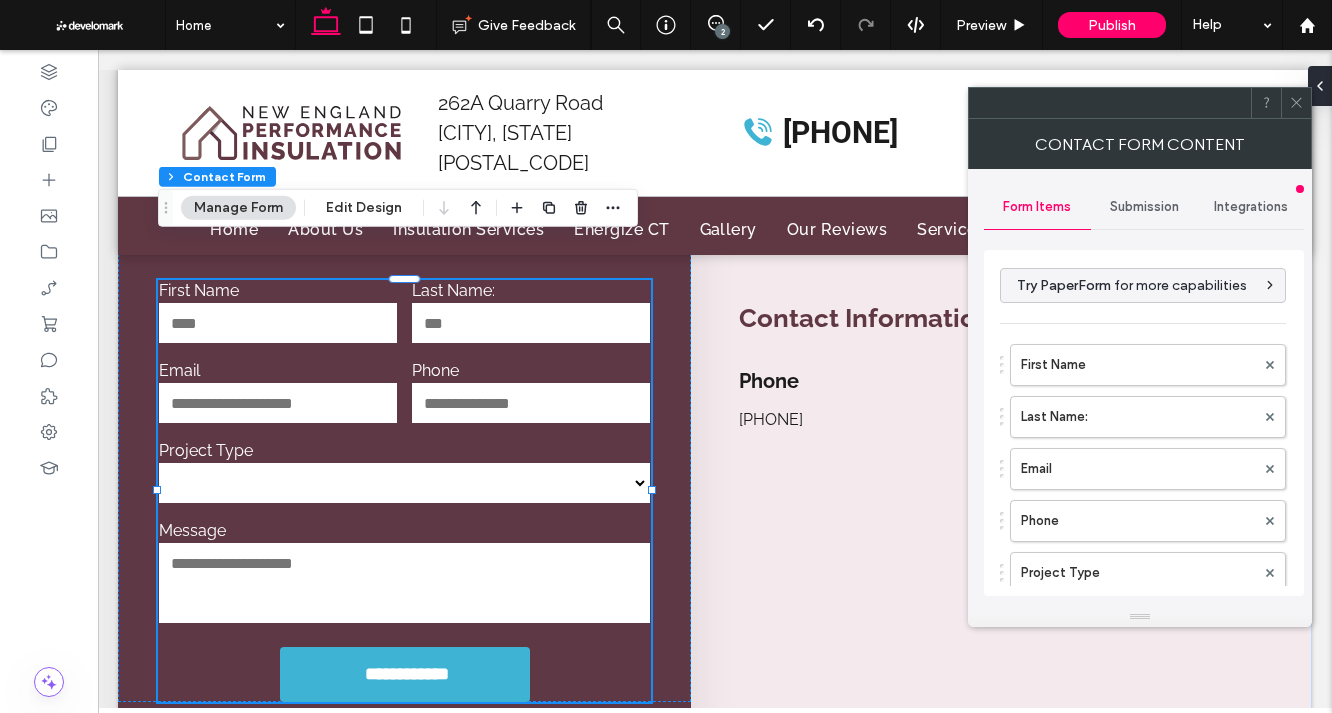 drag, startPoint x: 1108, startPoint y: 210, endPoint x: 1101, endPoint y: 219, distance: 11.401754 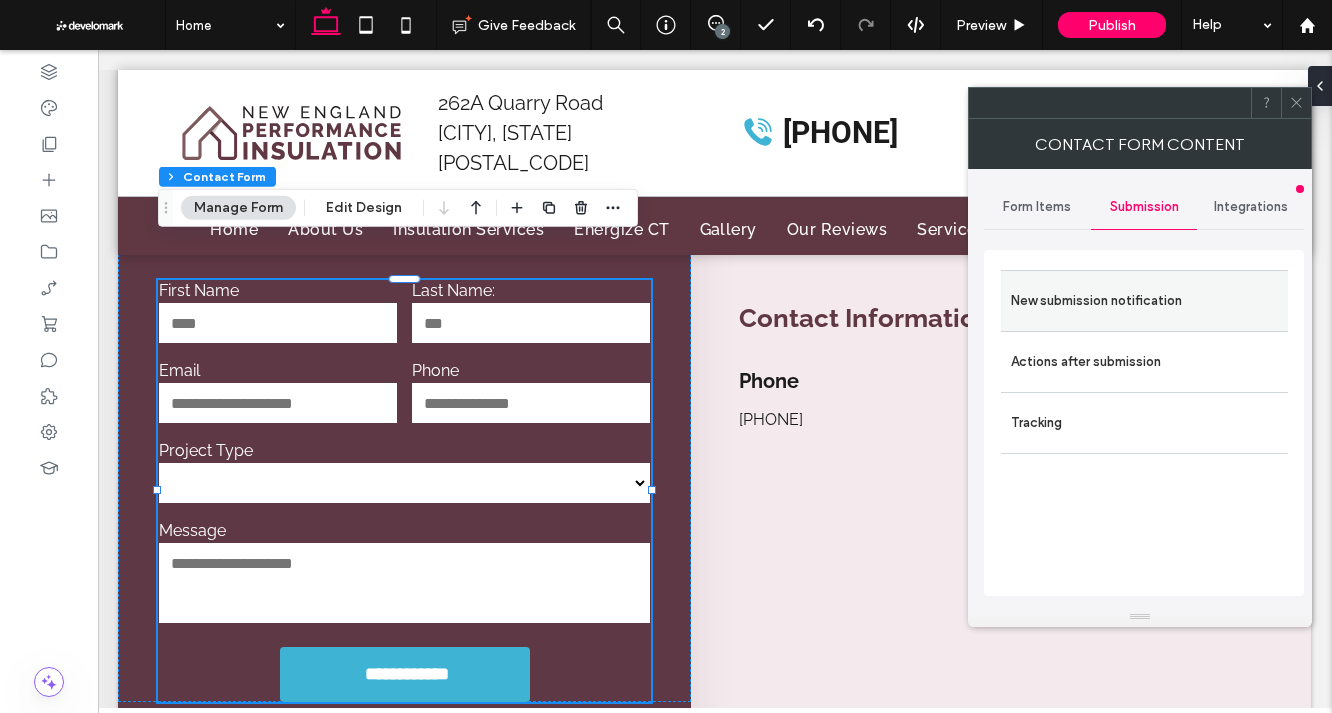 click on "New submission notification" at bounding box center [1144, 301] 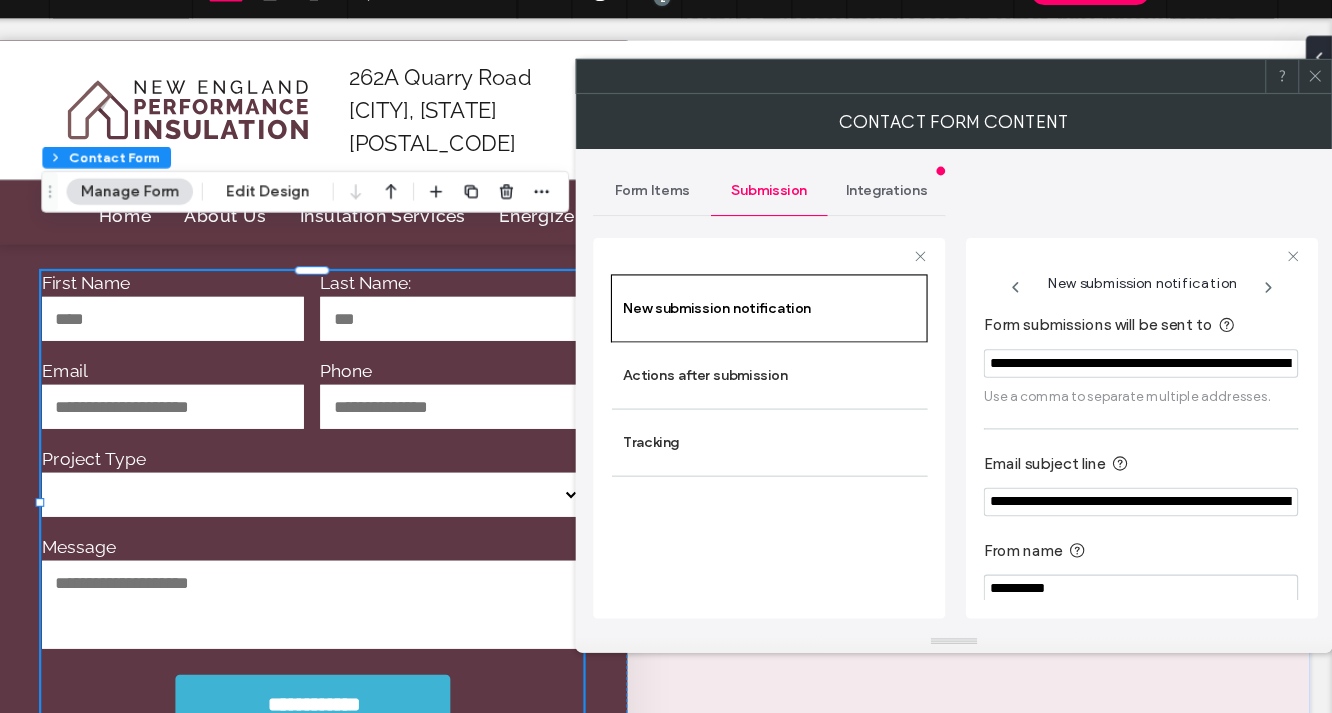 scroll, scrollTop: 0, scrollLeft: 0, axis: both 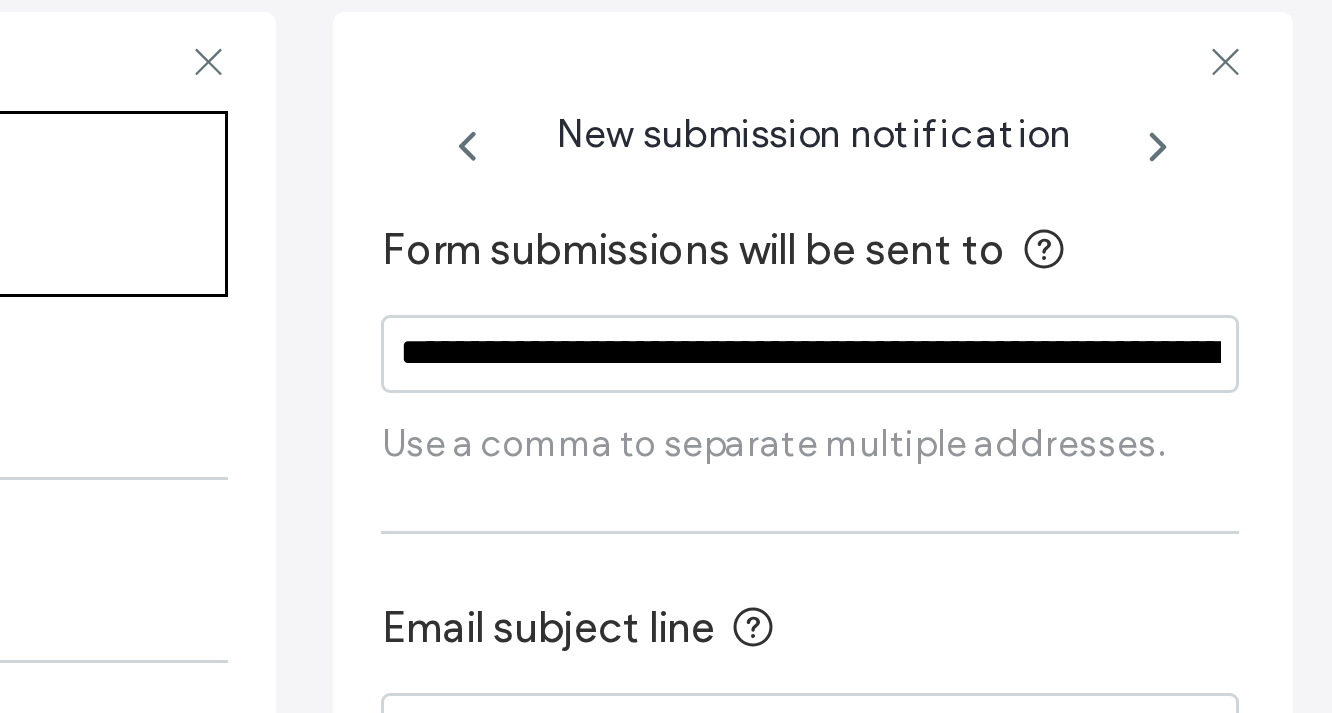 drag, startPoint x: 1190, startPoint y: 365, endPoint x: 998, endPoint y: 368, distance: 192.02344 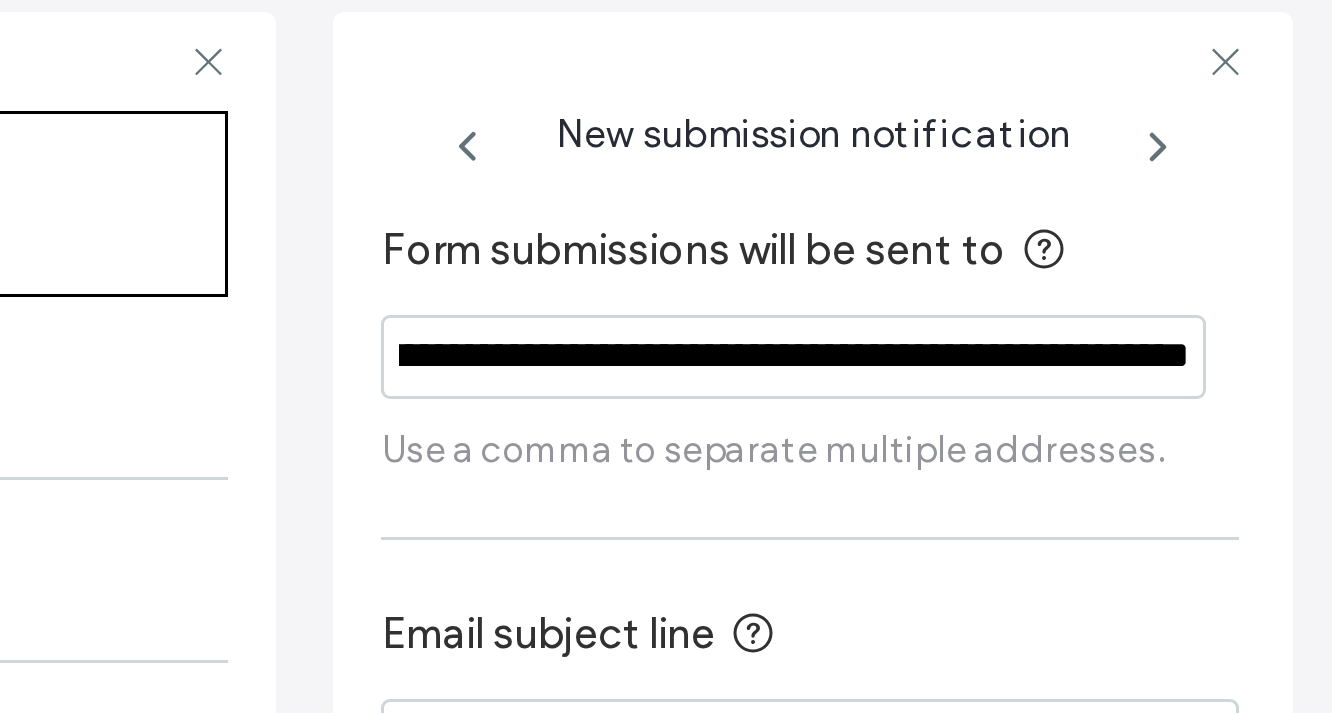 click on "**********" at bounding box center (1158, 361) 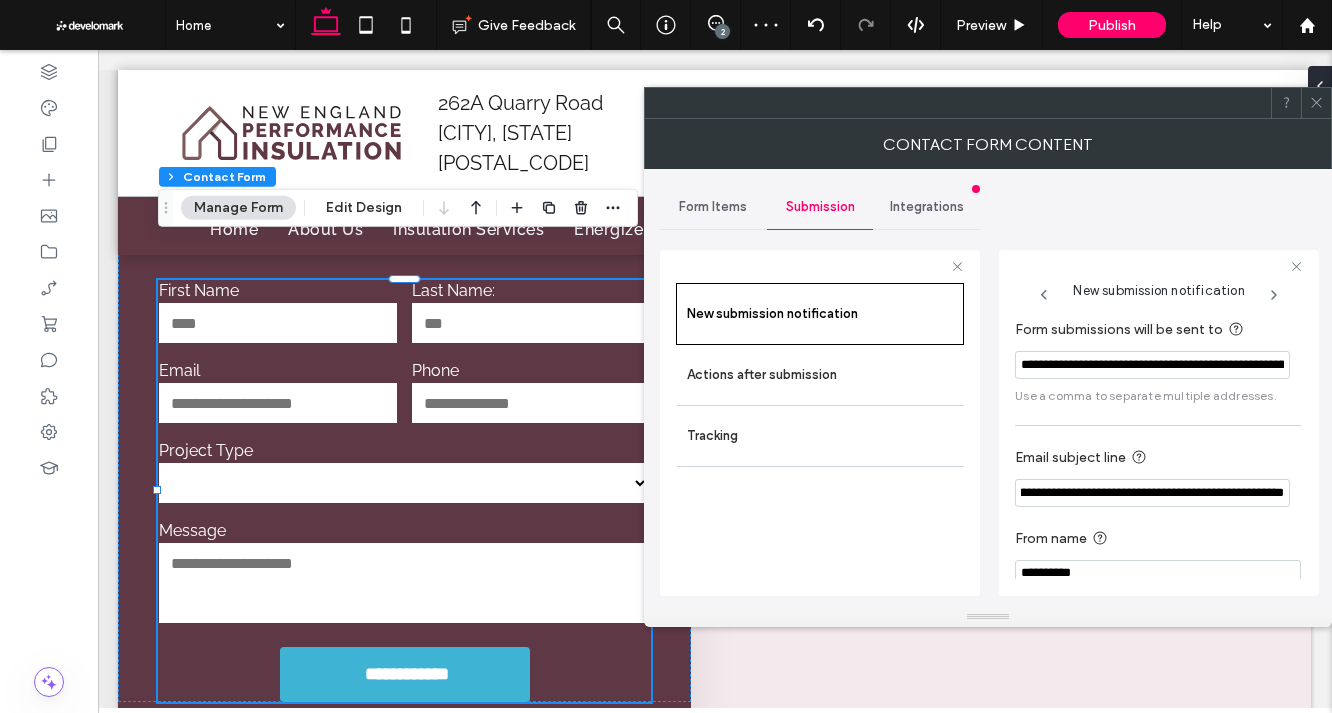 scroll, scrollTop: 0, scrollLeft: 130, axis: horizontal 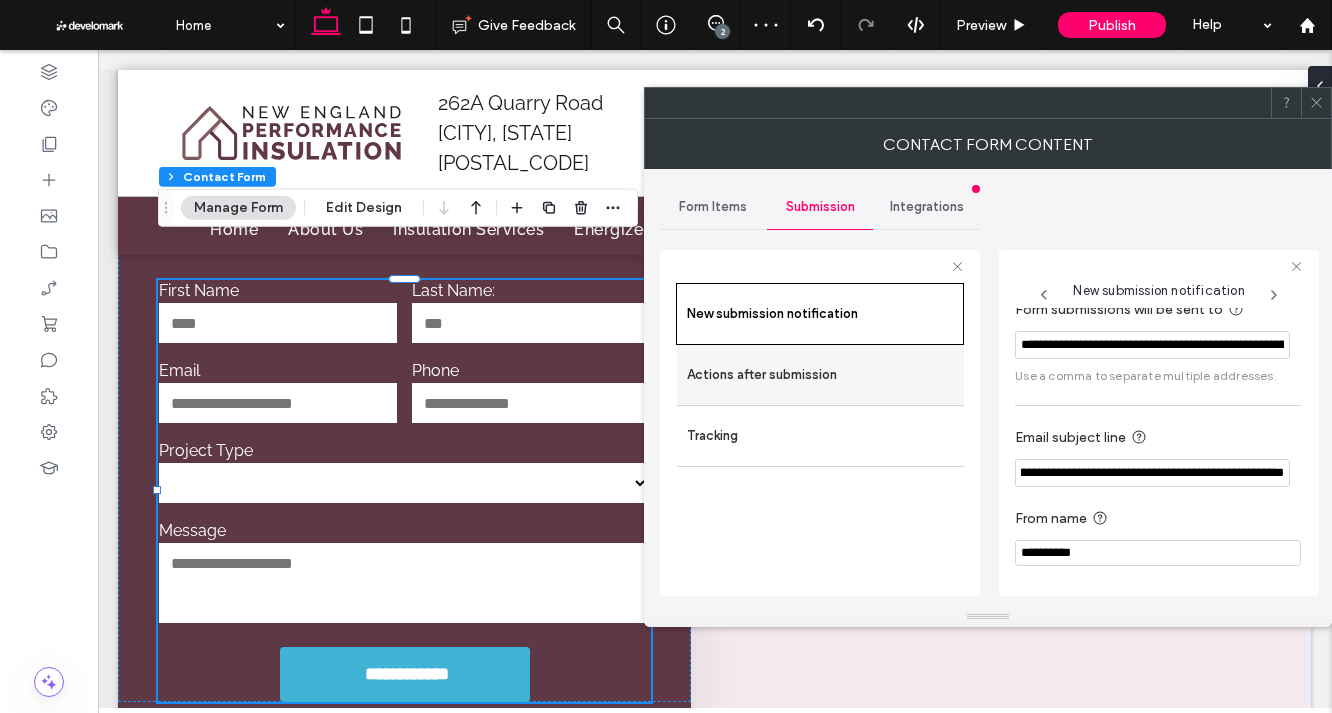 click on "Actions after submission" at bounding box center (820, 375) 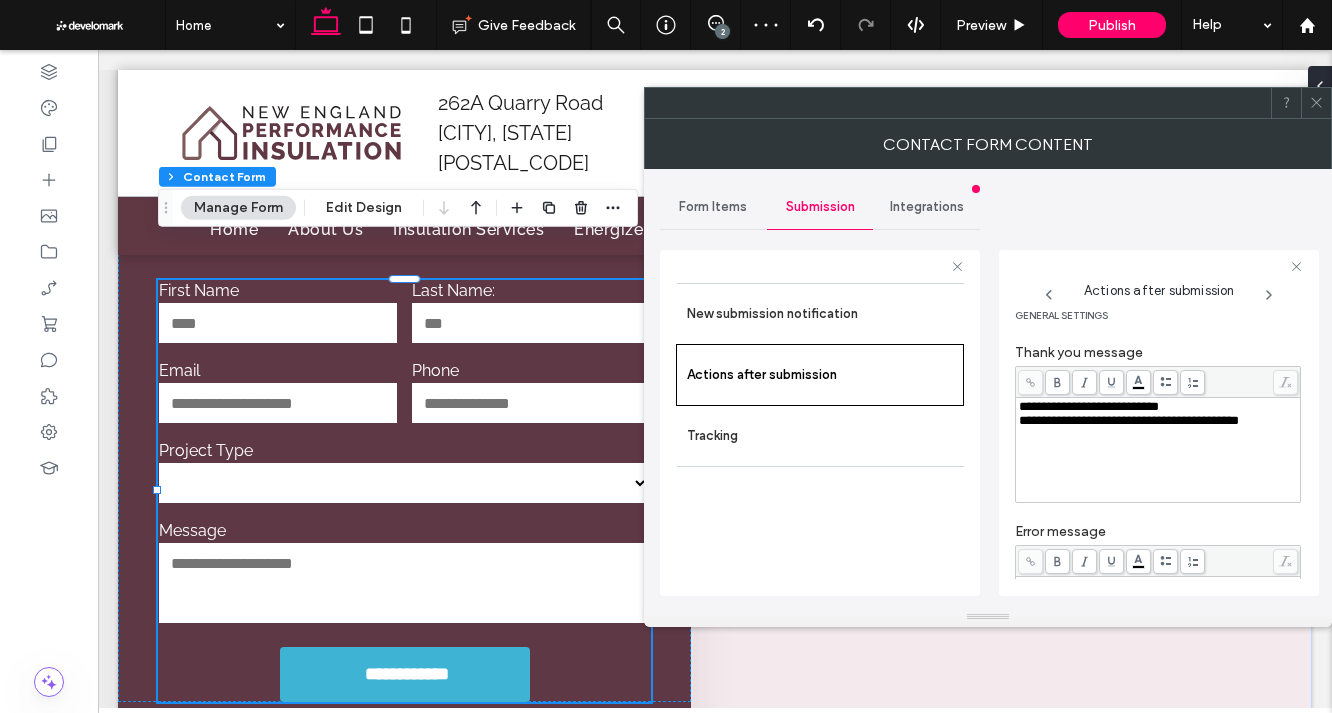 scroll, scrollTop: 370, scrollLeft: 0, axis: vertical 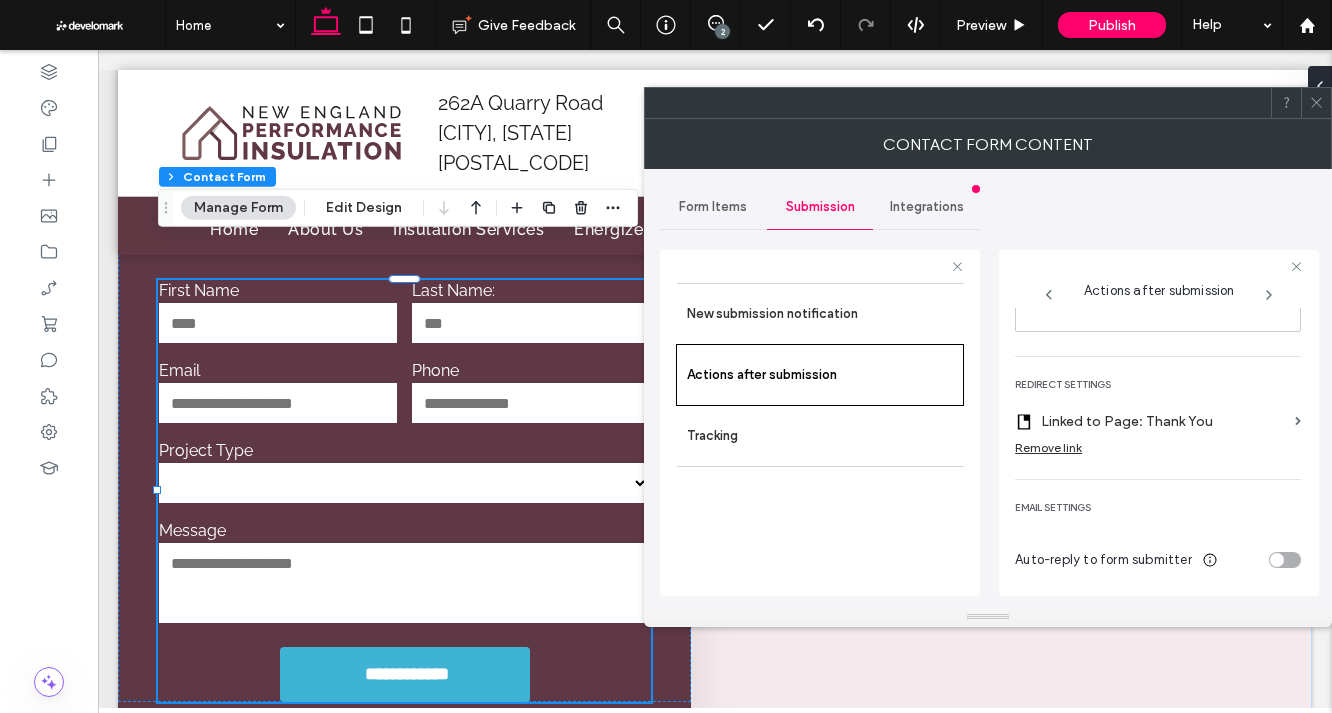 click on "Contact Form Content" at bounding box center [988, 144] 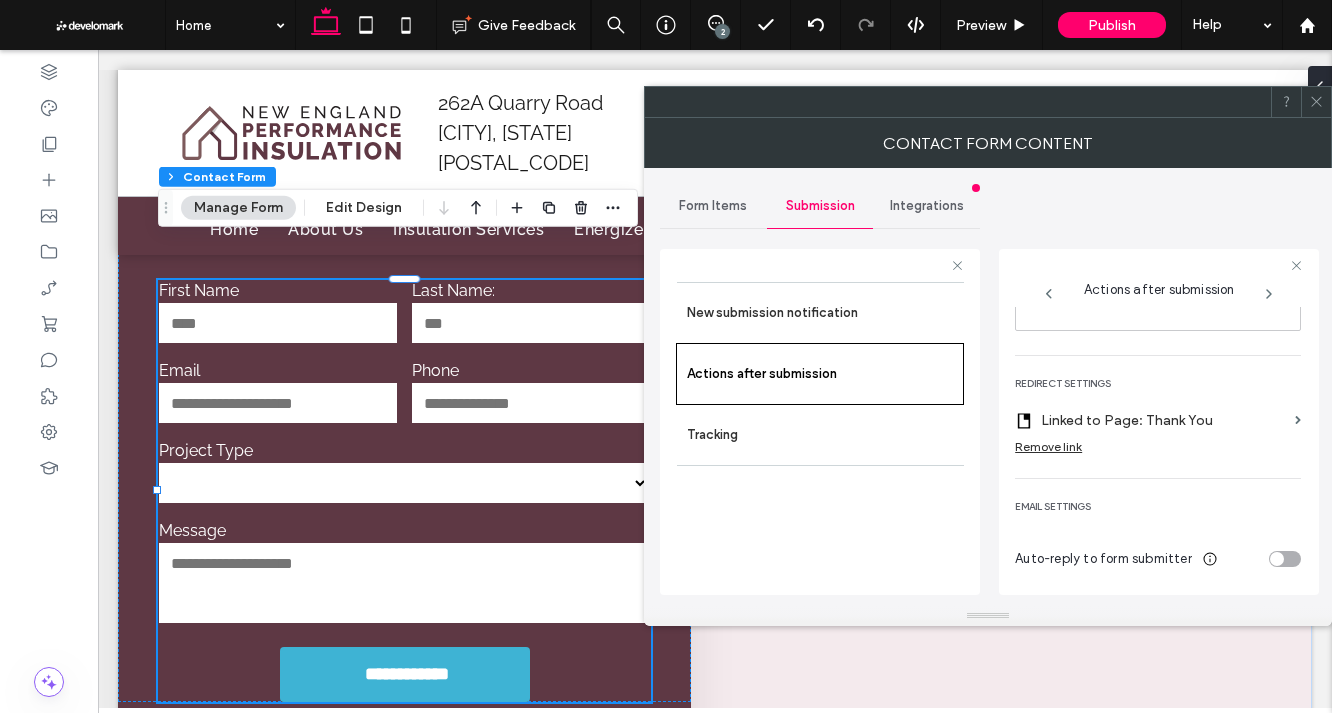 click at bounding box center (1316, 102) 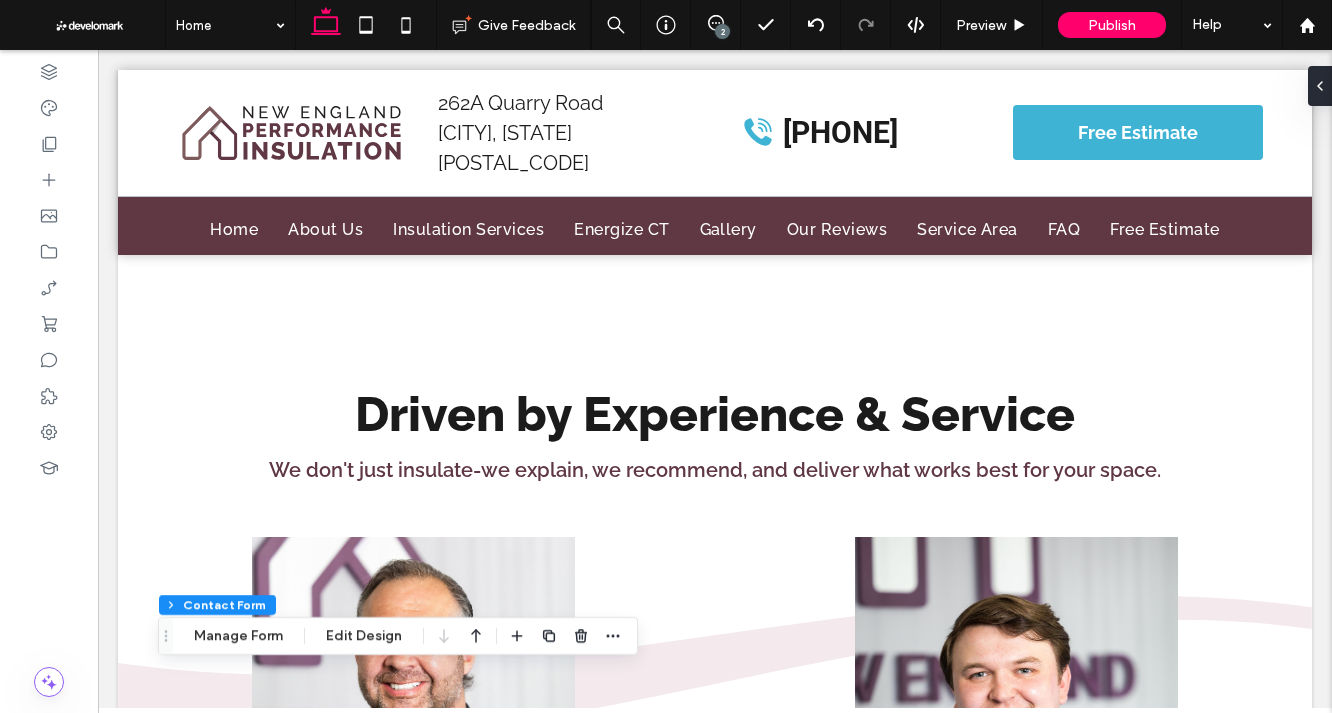 scroll, scrollTop: 0, scrollLeft: 0, axis: both 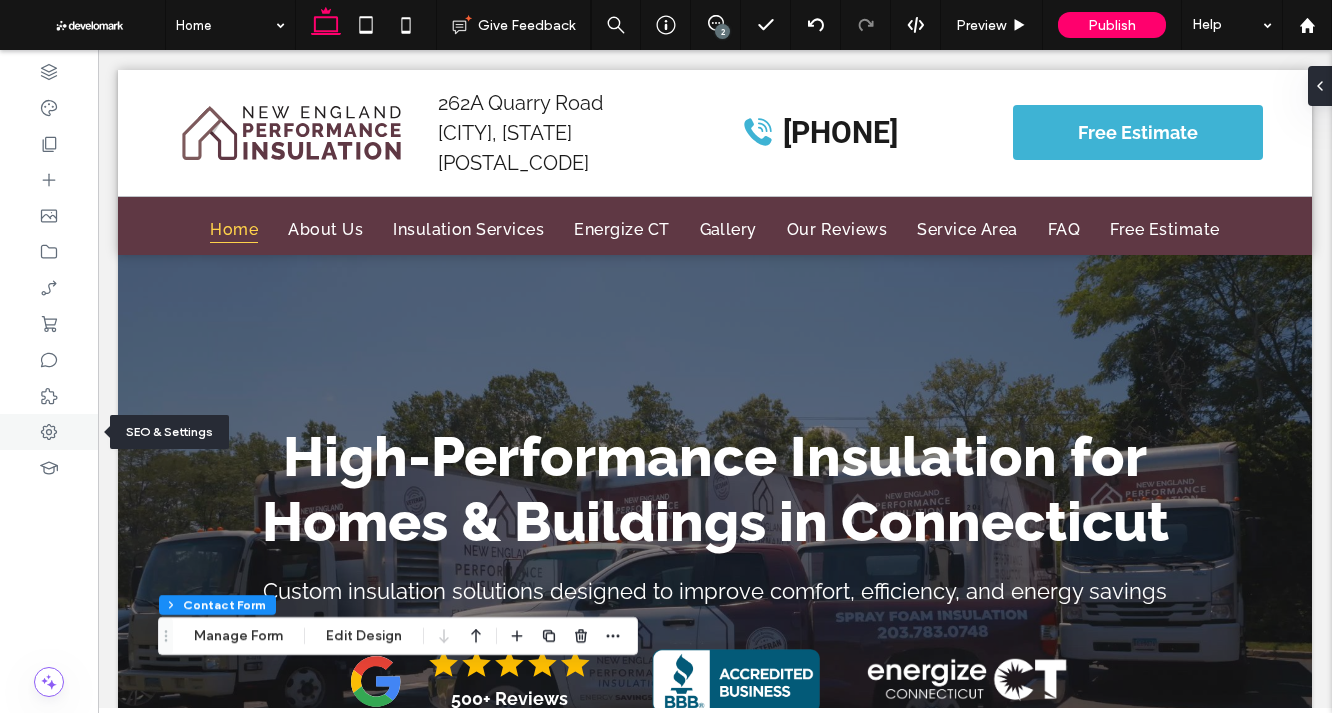 click at bounding box center [49, 432] 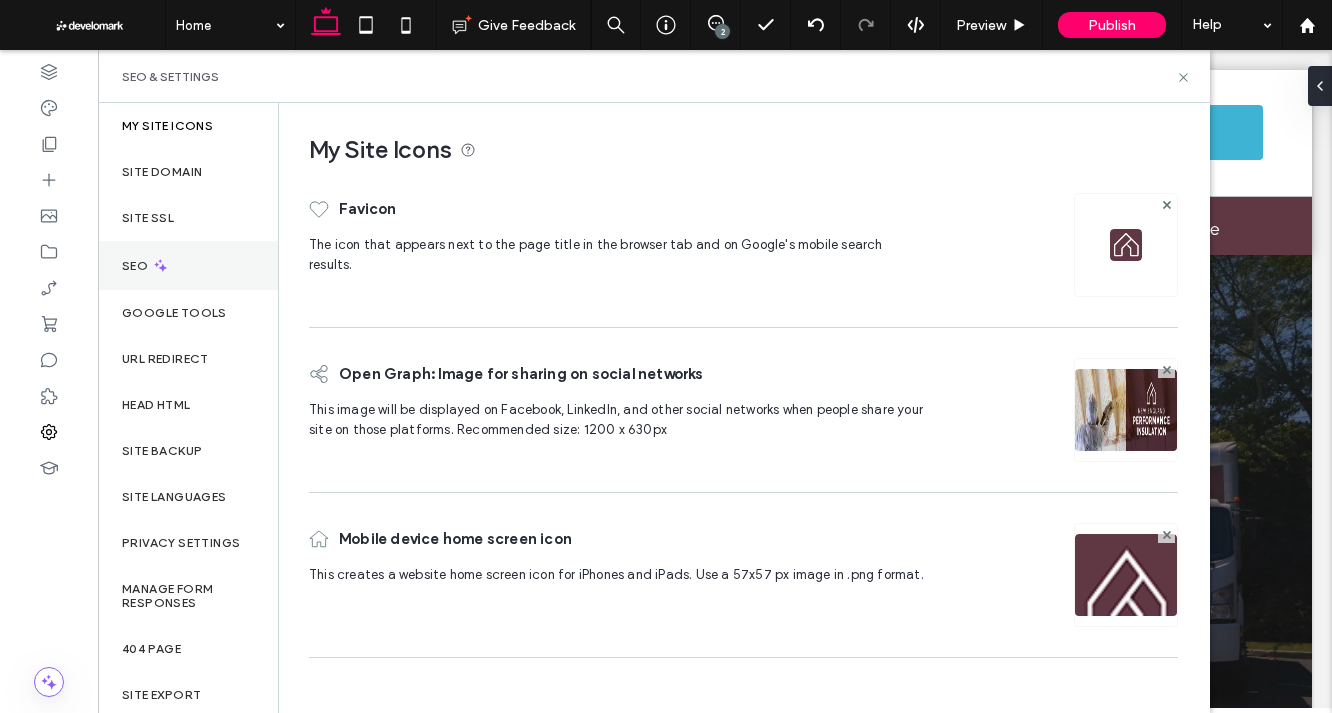 click on "SEO" at bounding box center [188, 265] 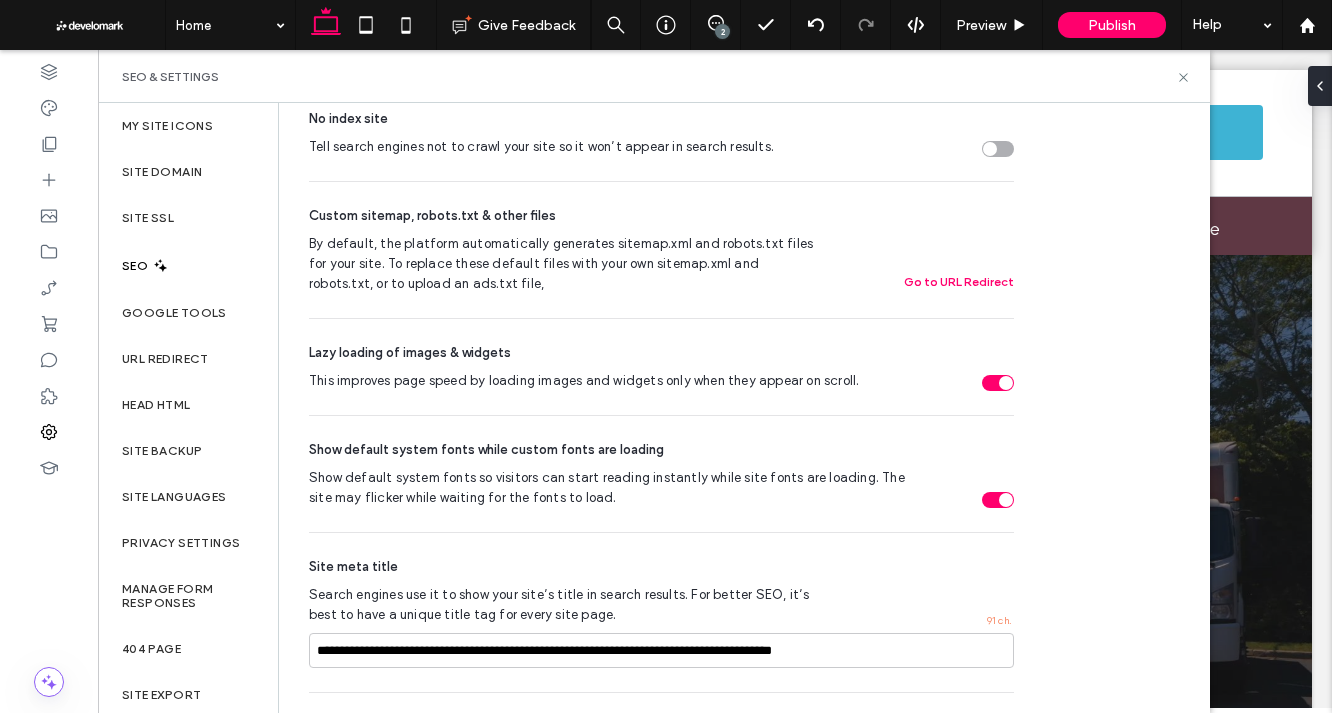scroll, scrollTop: 799, scrollLeft: 0, axis: vertical 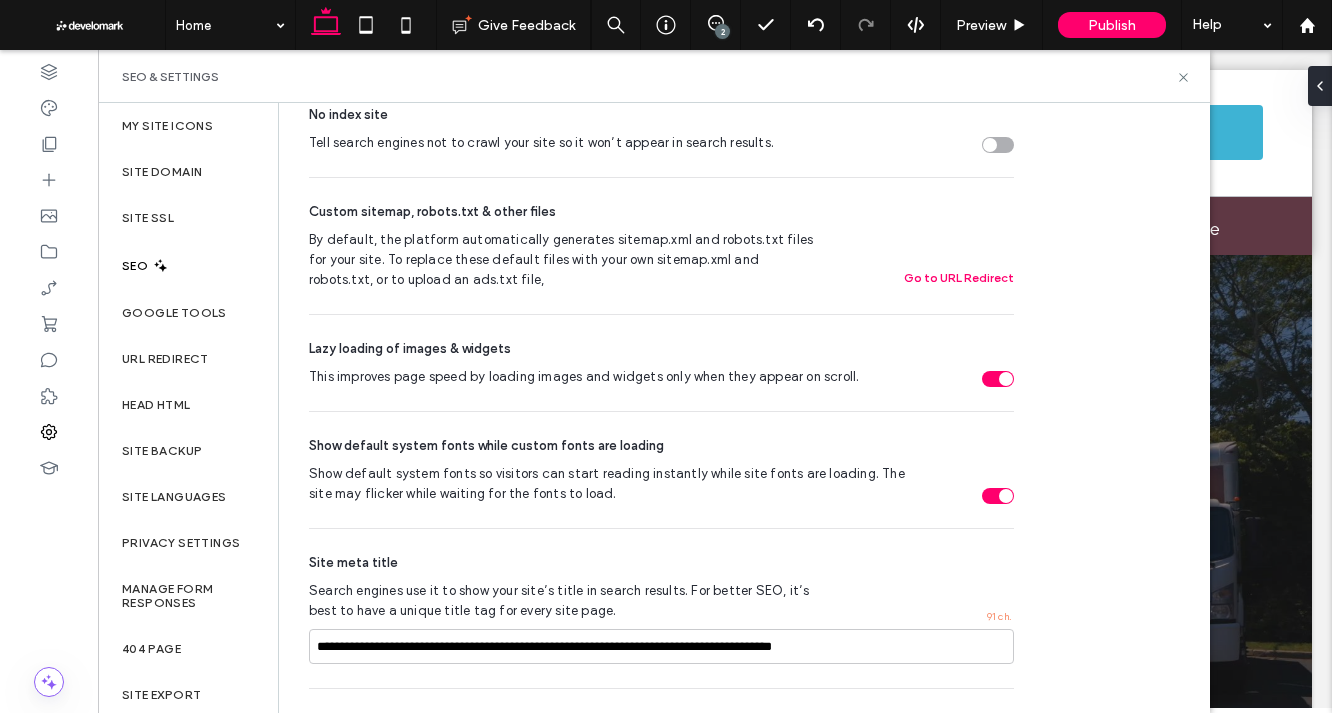 drag, startPoint x: 815, startPoint y: 125, endPoint x: 845, endPoint y: 126, distance: 30.016663 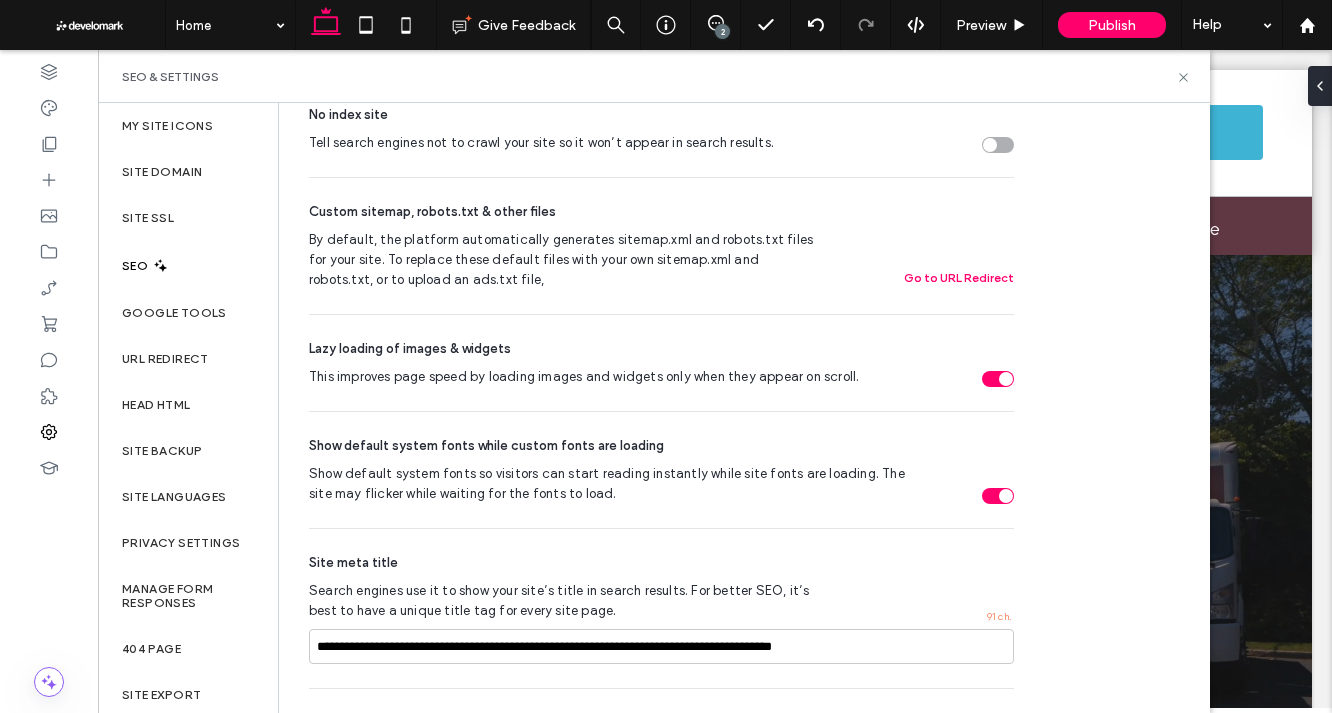 click on "No index site Tell search engines not to crawl your site so it won’t appear in search results." at bounding box center [661, 129] 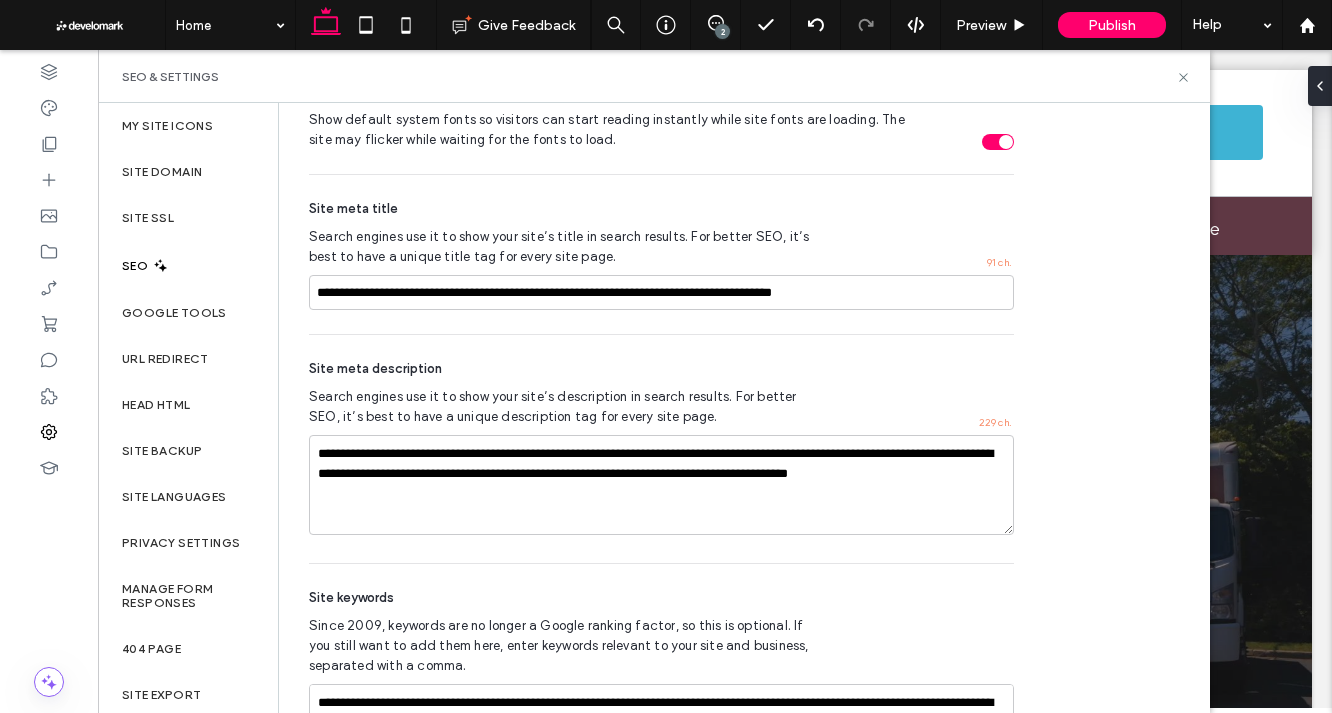 scroll, scrollTop: 1267, scrollLeft: 0, axis: vertical 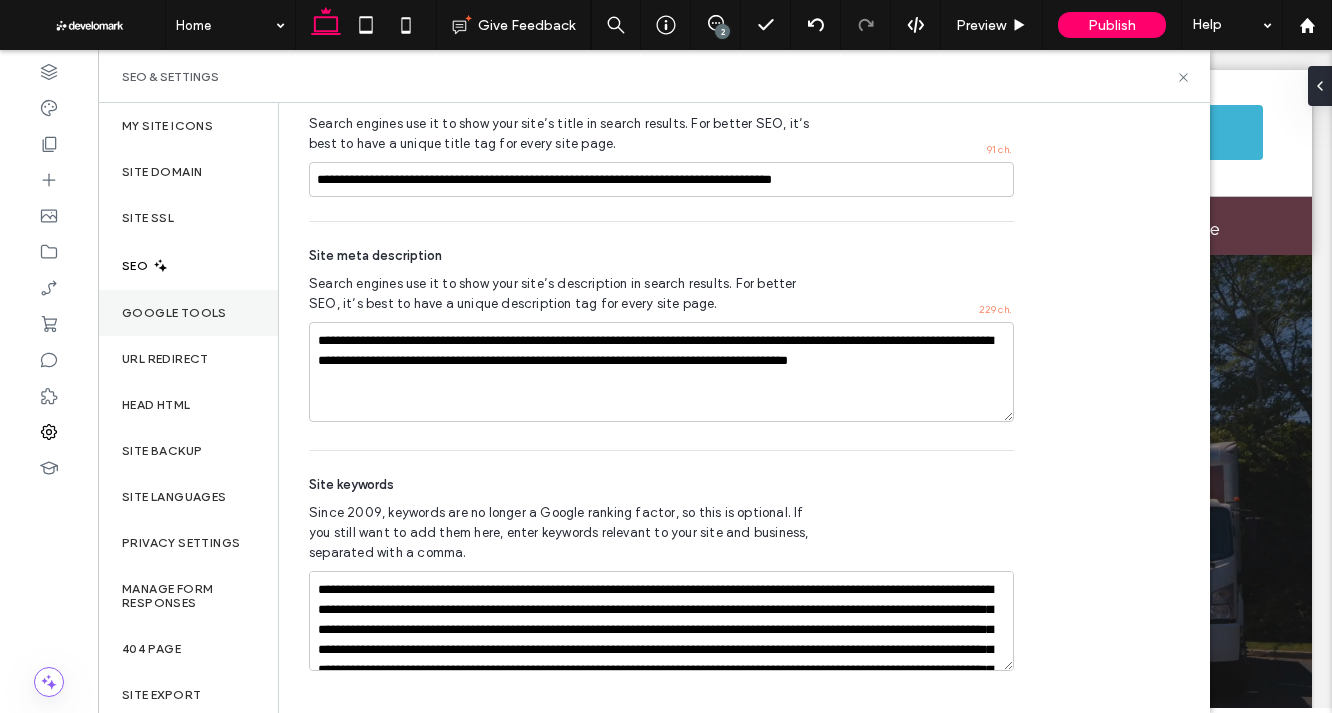 click on "Google Tools" at bounding box center [174, 313] 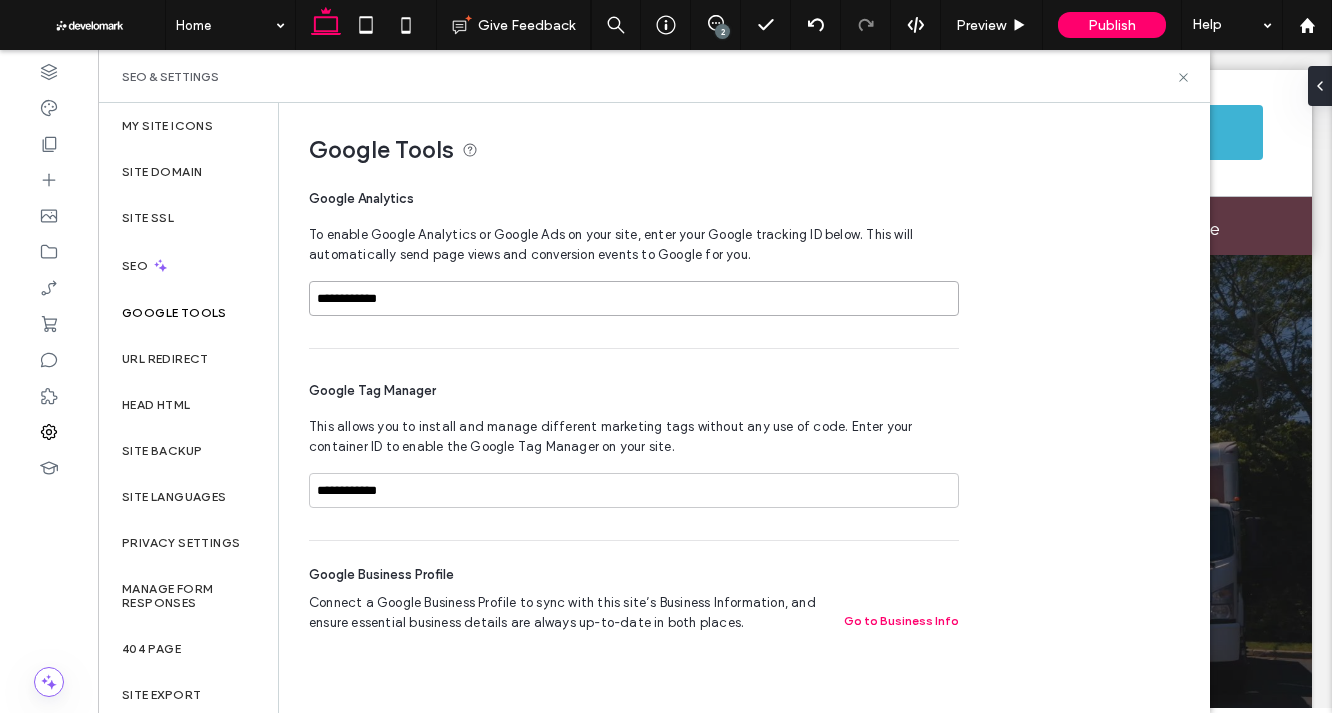 drag, startPoint x: 457, startPoint y: 295, endPoint x: 313, endPoint y: 294, distance: 144.00348 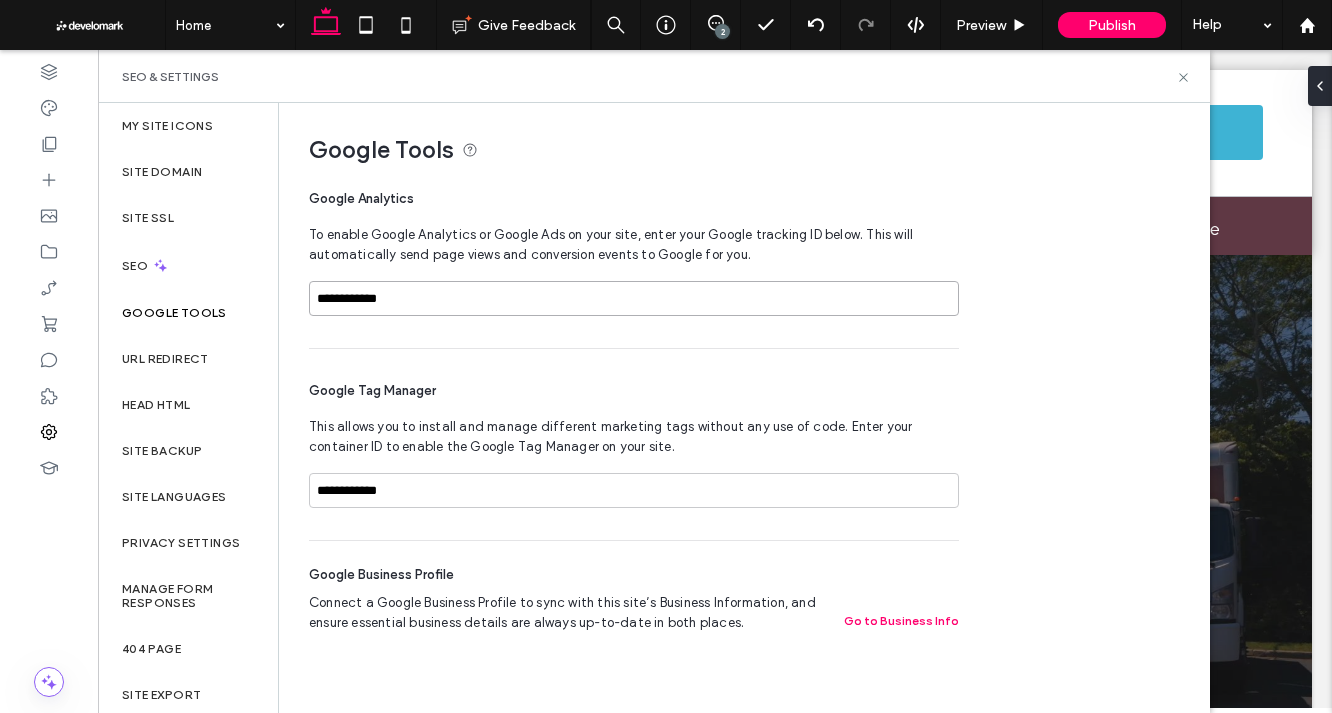 click on "**********" at bounding box center [634, 298] 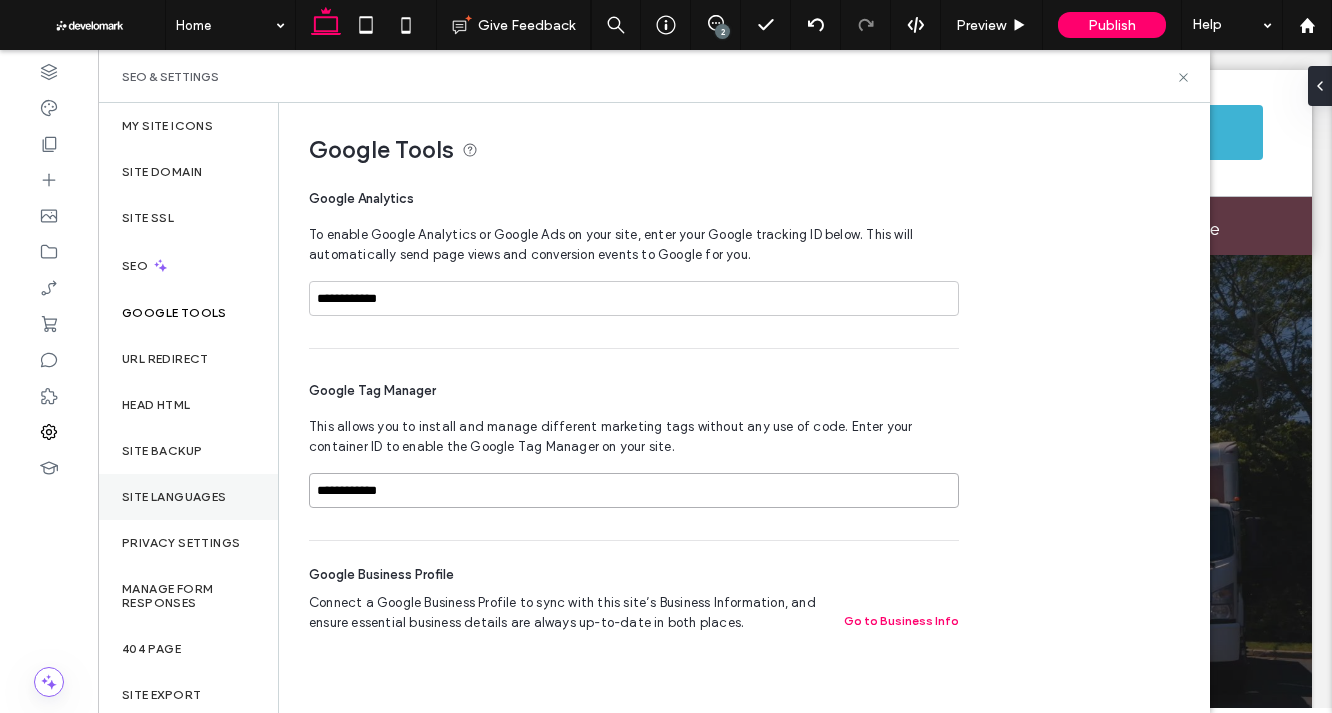 click on "**********" at bounding box center [654, 408] 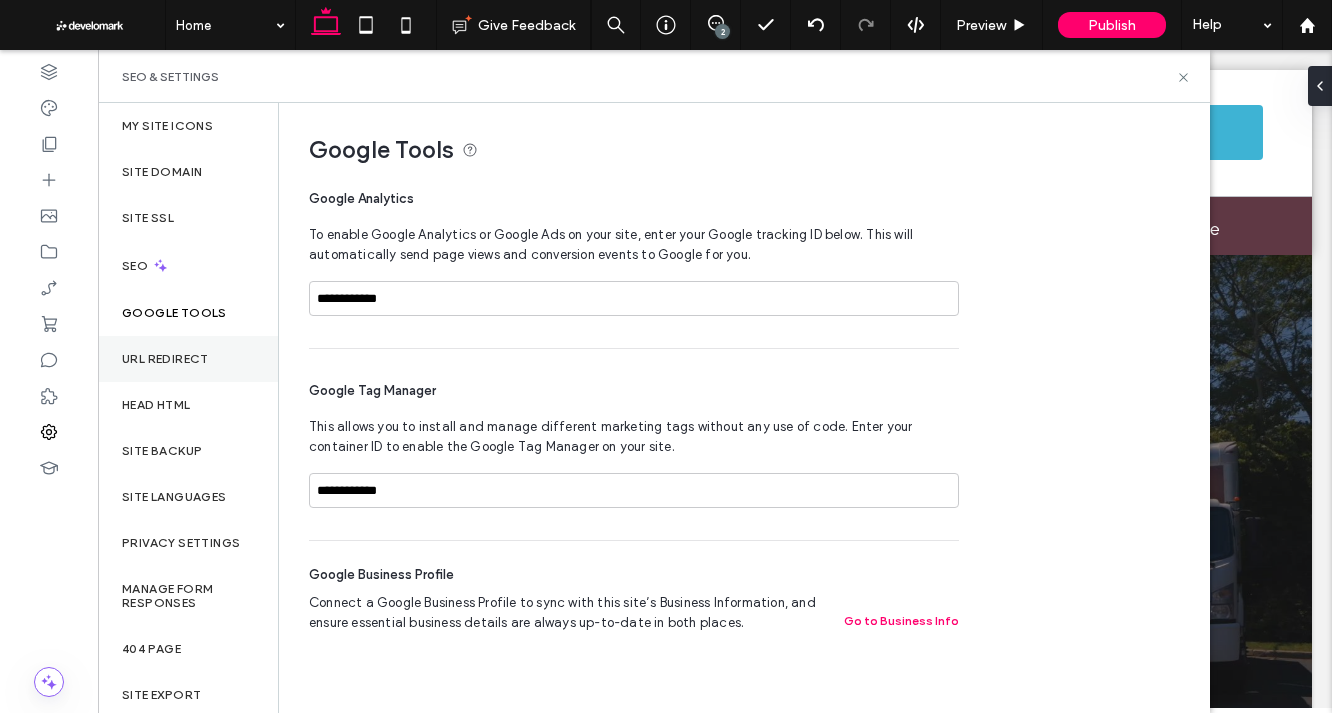 click on "URL Redirect" at bounding box center [165, 359] 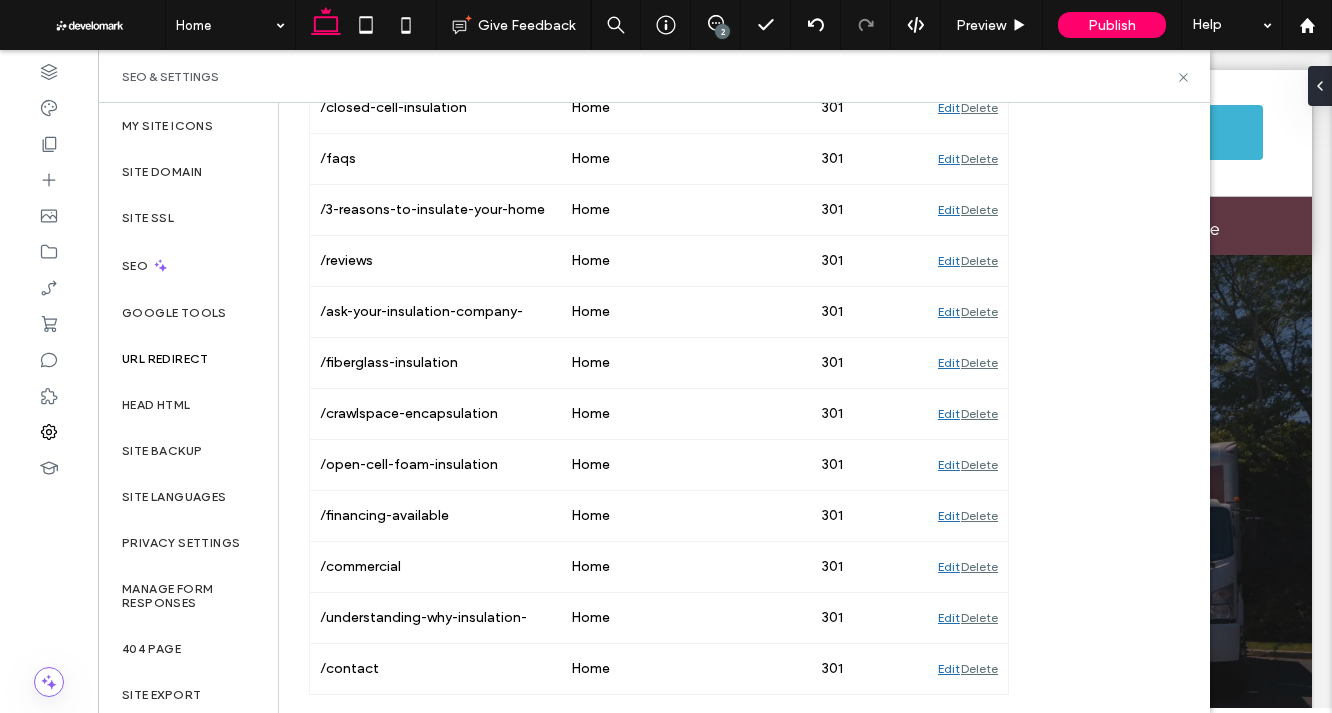 scroll, scrollTop: 0, scrollLeft: 0, axis: both 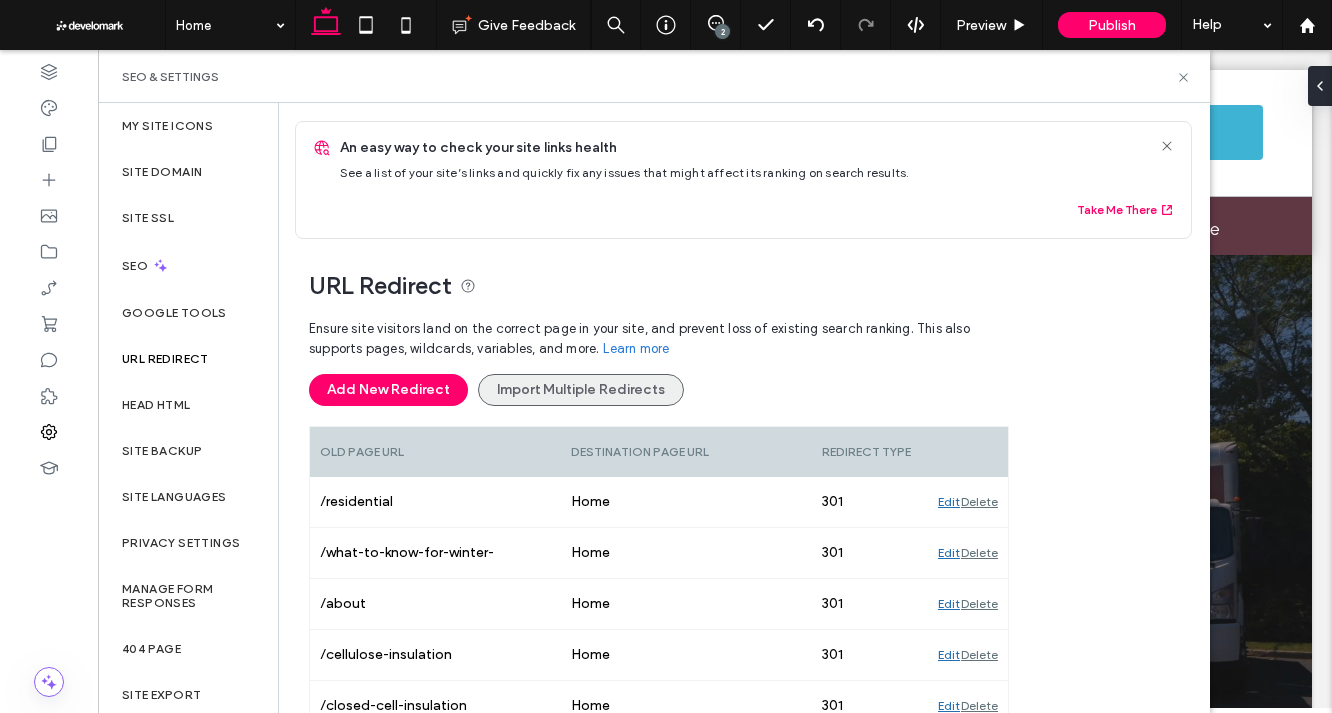 click on "Import Multiple Redirects" at bounding box center [581, 390] 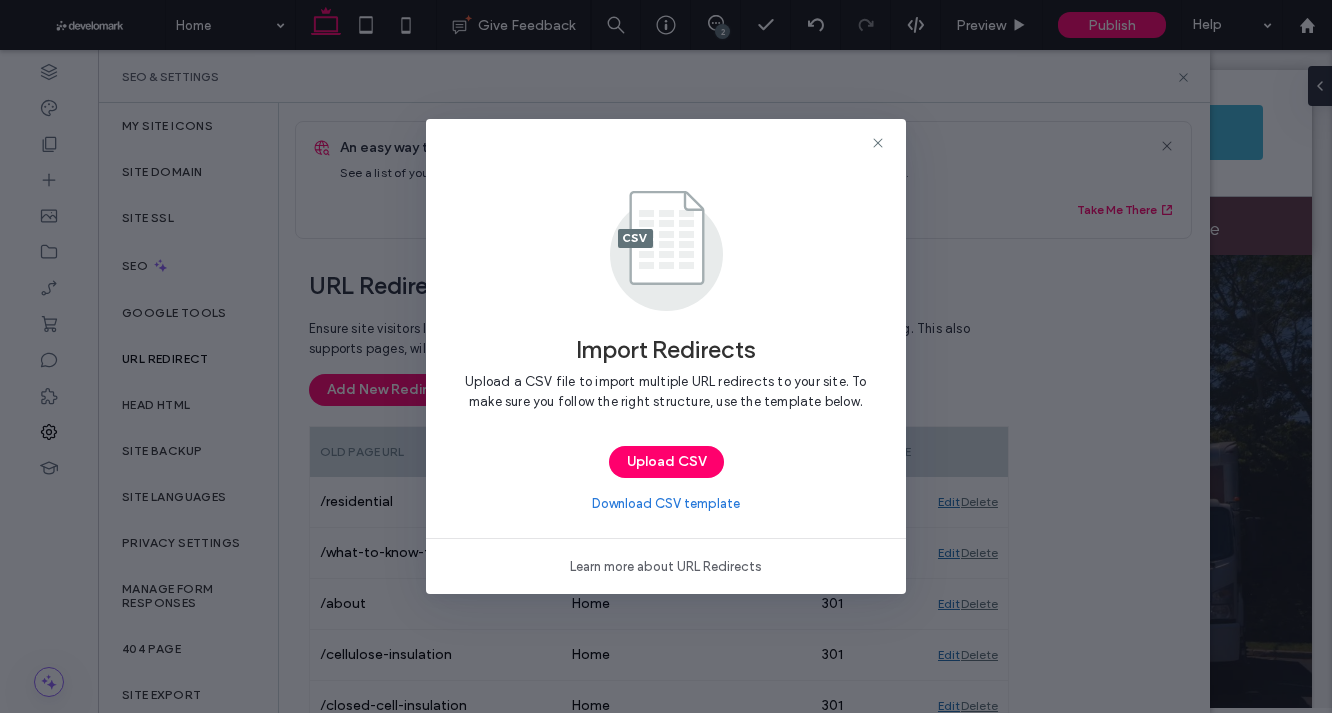 click at bounding box center (666, 143) 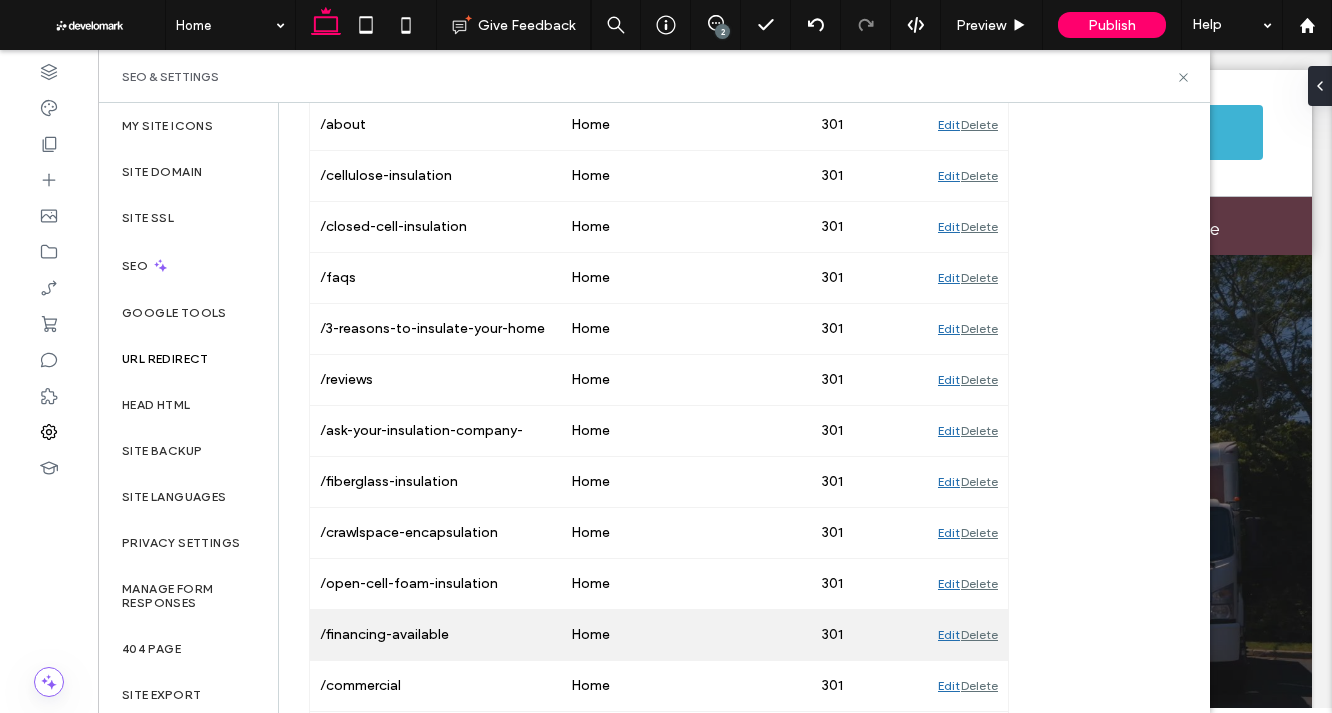 scroll, scrollTop: 598, scrollLeft: 0, axis: vertical 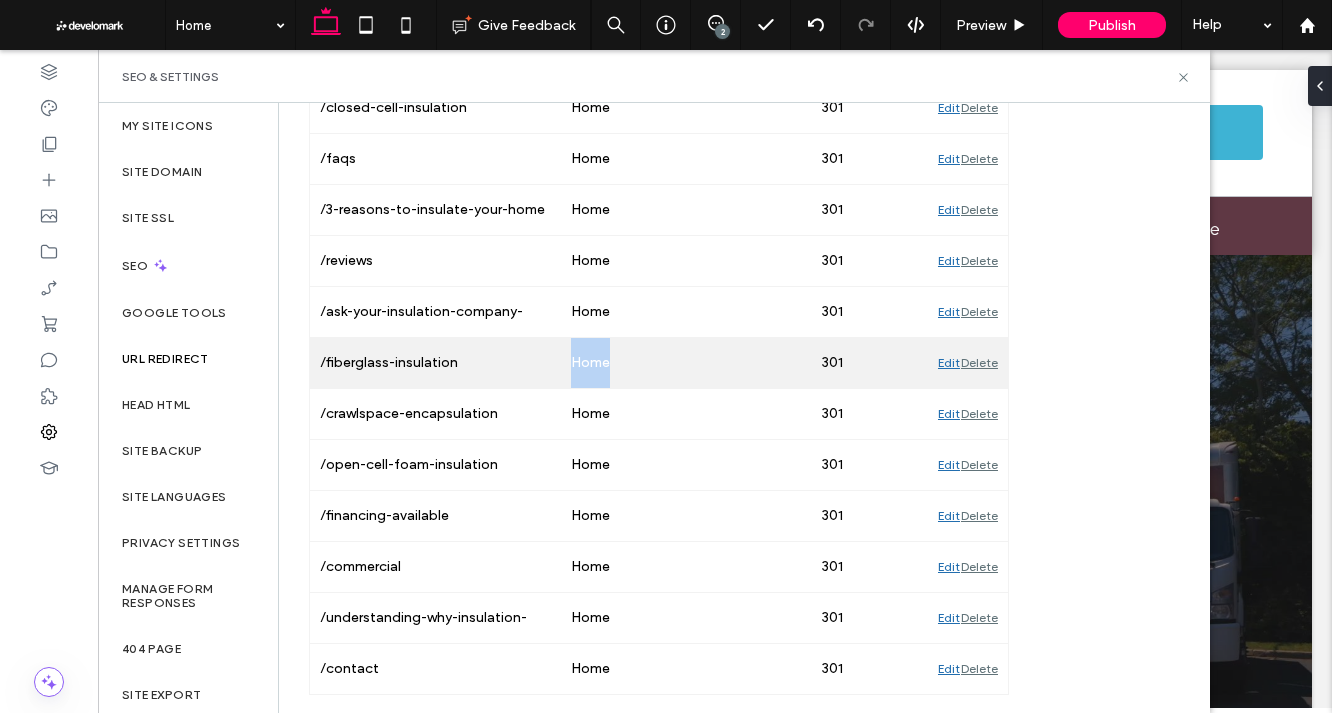 drag, startPoint x: 660, startPoint y: 364, endPoint x: 686, endPoint y: 364, distance: 26 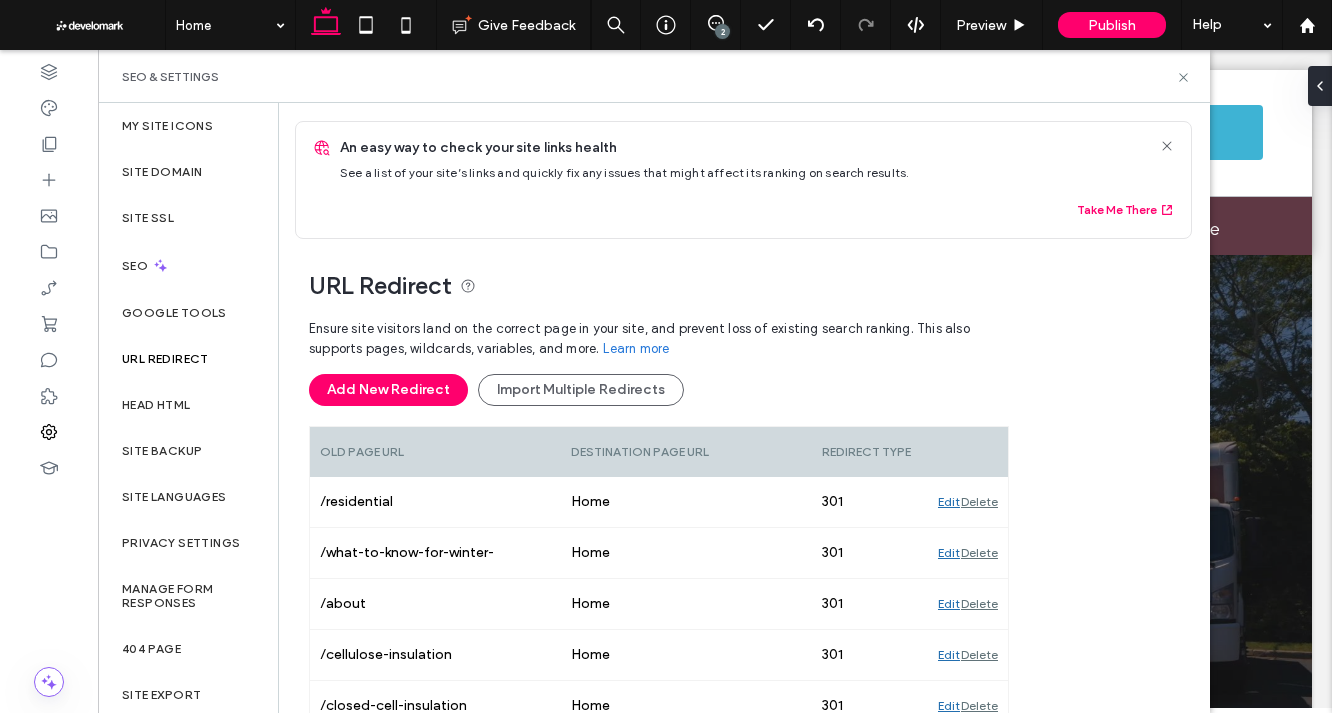 scroll, scrollTop: 8, scrollLeft: 0, axis: vertical 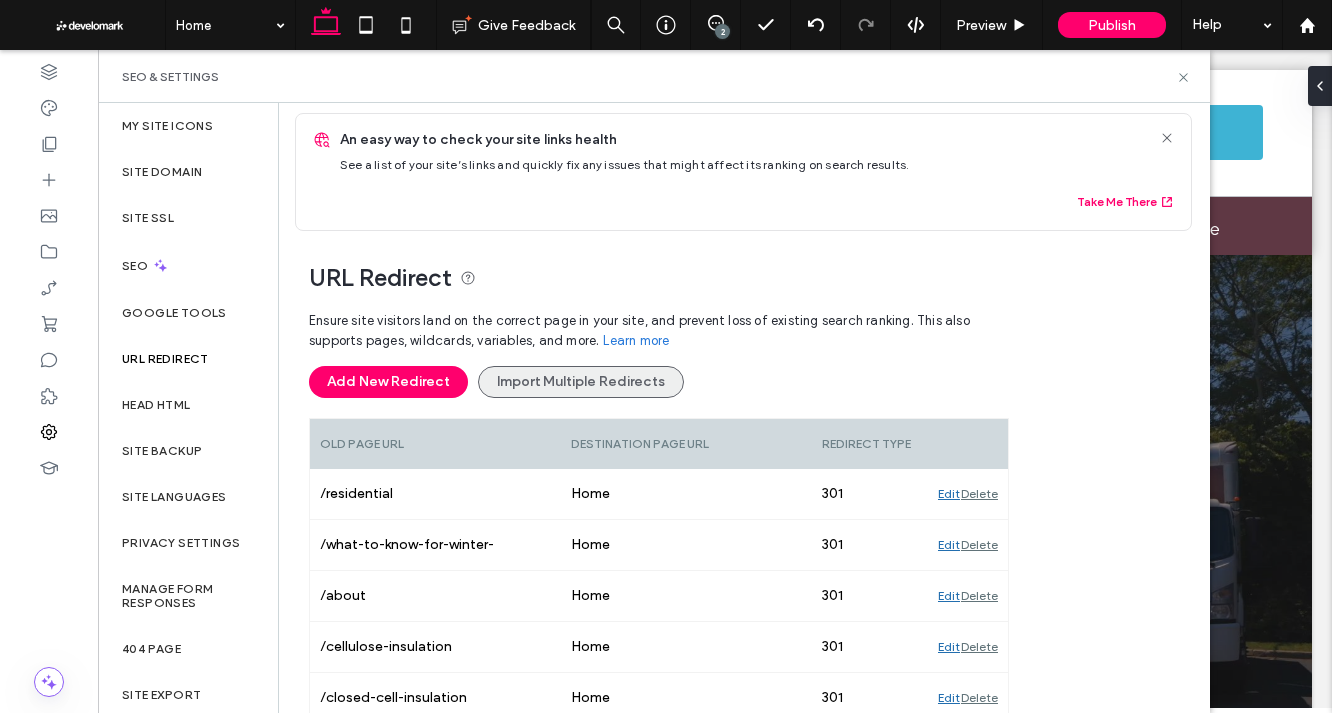 click on "Import Multiple Redirects" at bounding box center (581, 382) 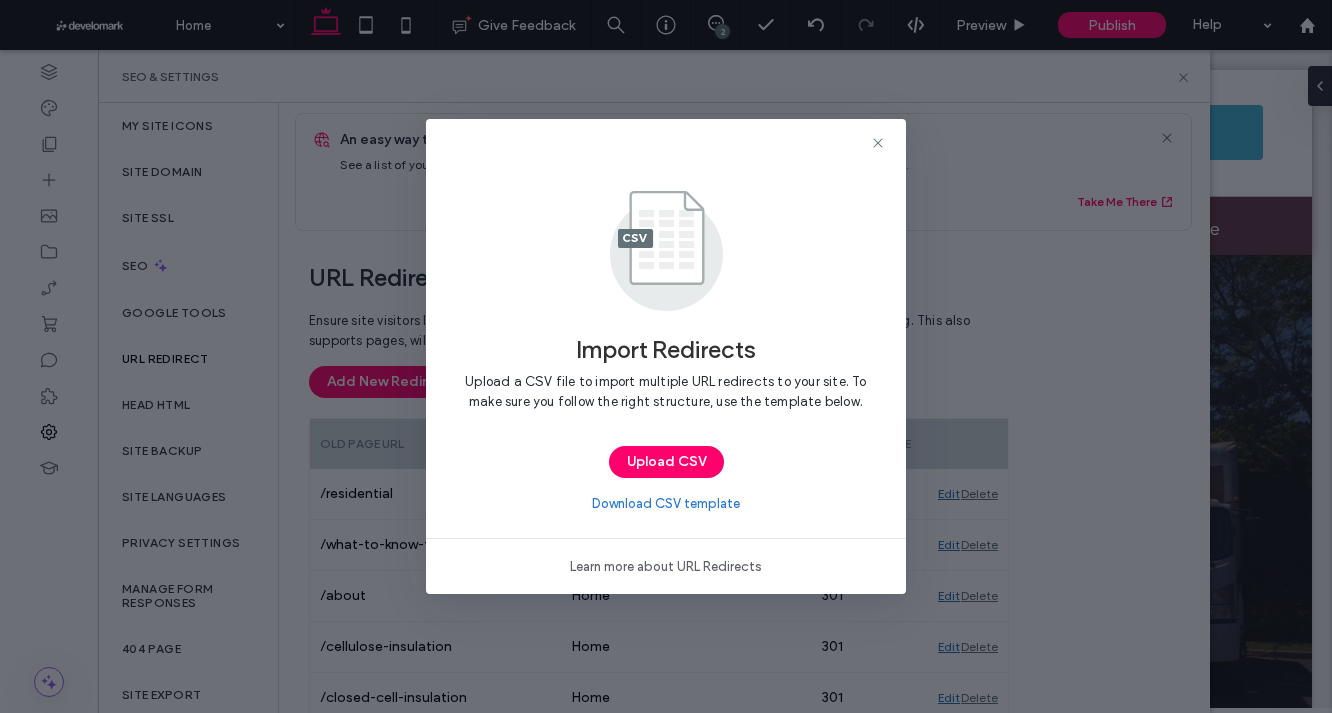 click on "Download CSV template" at bounding box center [666, 504] 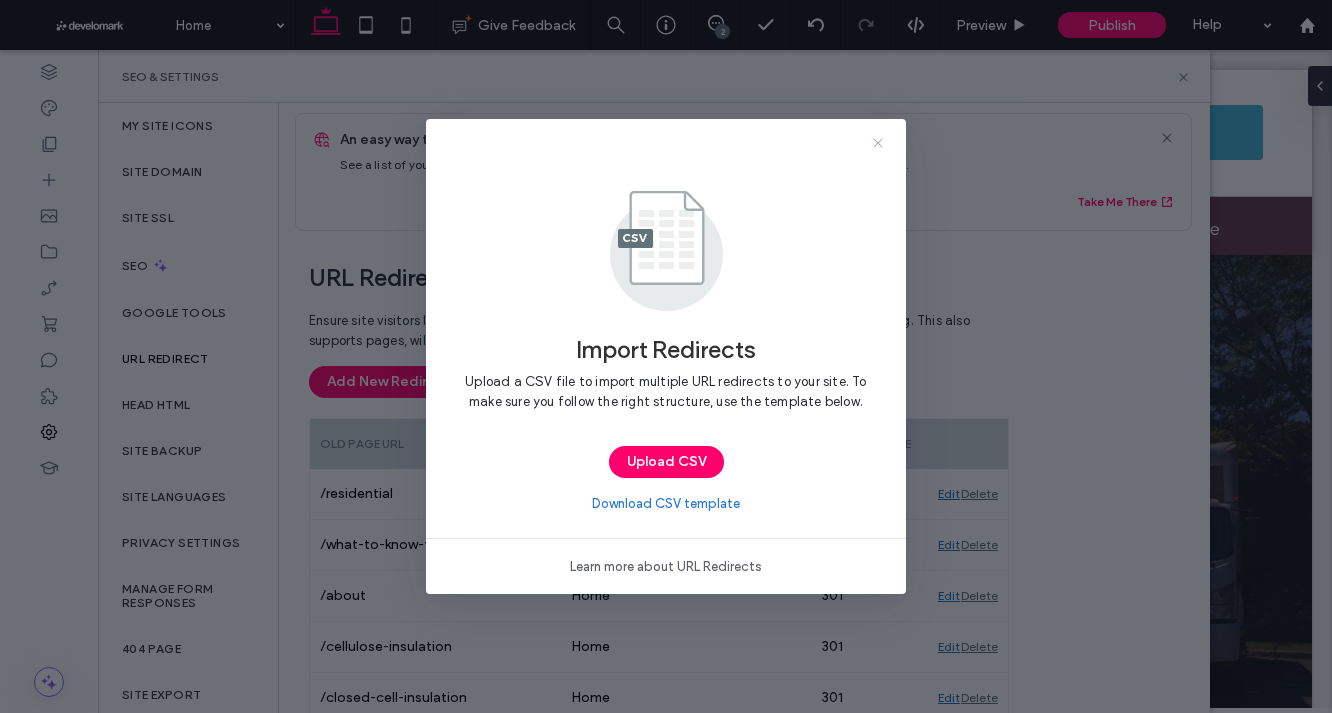 click 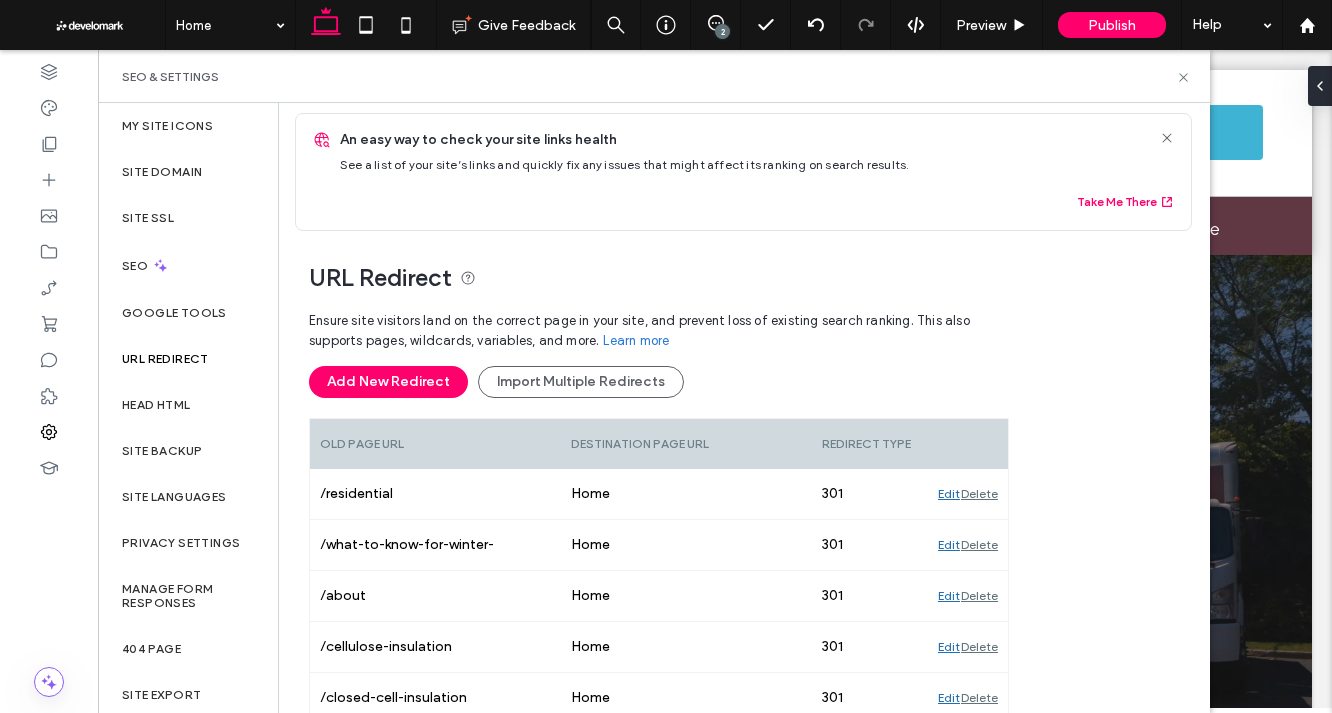 scroll, scrollTop: 144, scrollLeft: 0, axis: vertical 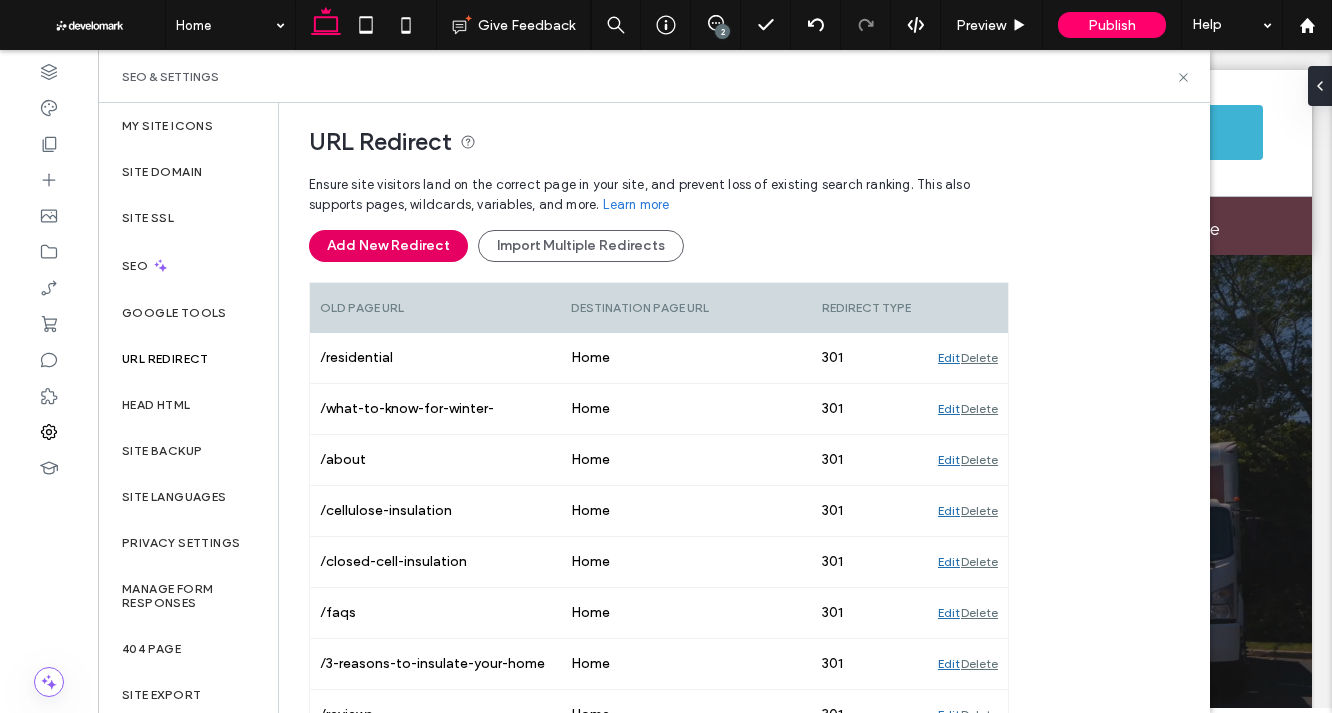 click on "Ensure site visitors land on the correct page in your site, and prevent loss of existing search ranking. This also supports pages, wildcards, variables, and more. Learn more Add New Redirect Import Multiple Redirects" at bounding box center (659, 223) 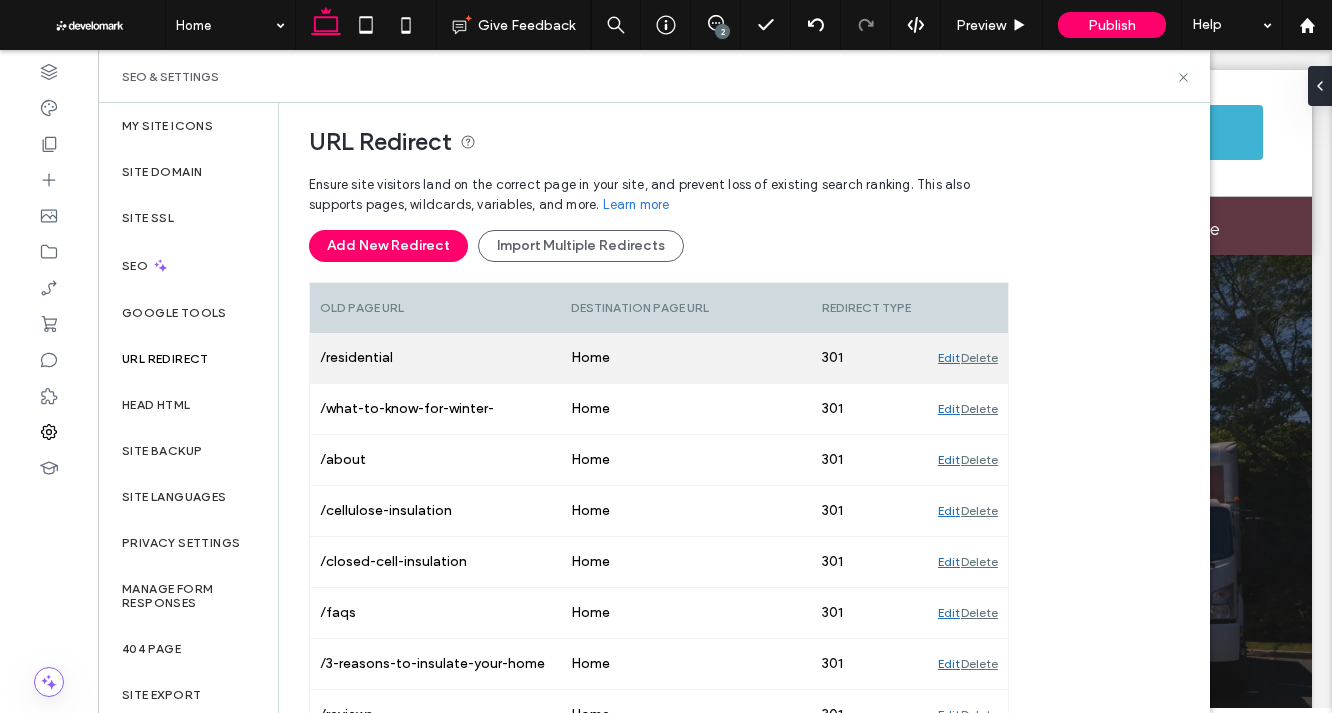 click on "Add New Redirect" at bounding box center [388, 246] 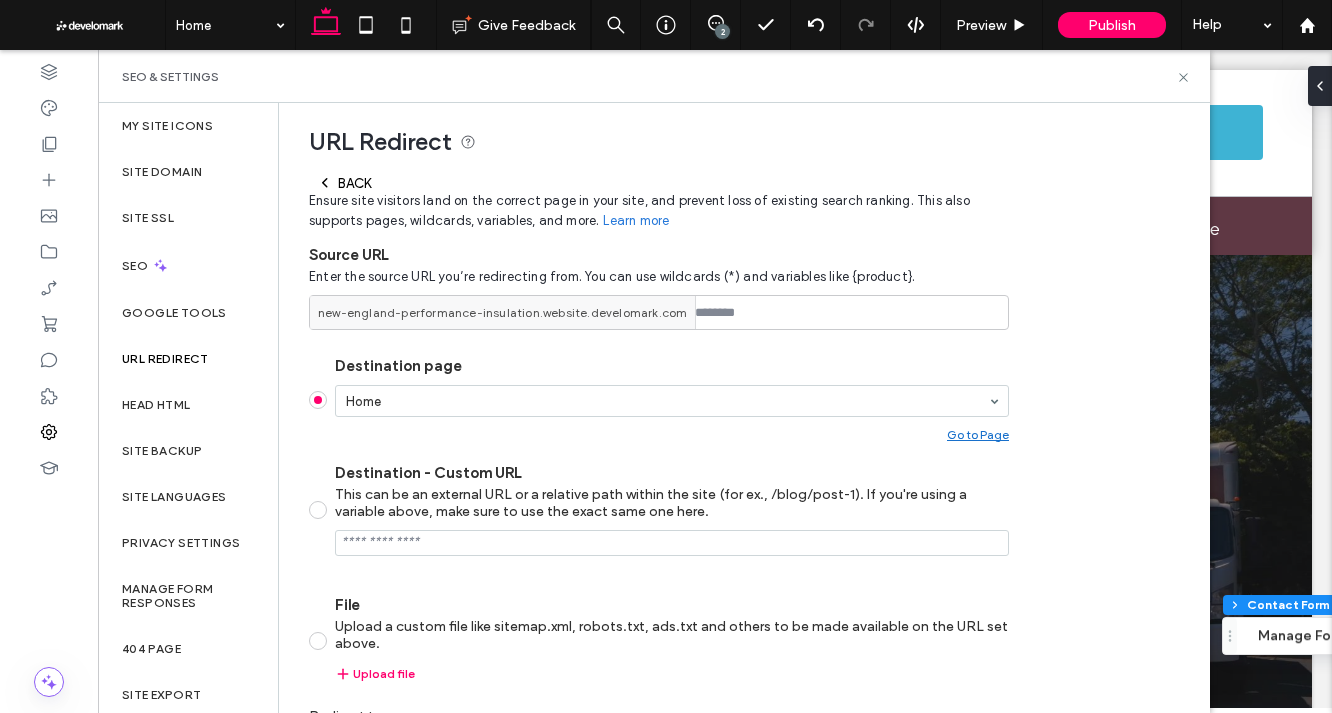 drag, startPoint x: 535, startPoint y: 316, endPoint x: 679, endPoint y: 330, distance: 144.67896 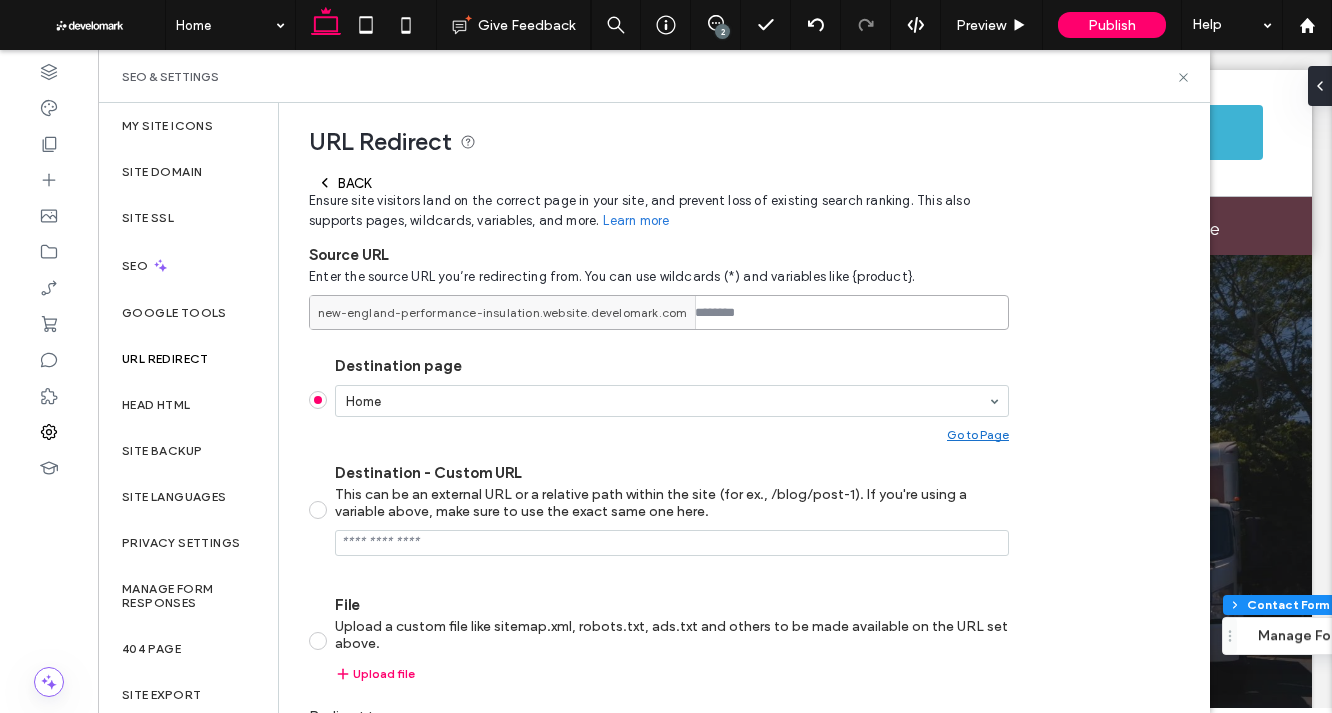 click at bounding box center [659, 312] 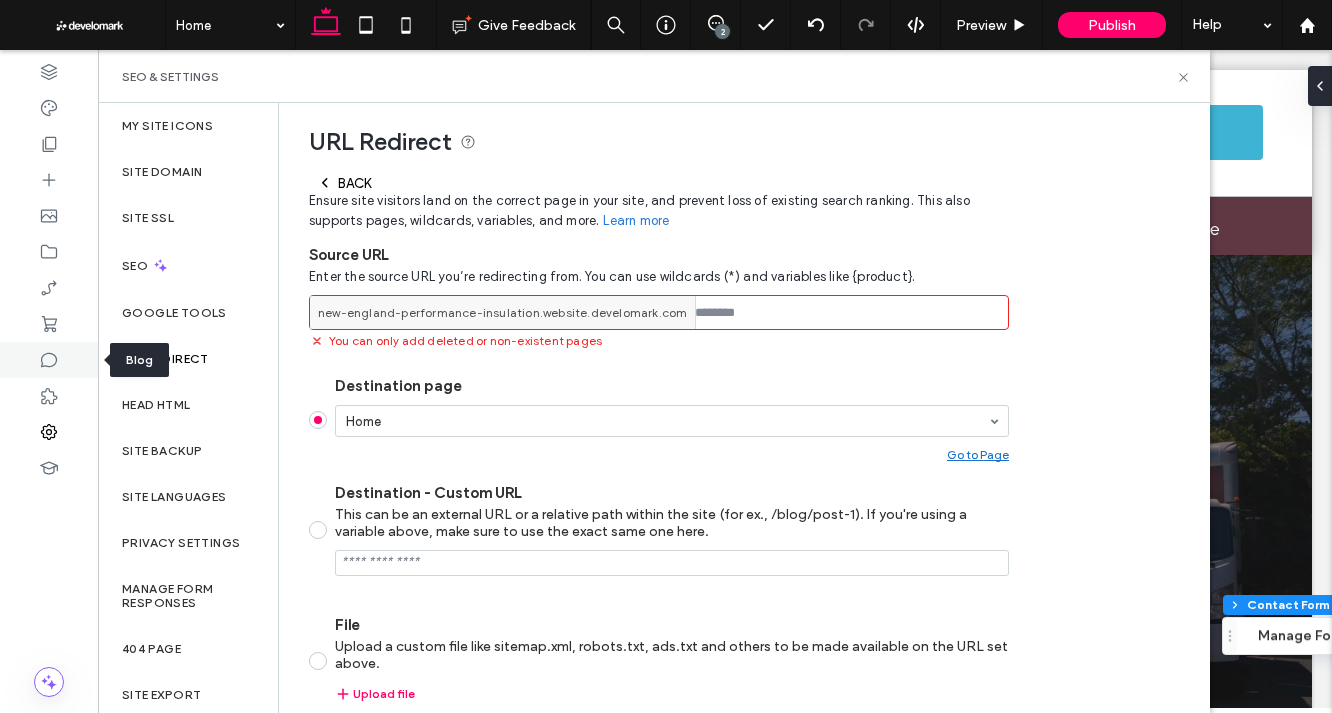 click at bounding box center [49, 360] 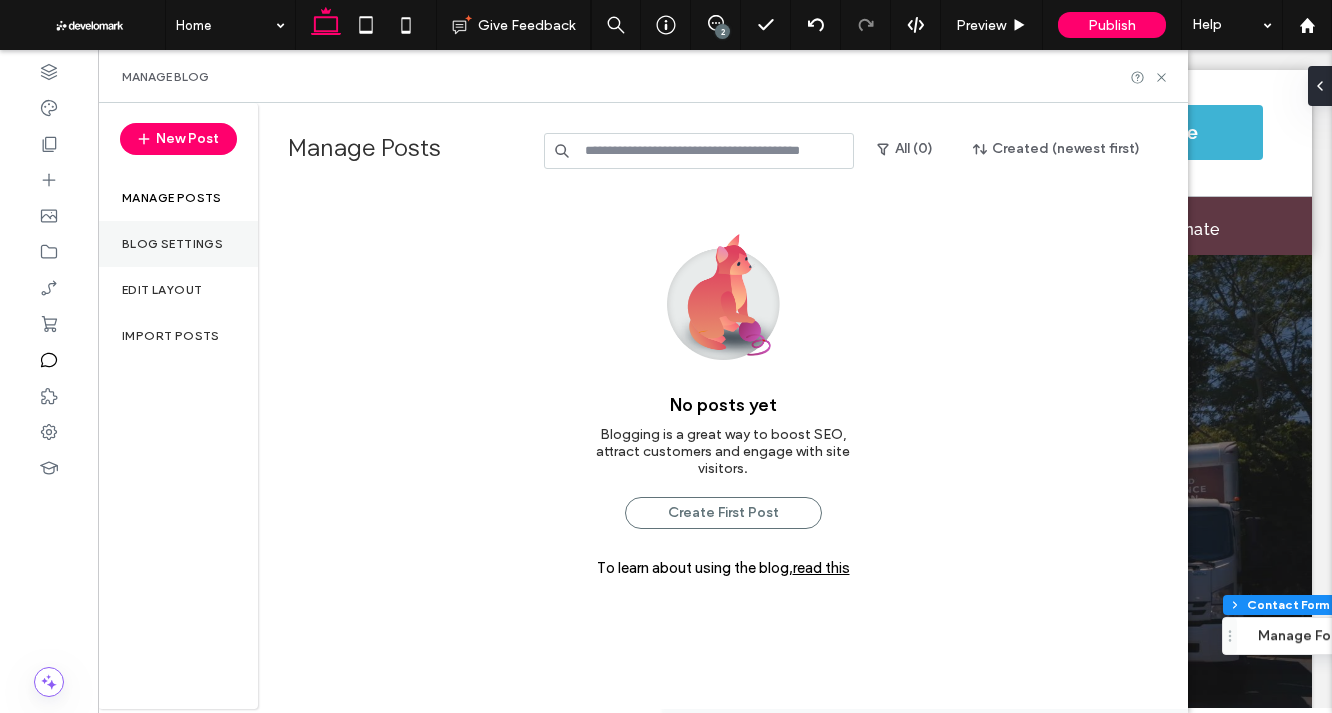 click on "Blog Settings" at bounding box center (178, 244) 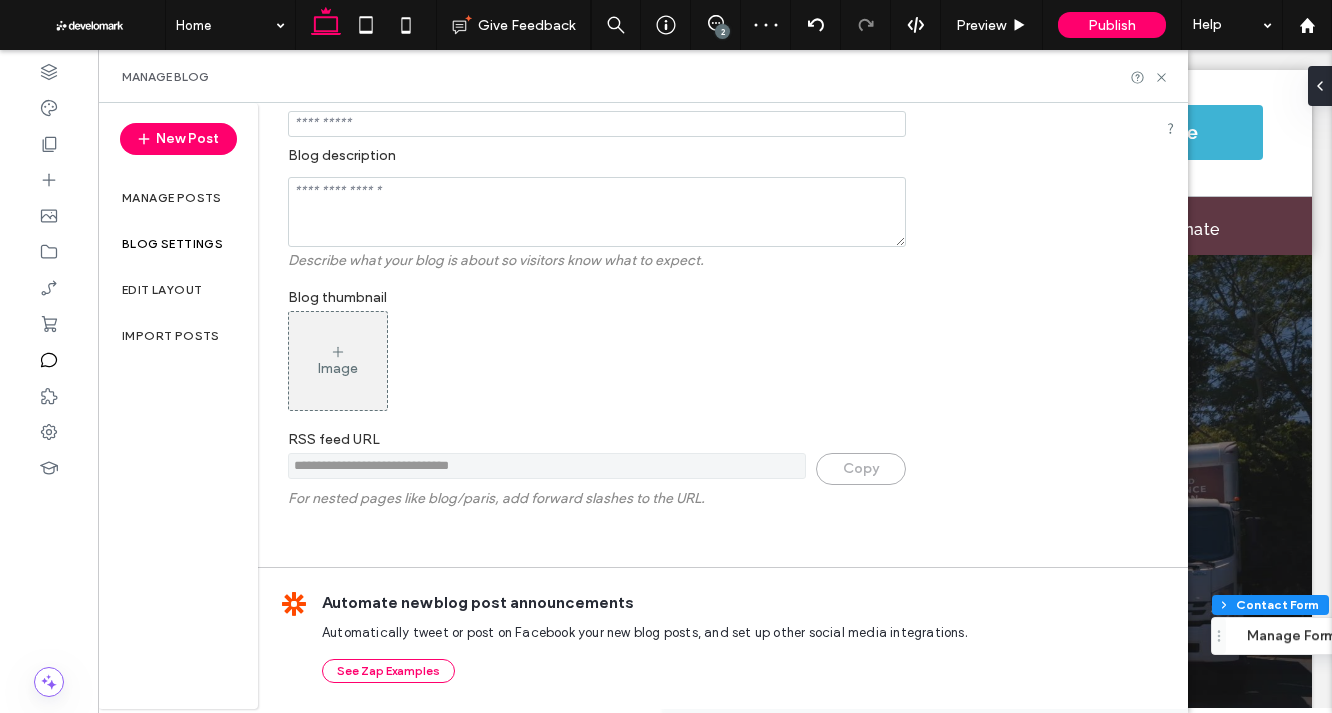 scroll, scrollTop: 0, scrollLeft: 0, axis: both 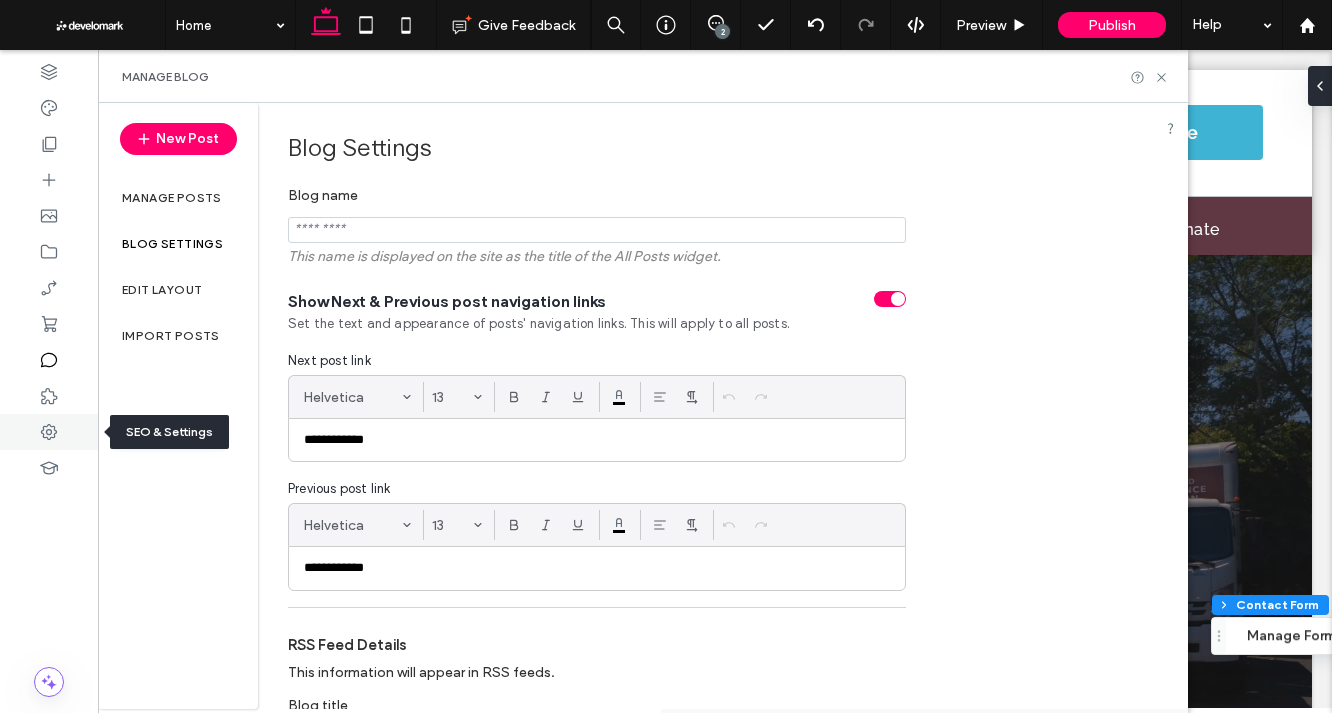 click 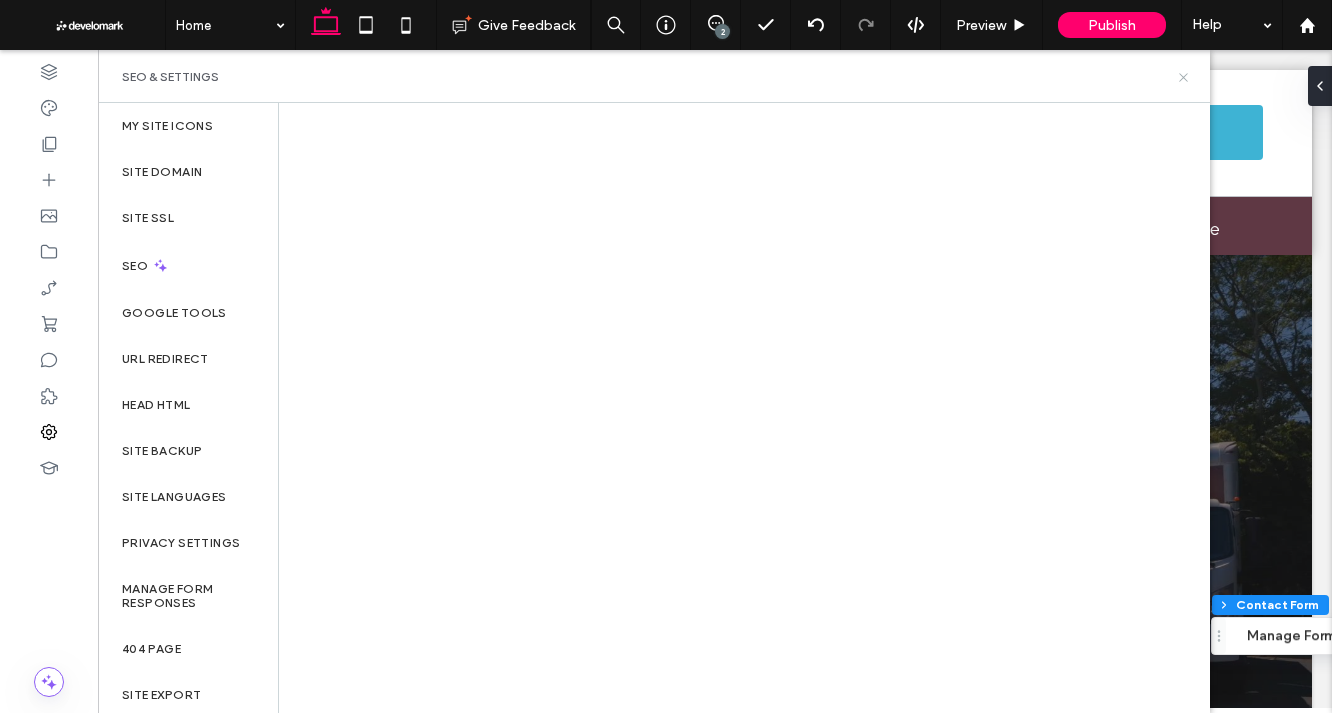 click 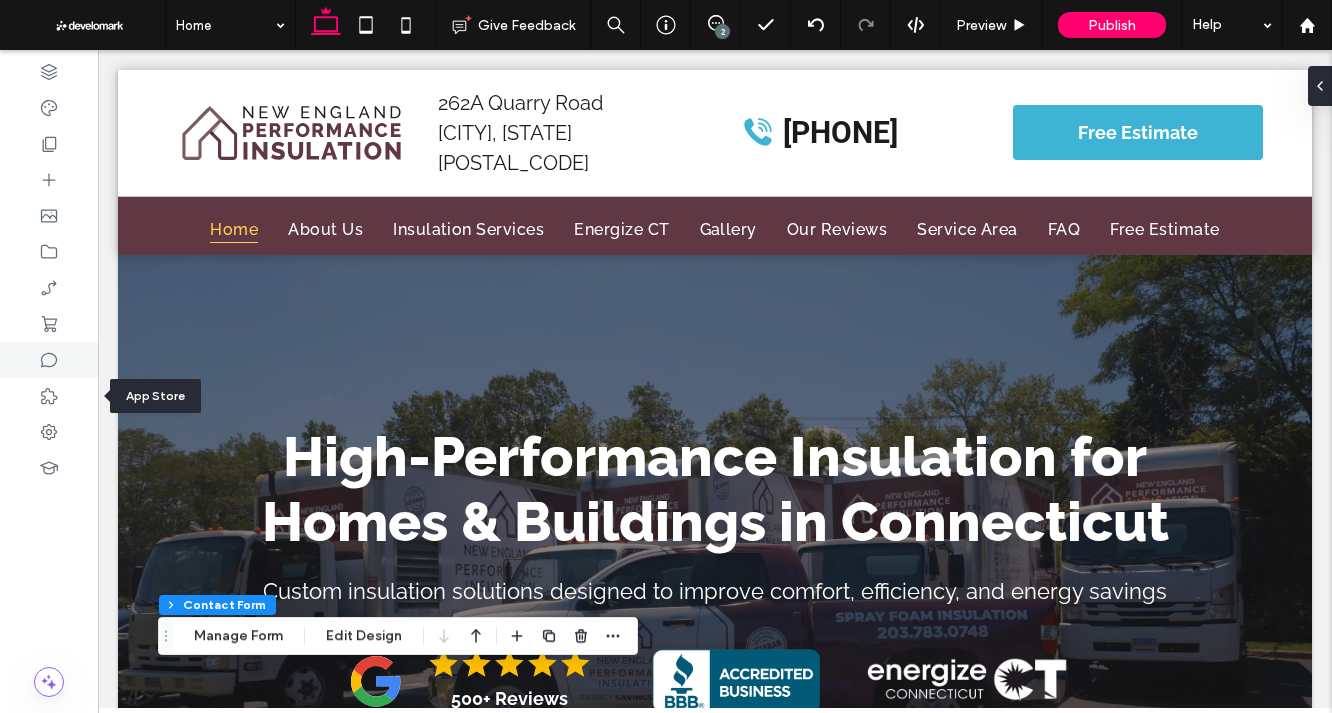click at bounding box center [49, 381] 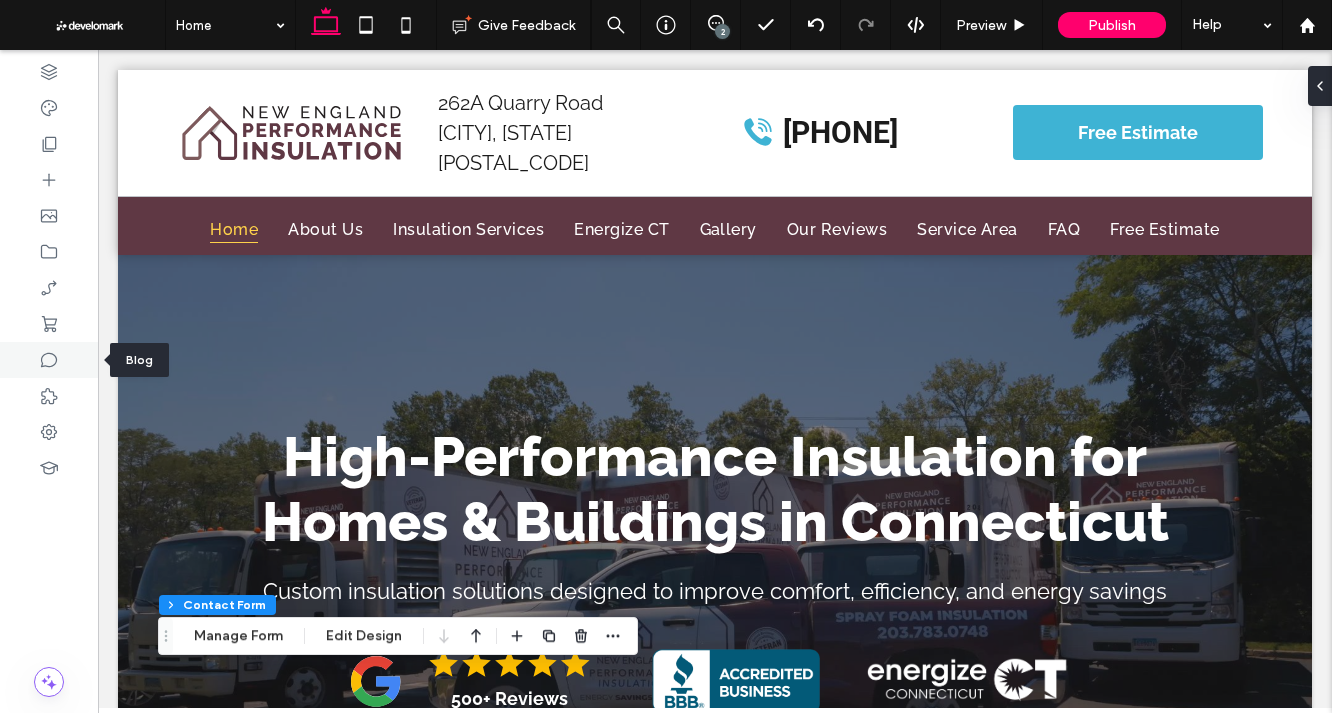 click 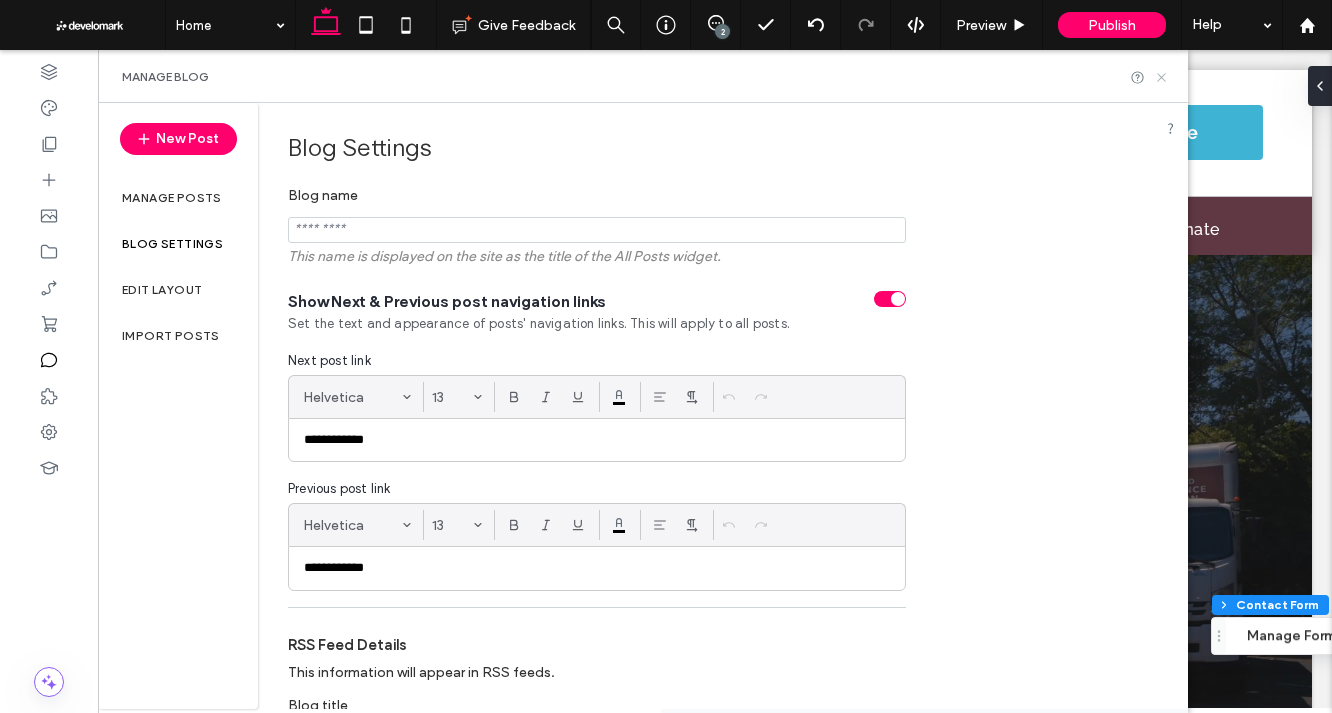 click 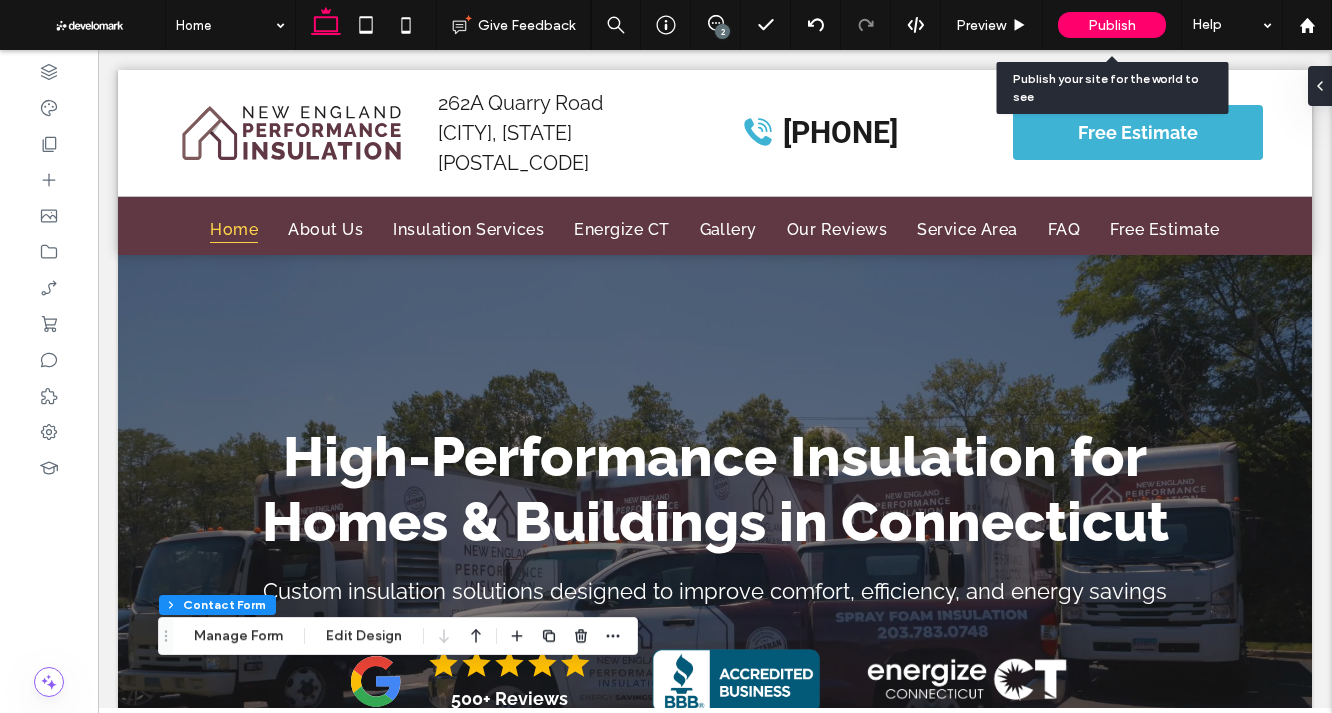 click on "Publish" at bounding box center [1112, 25] 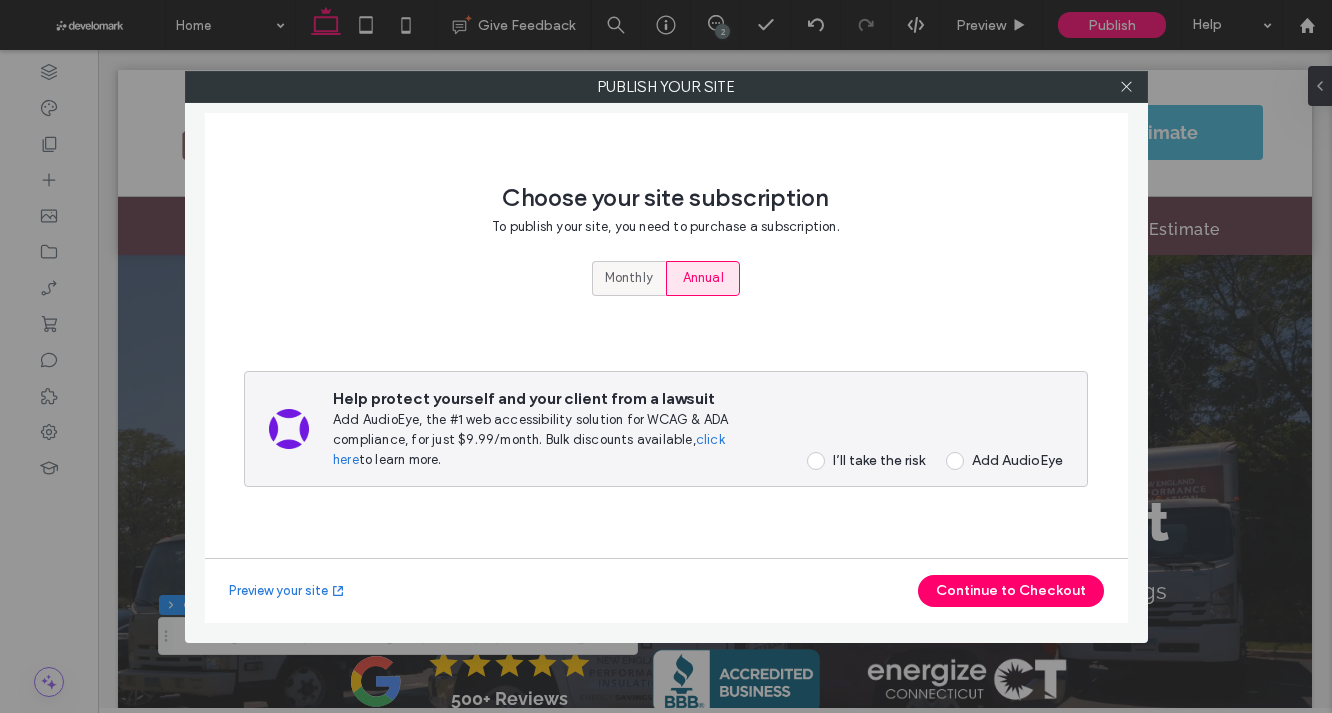 click on "Monthly" at bounding box center [629, 278] 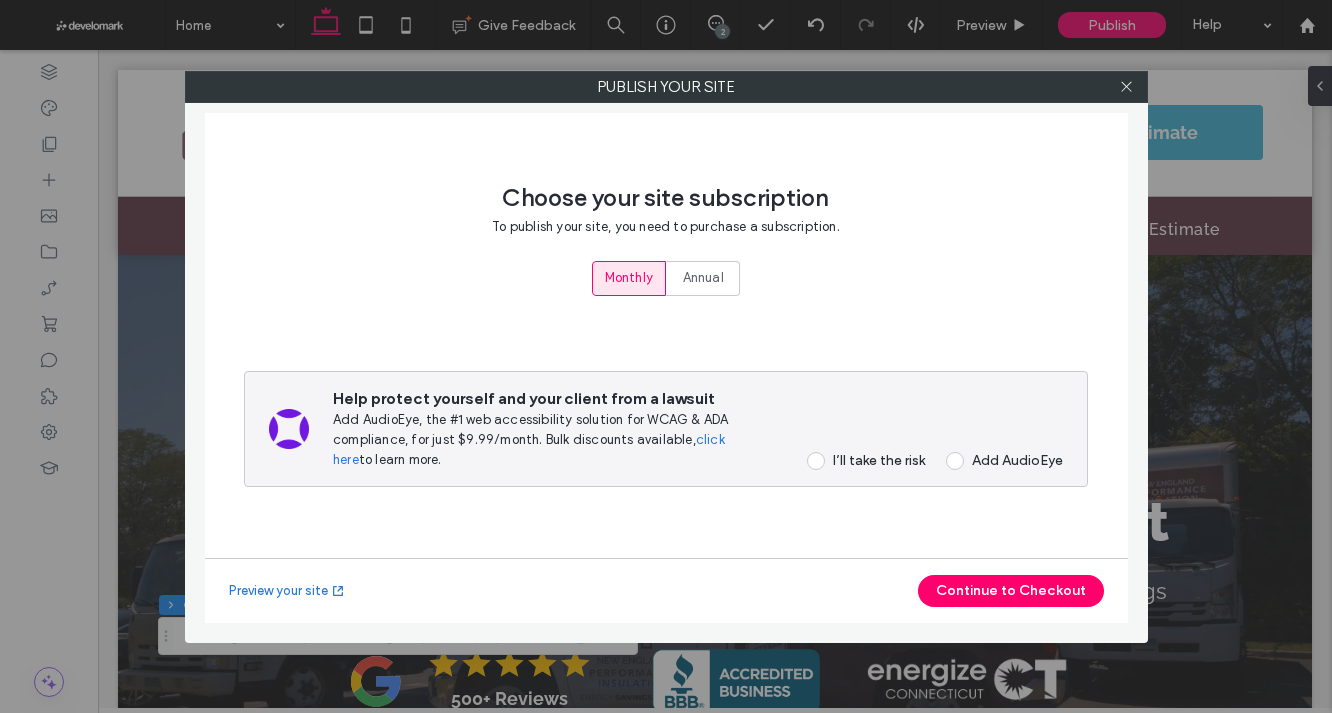 click on "I’ll take the risk" at bounding box center (859, 461) 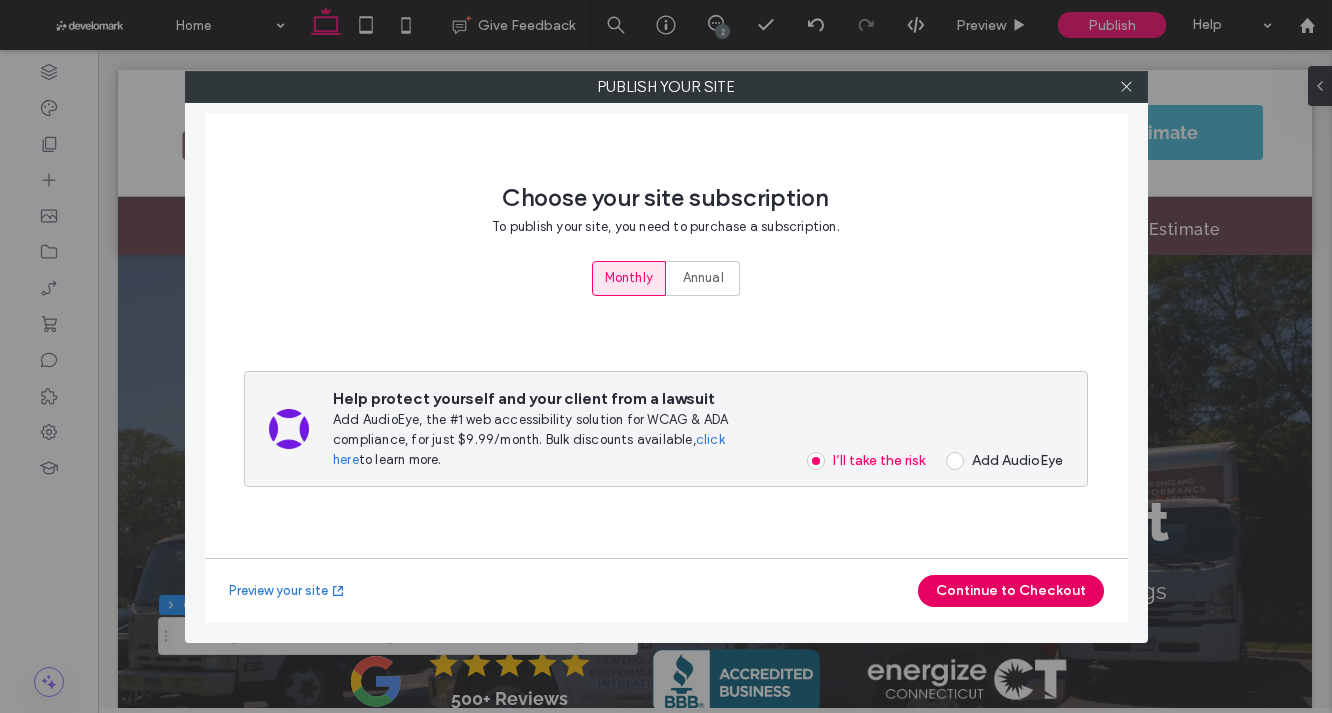 click on "Continue to Checkout" at bounding box center [1011, 591] 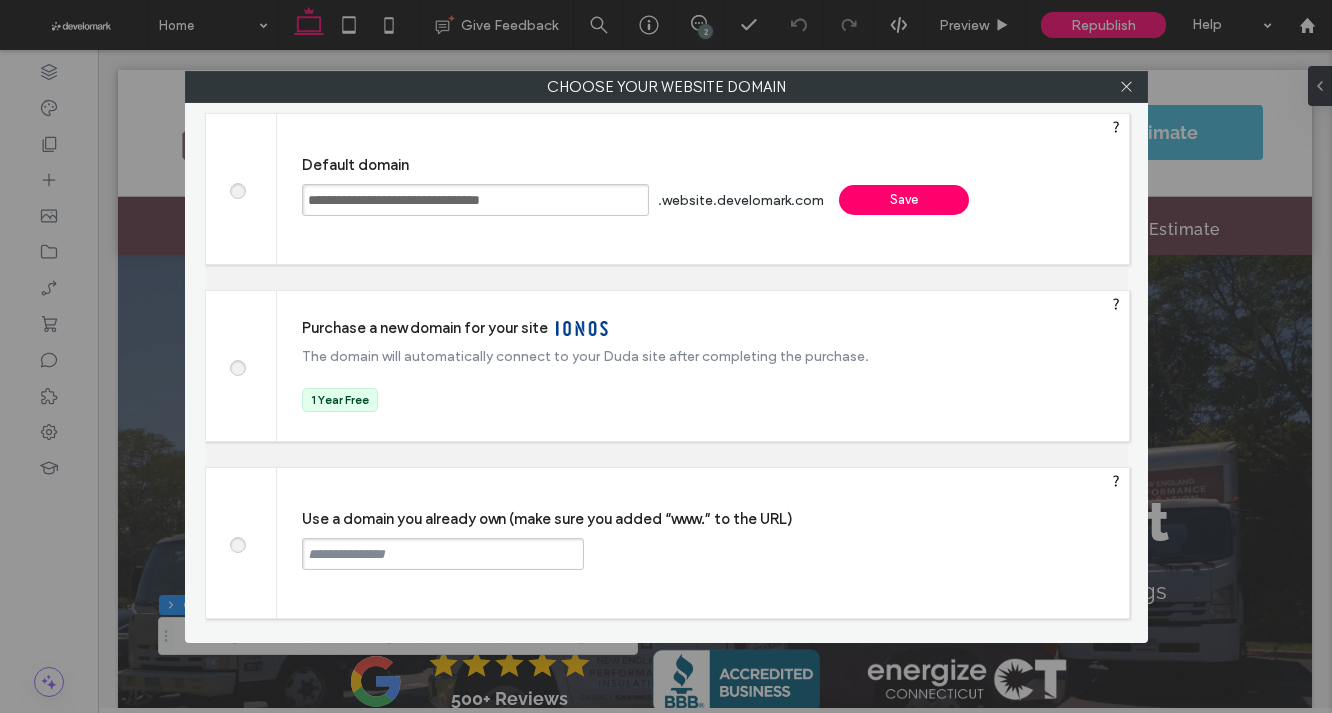 drag, startPoint x: 567, startPoint y: 202, endPoint x: 304, endPoint y: 200, distance: 263.0076 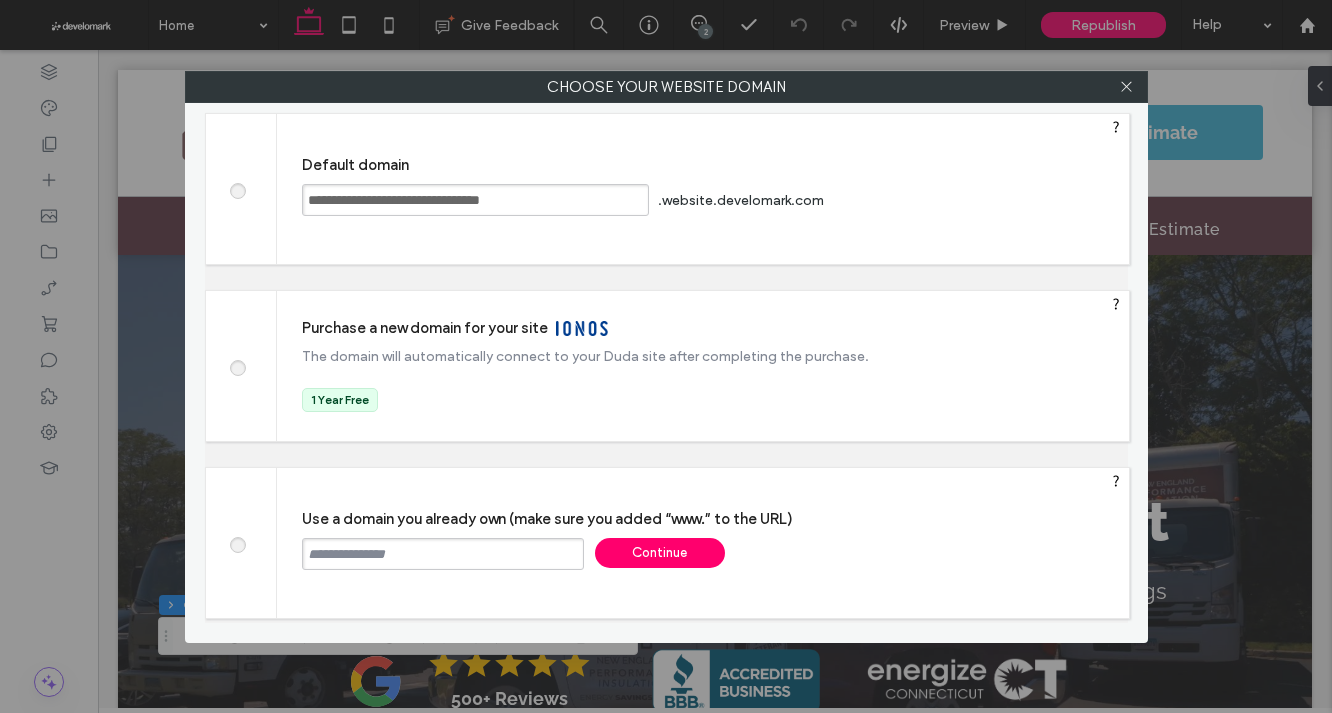 click at bounding box center [443, 554] 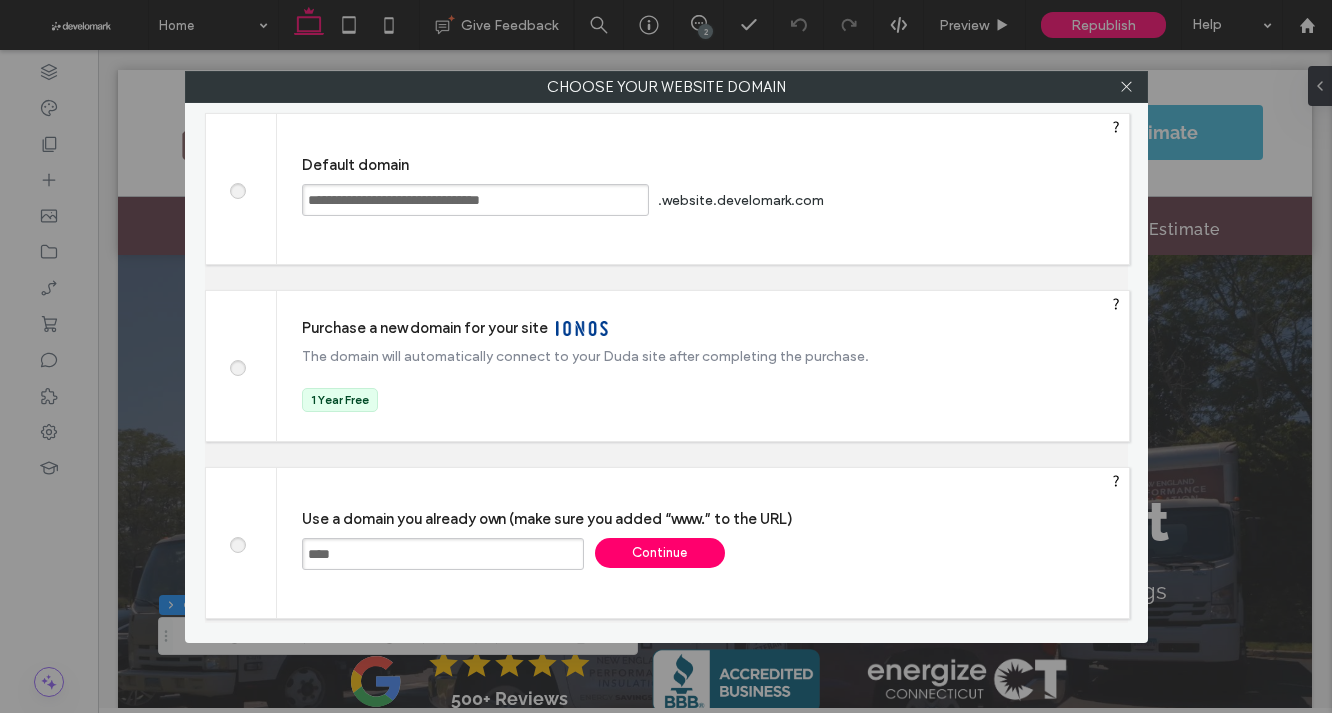 paste on "**********" 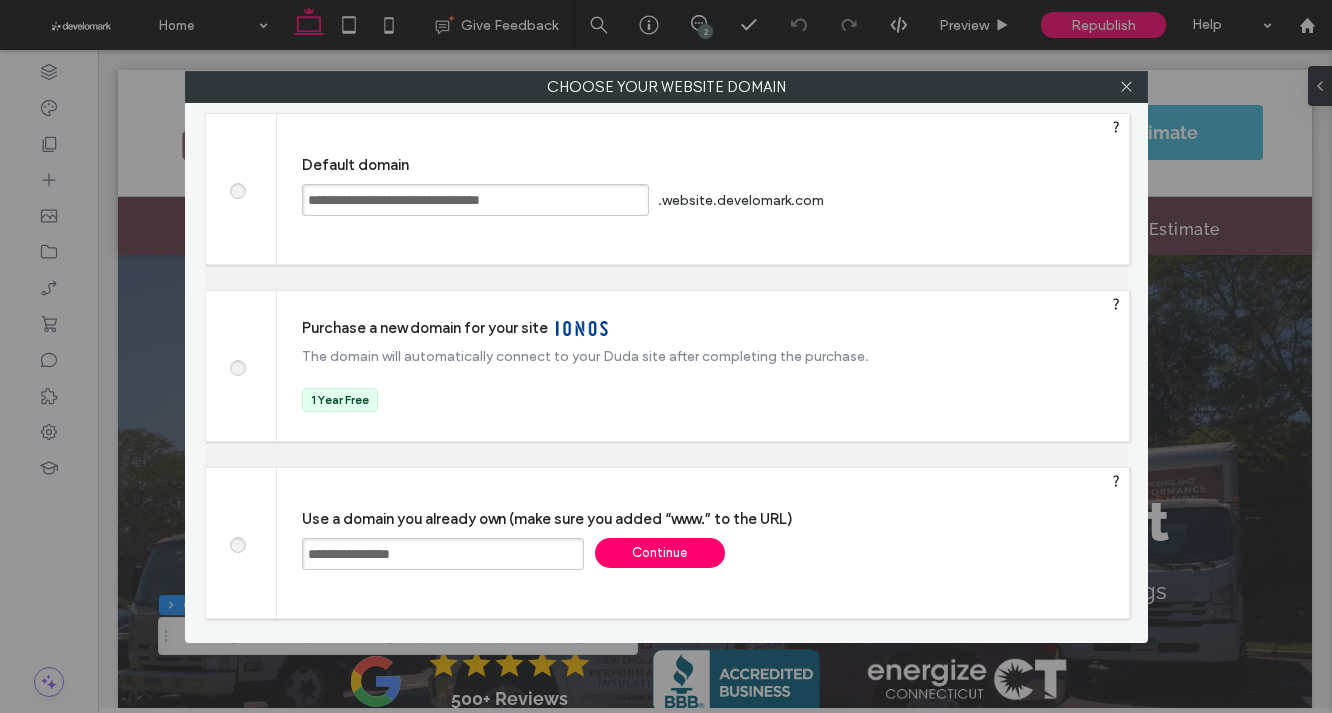 type on "**********" 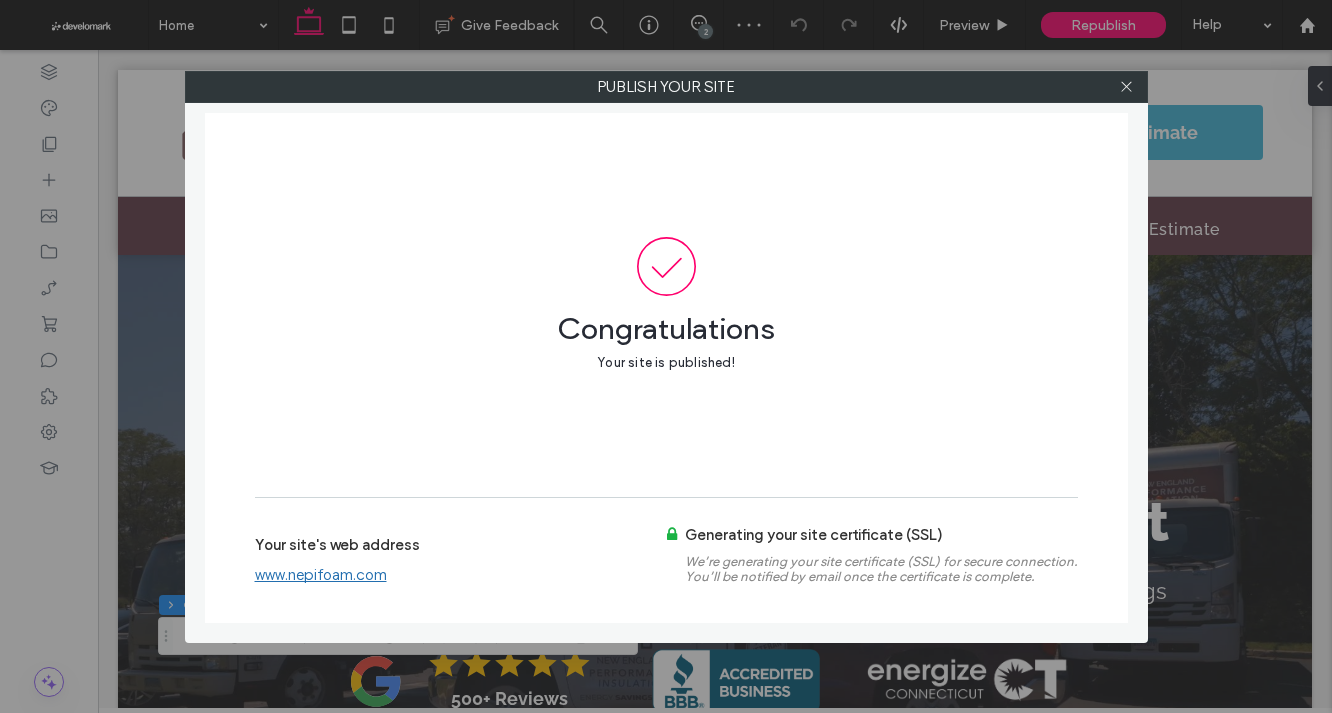 click on "www.nepifoam.com" at bounding box center [321, 575] 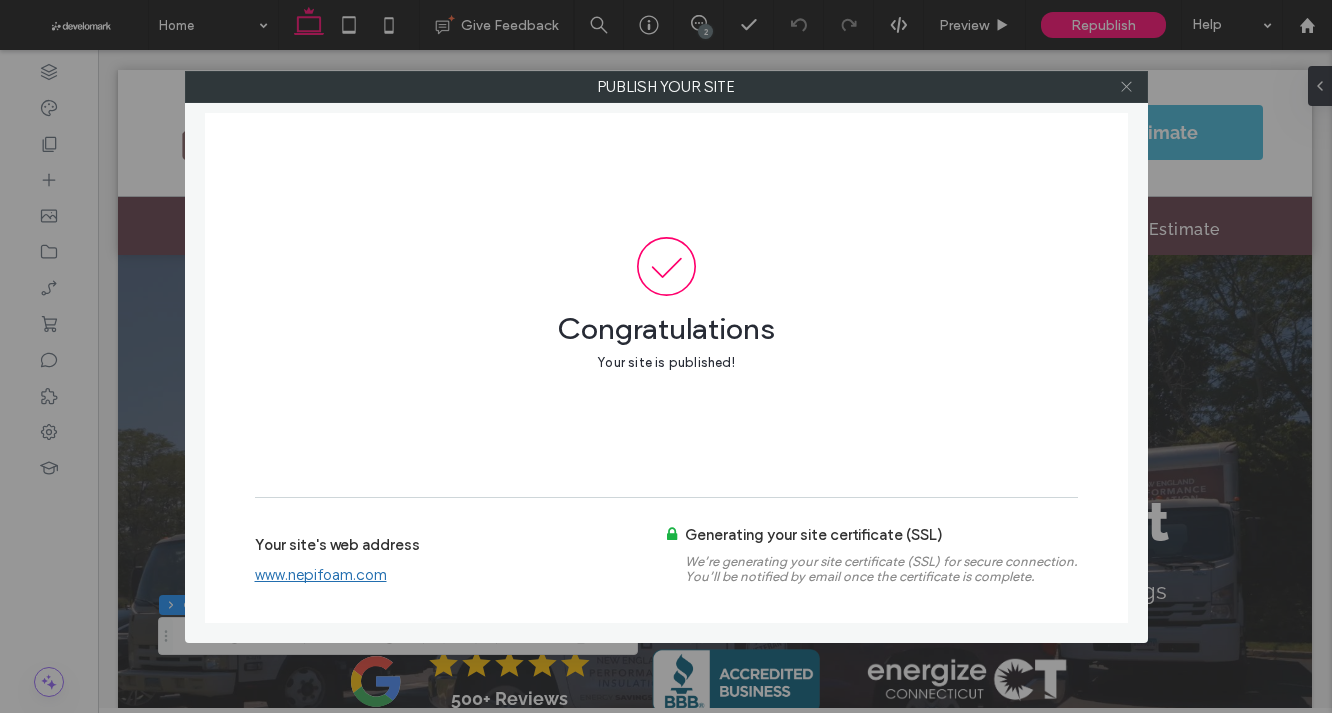 click 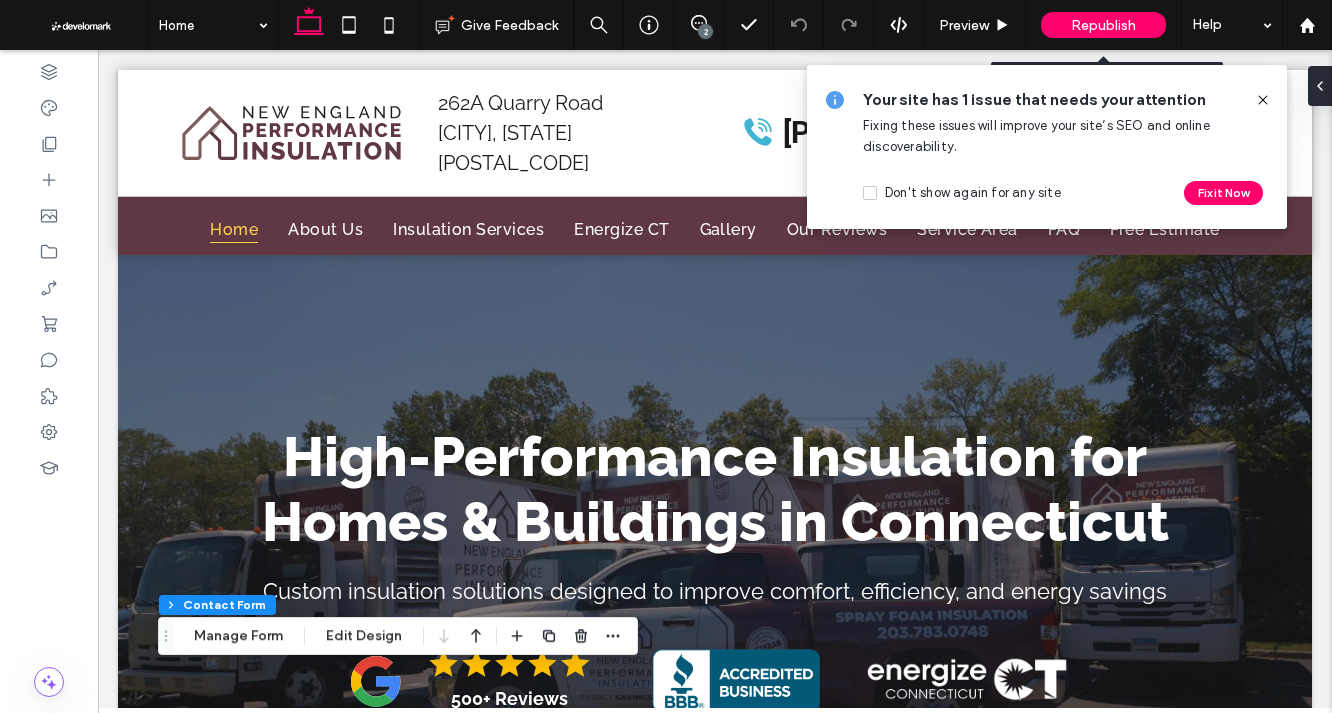 click on "Republish" at bounding box center [1103, 25] 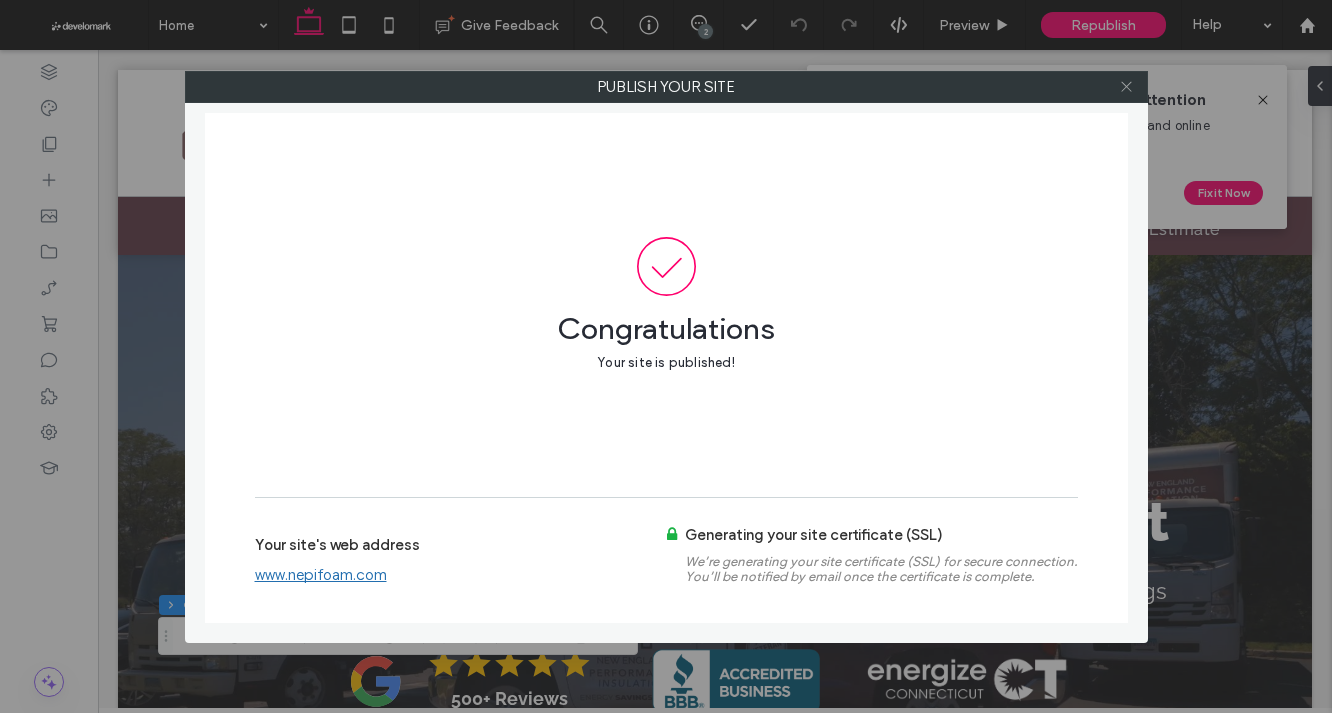 click 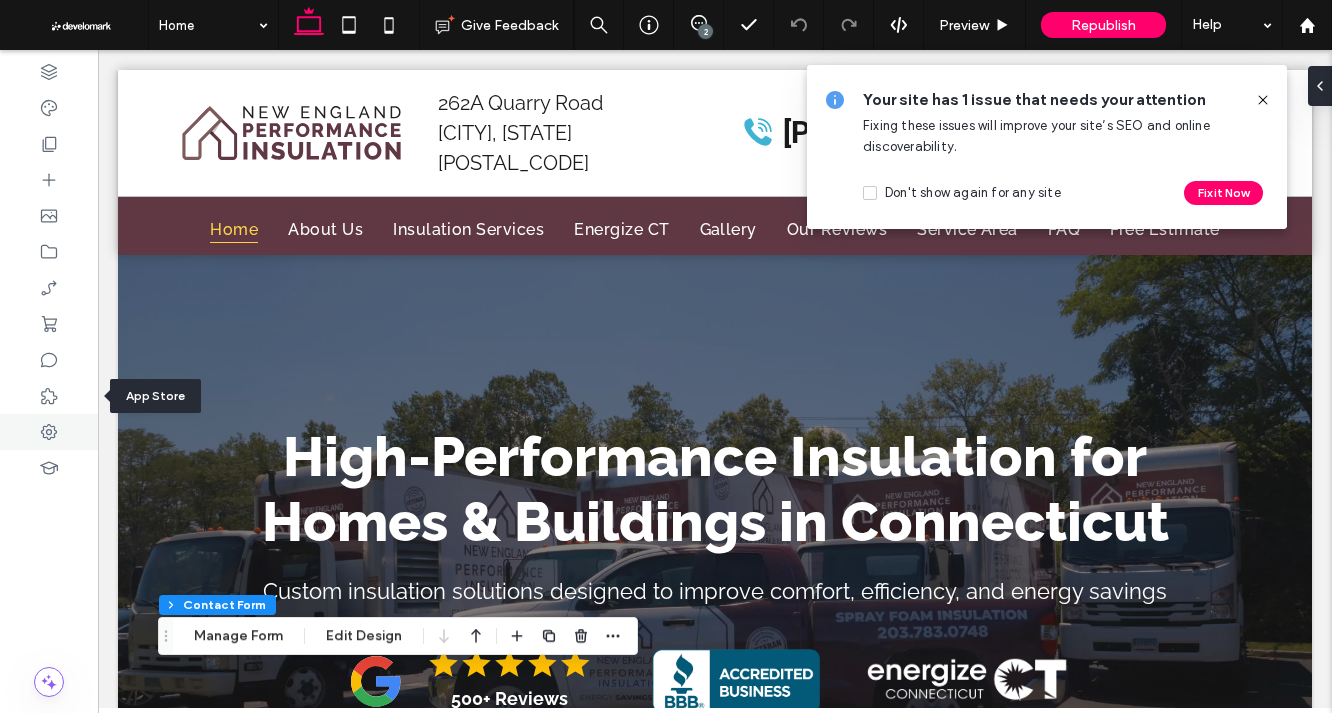 click at bounding box center (49, 396) 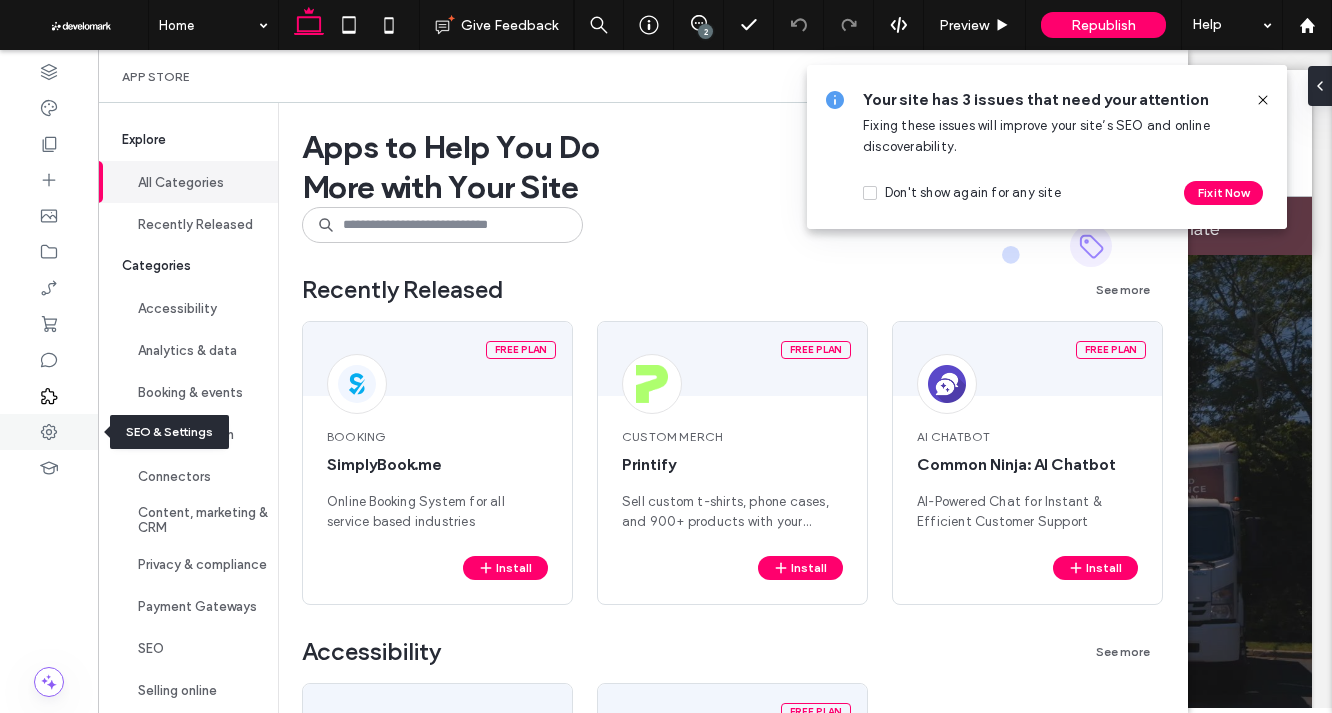 click 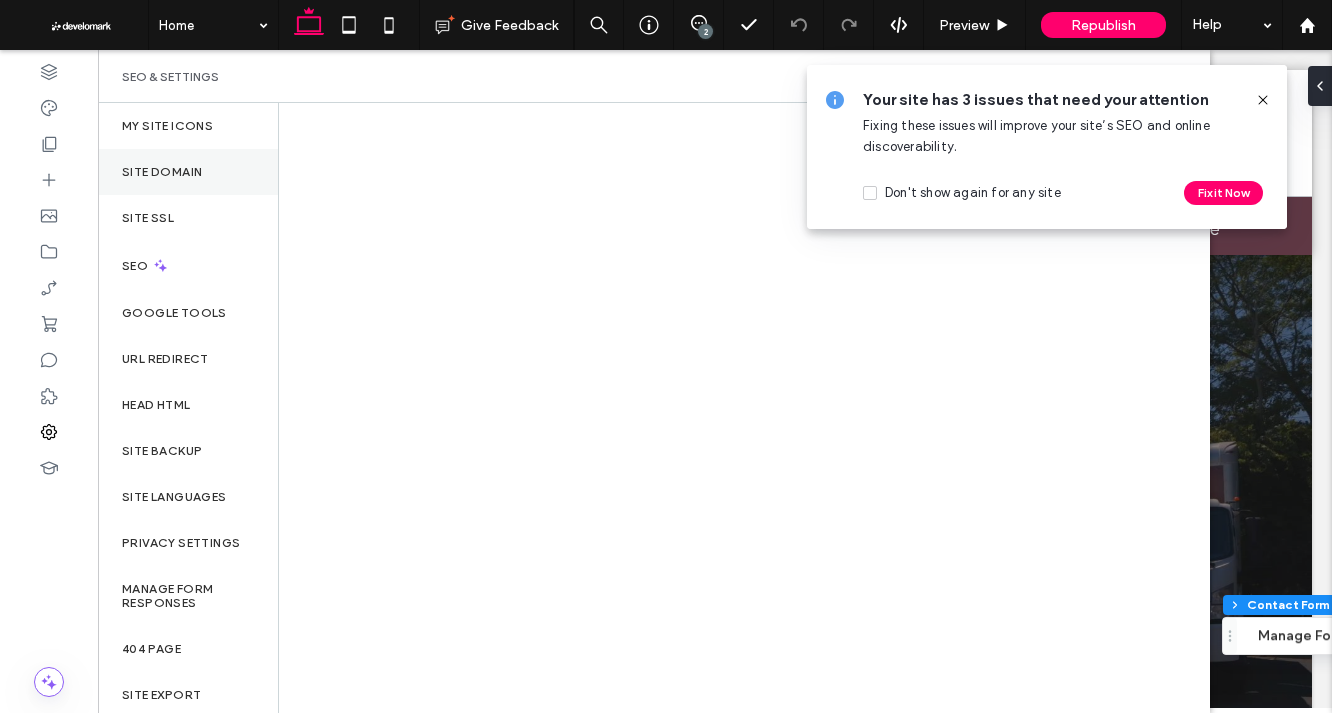 drag, startPoint x: 201, startPoint y: 168, endPoint x: 219, endPoint y: 171, distance: 18.248287 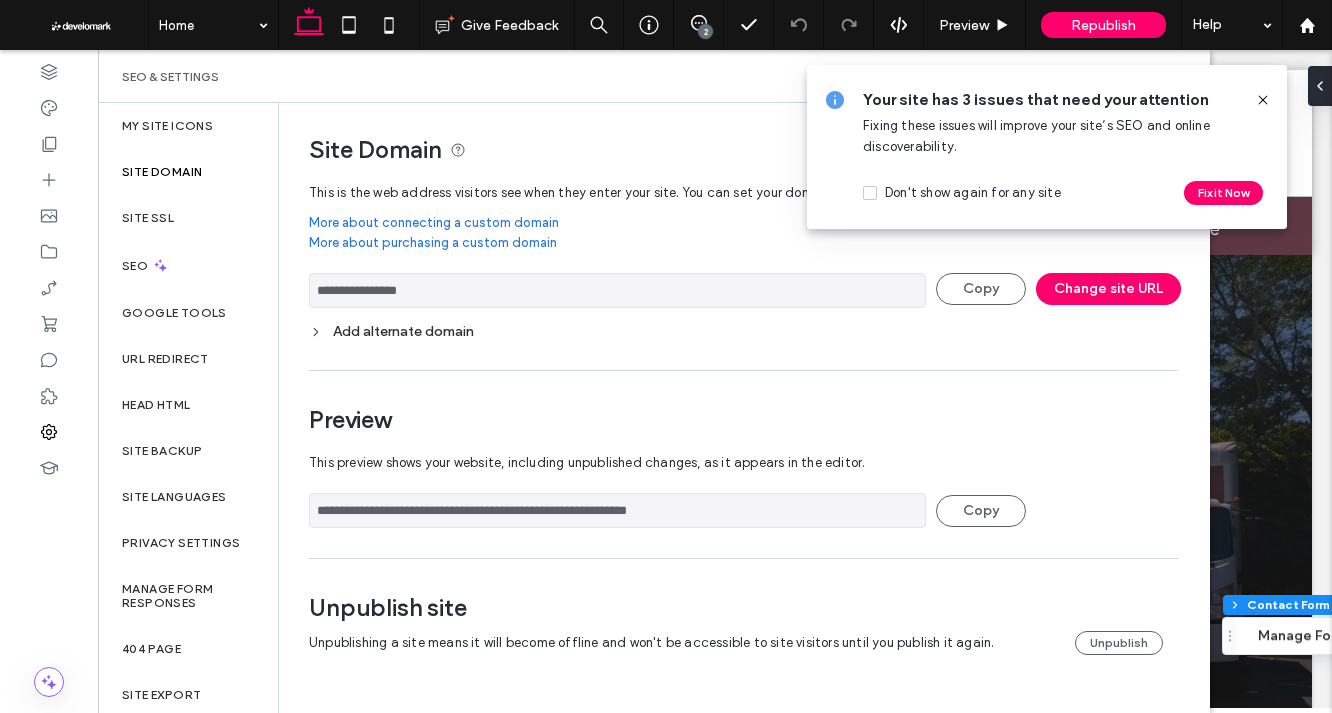 click 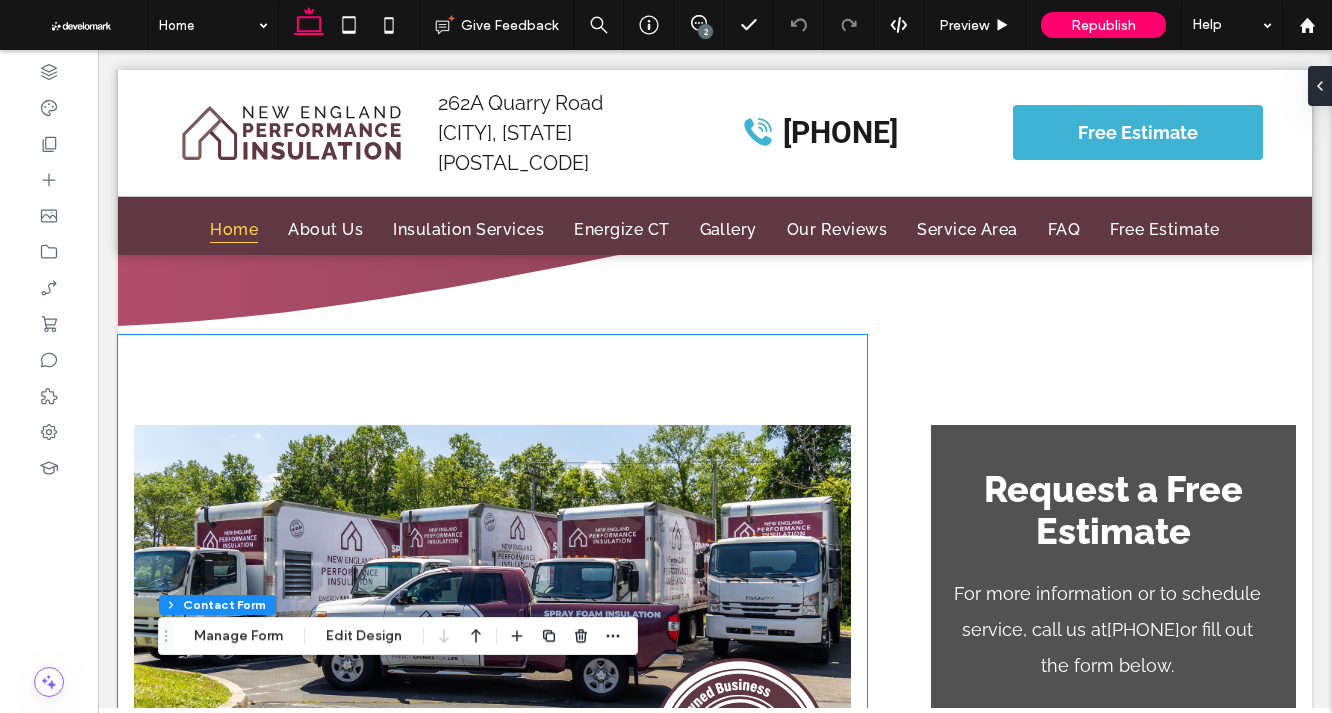 scroll, scrollTop: 0, scrollLeft: 0, axis: both 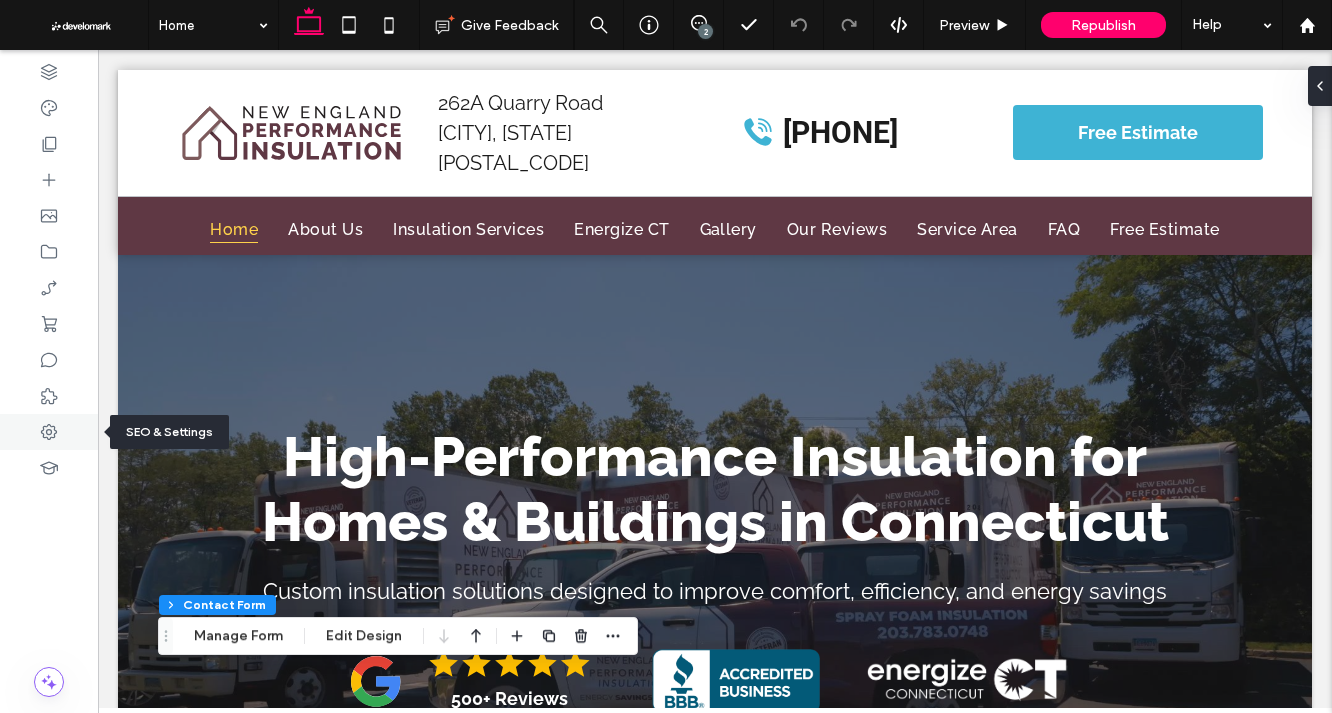 click at bounding box center (49, 432) 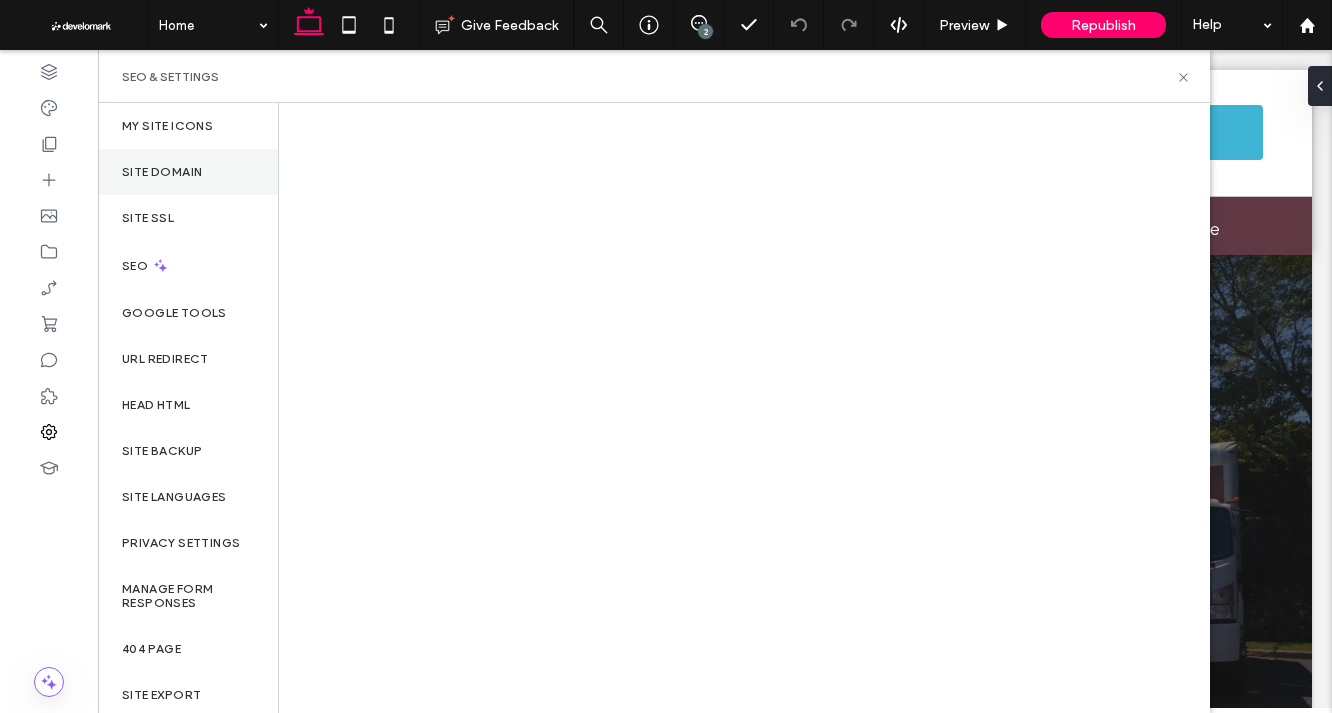 drag, startPoint x: 194, startPoint y: 155, endPoint x: 228, endPoint y: 166, distance: 35.735138 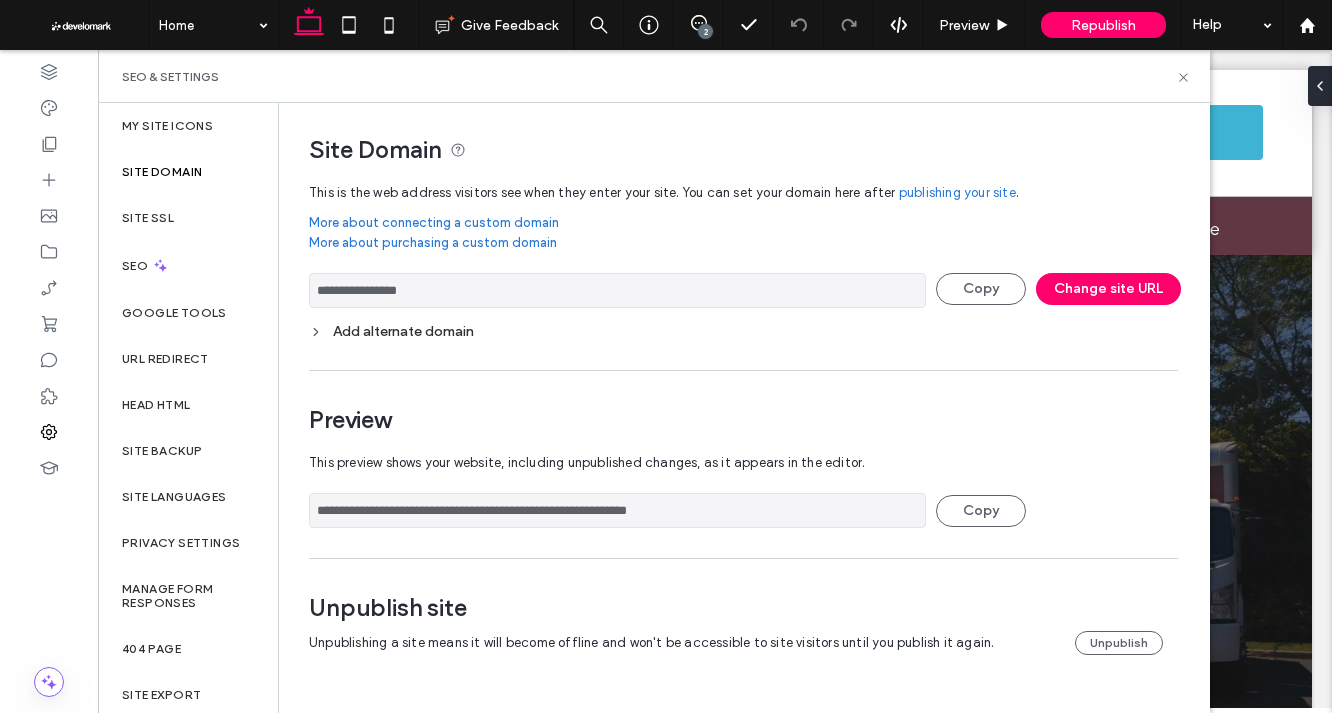 click on "**********" at bounding box center [743, 311] 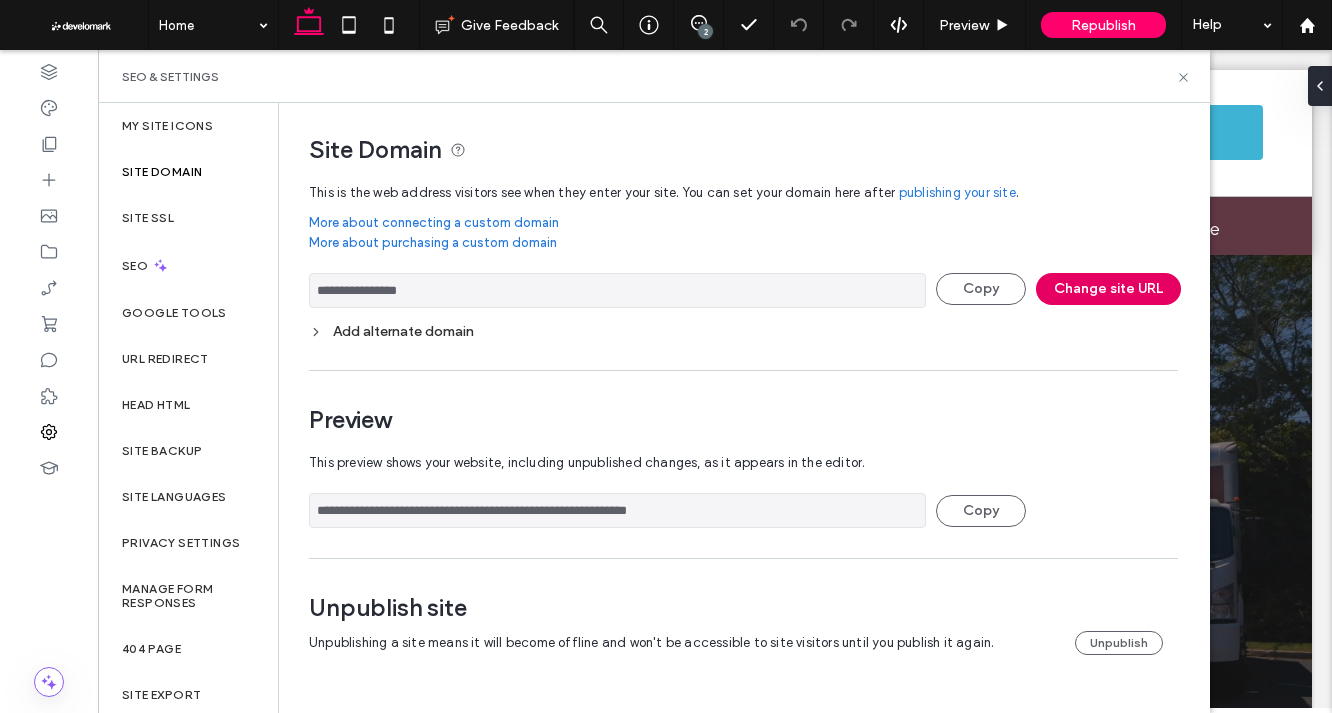 click on "Change site URL" at bounding box center (1108, 289) 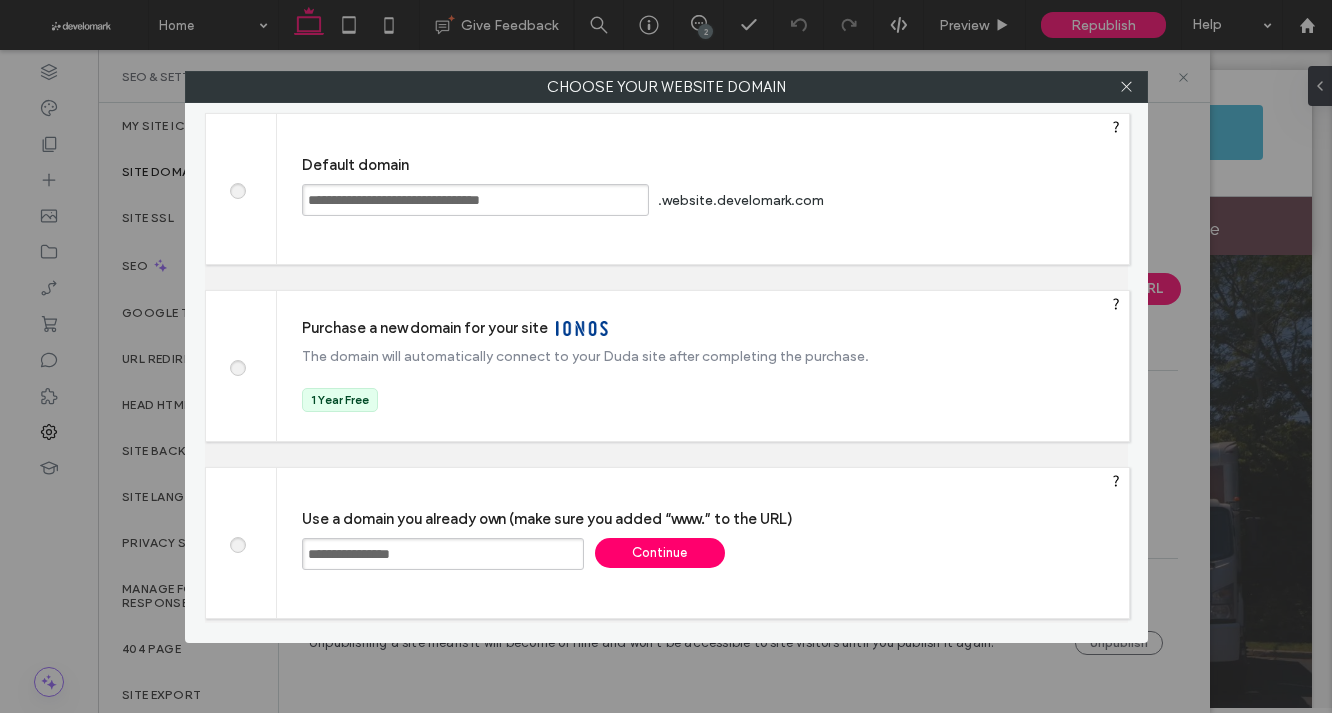 drag, startPoint x: 684, startPoint y: 553, endPoint x: 725, endPoint y: 554, distance: 41.01219 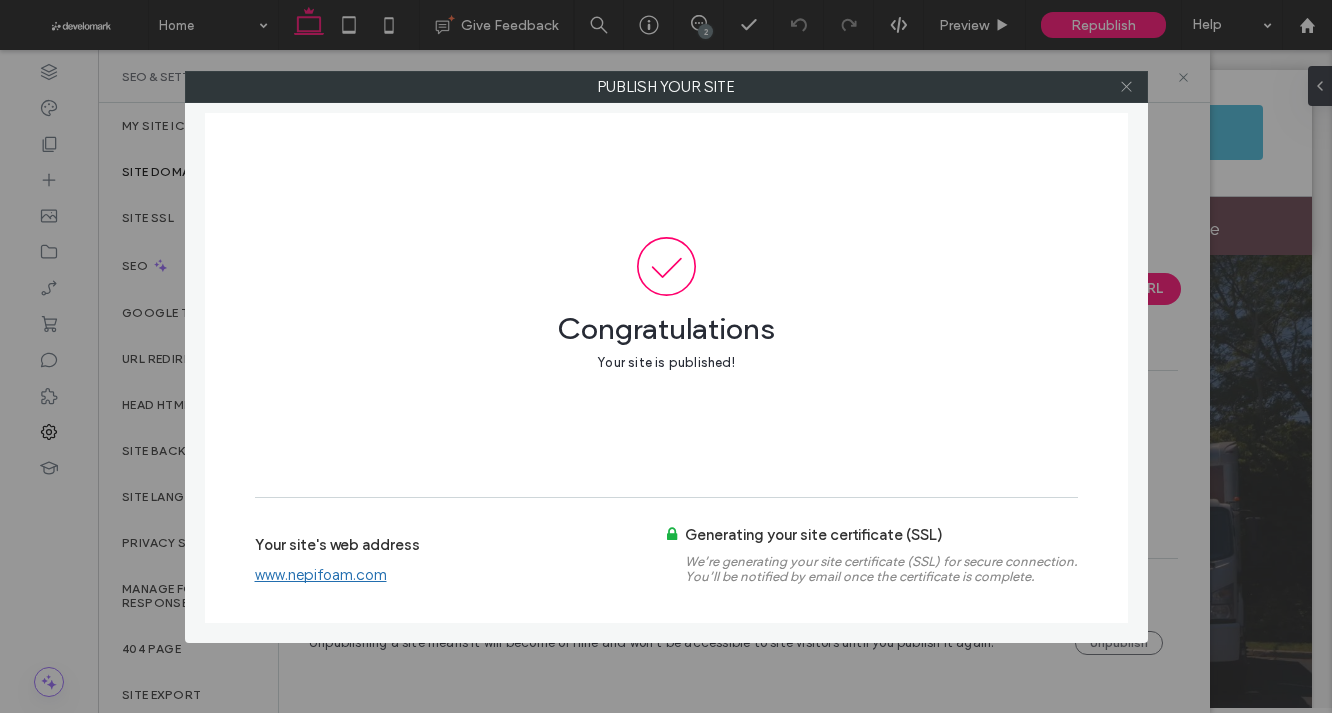 click 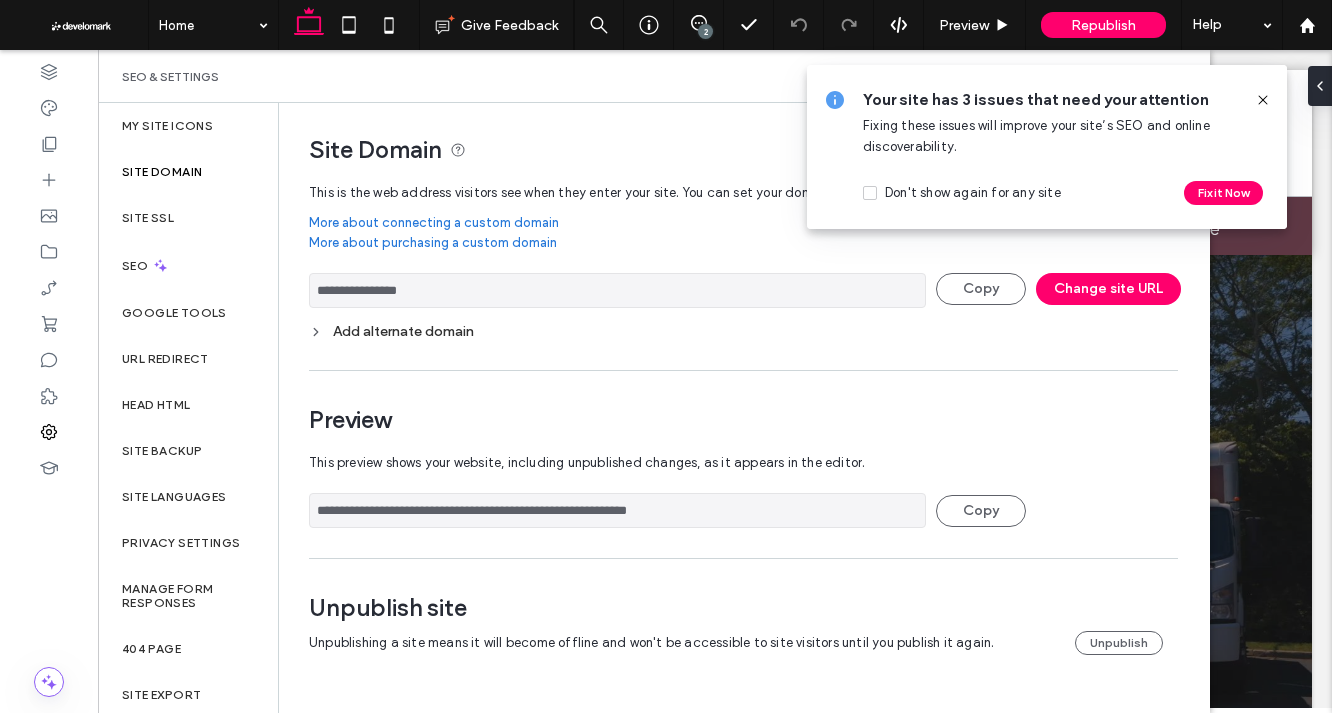 click 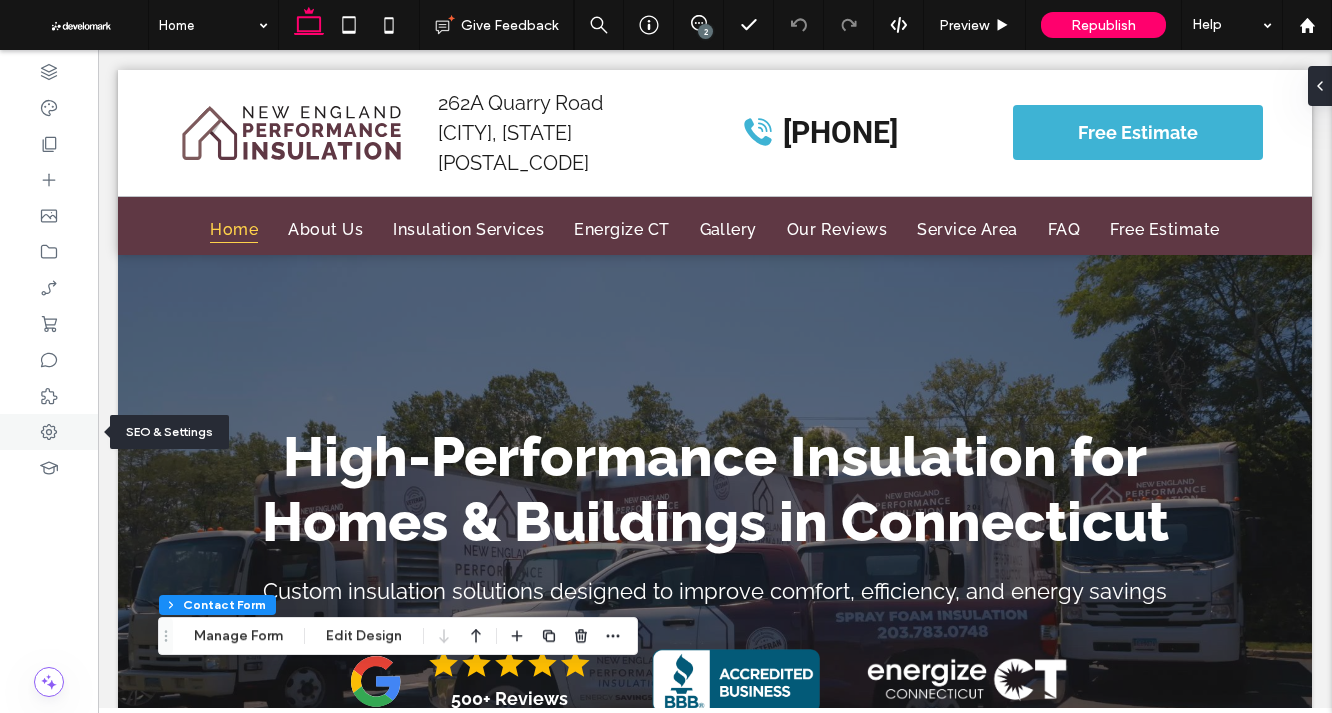 click 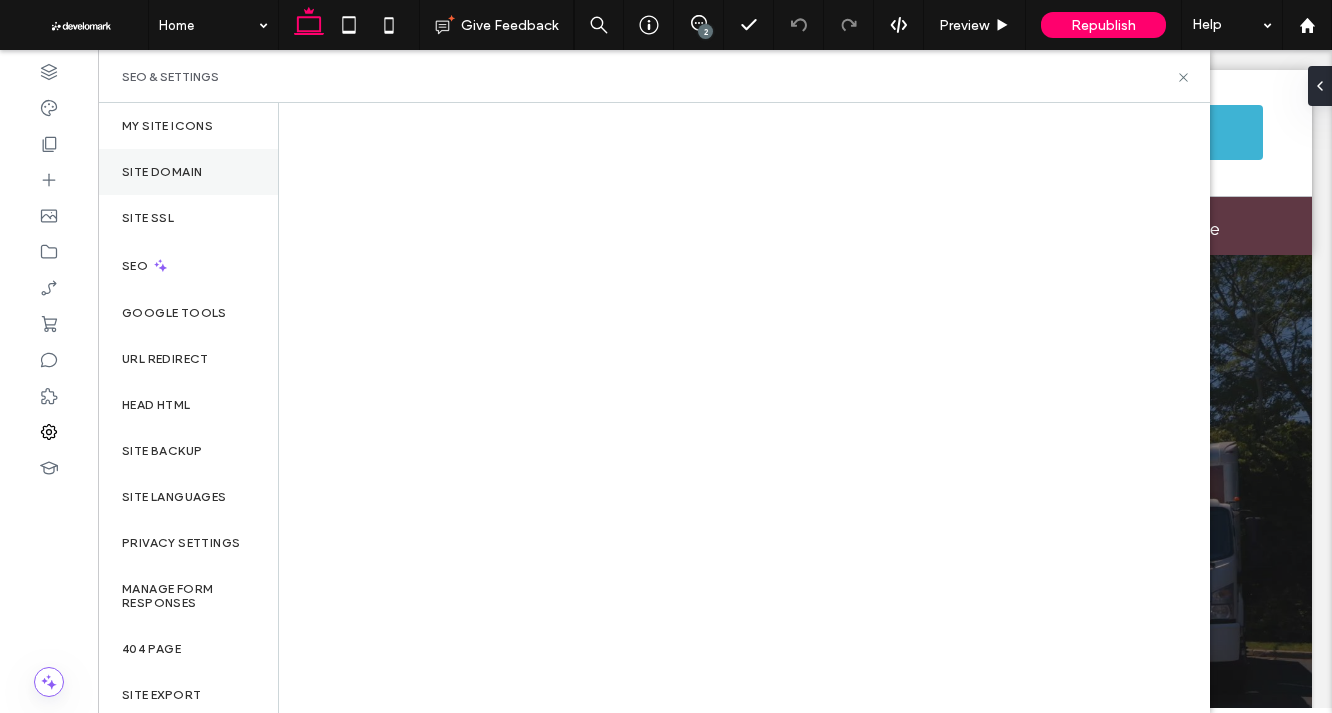 click on "Site Domain" at bounding box center [188, 172] 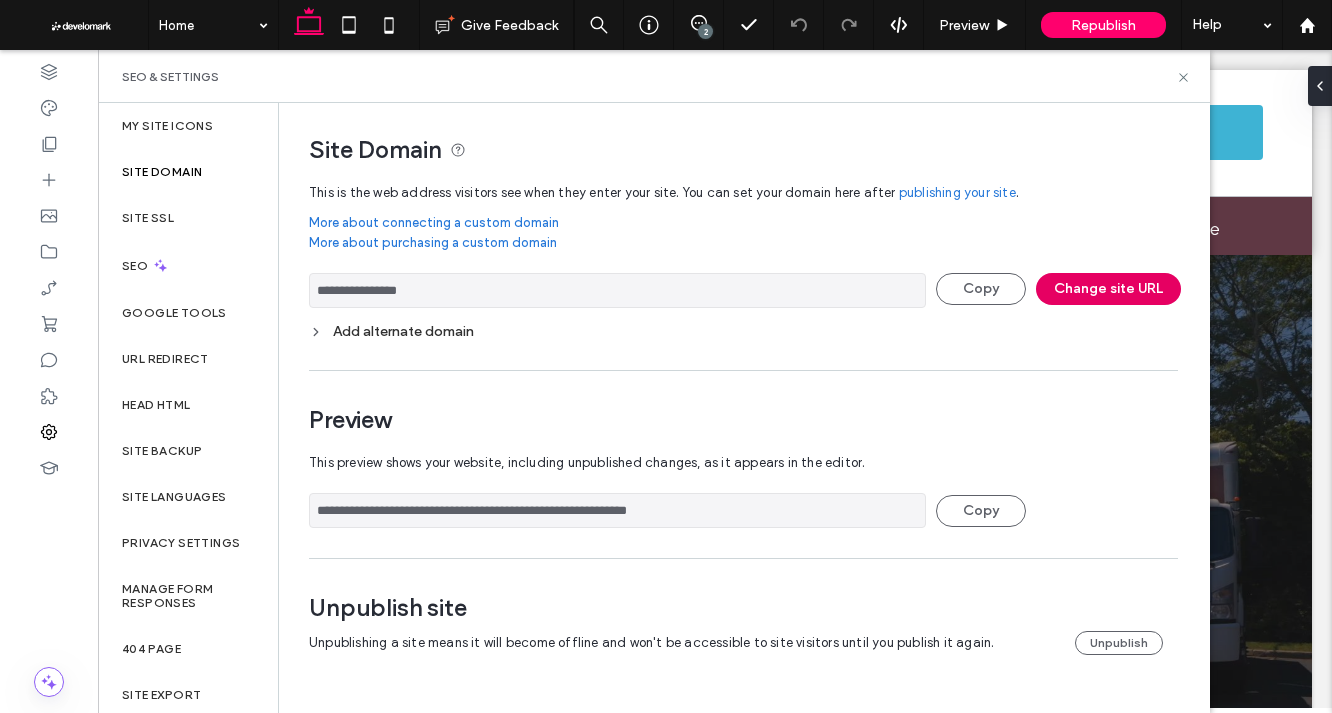 click on "Change site URL" at bounding box center (1108, 289) 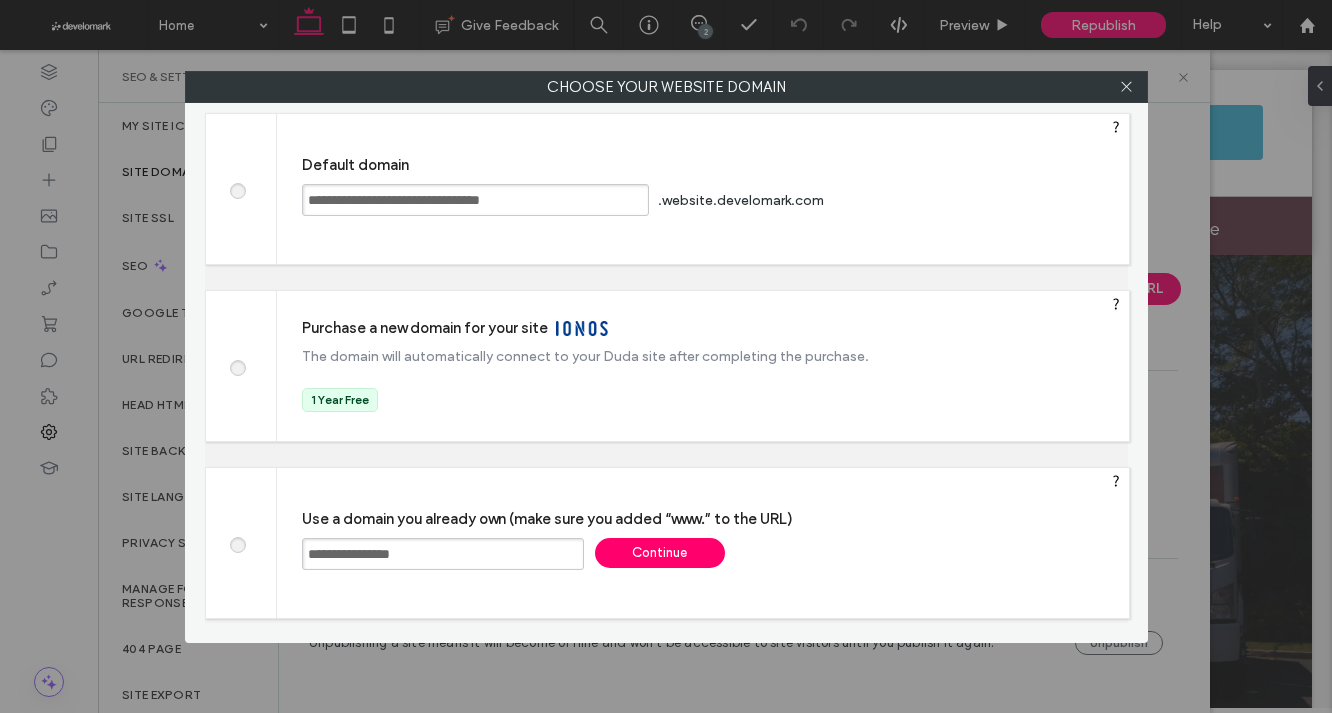 click at bounding box center (237, 188) 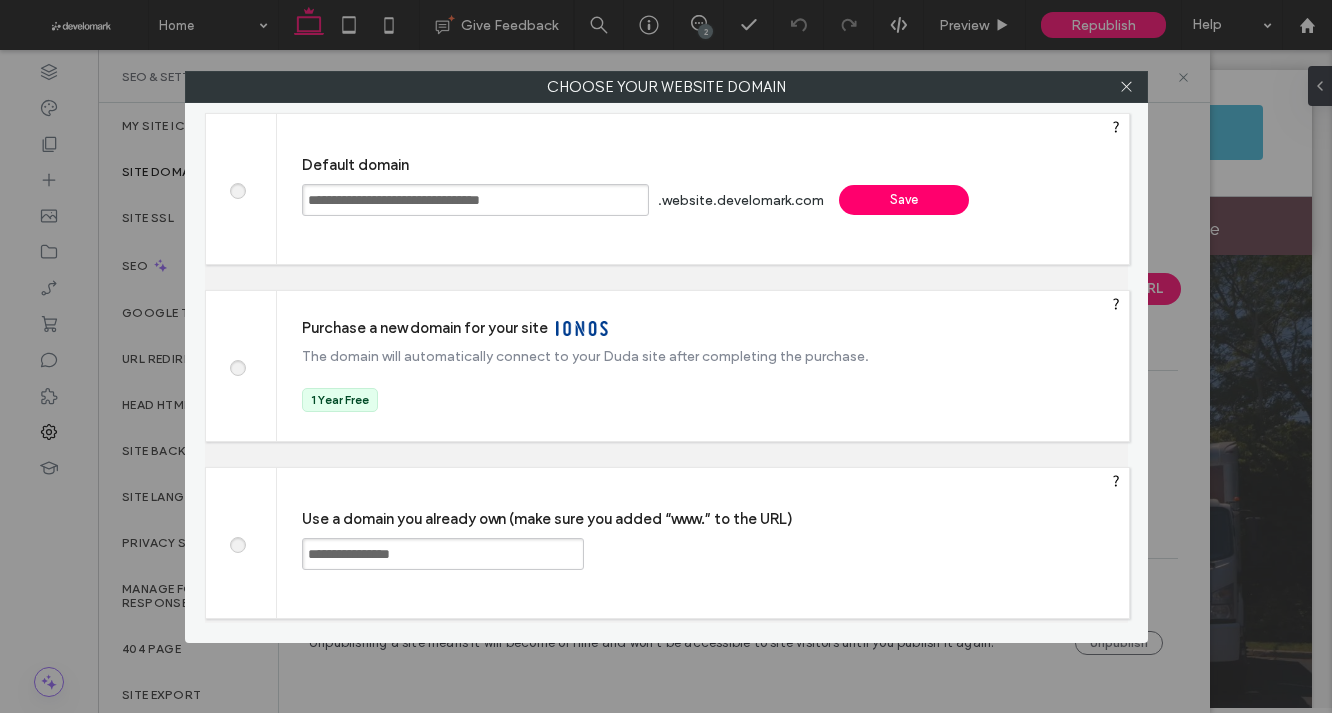 click on "Save" at bounding box center (904, 200) 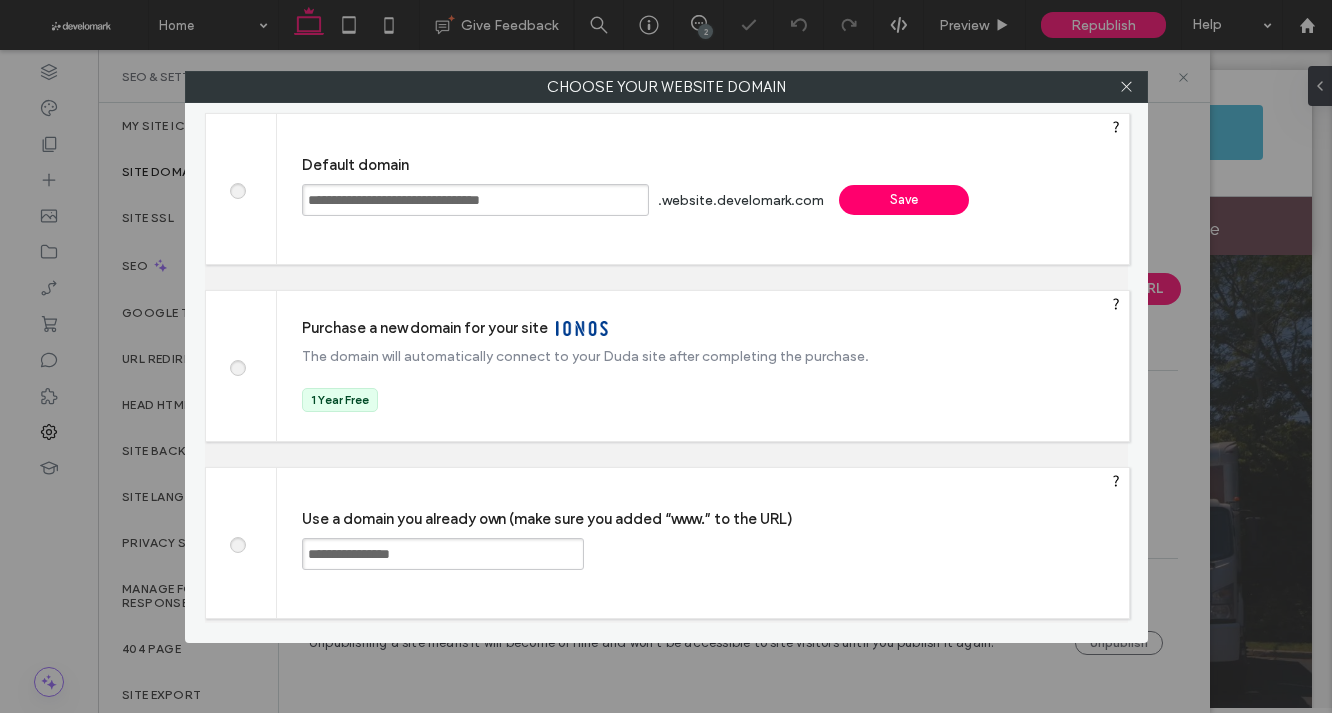 type on "**********" 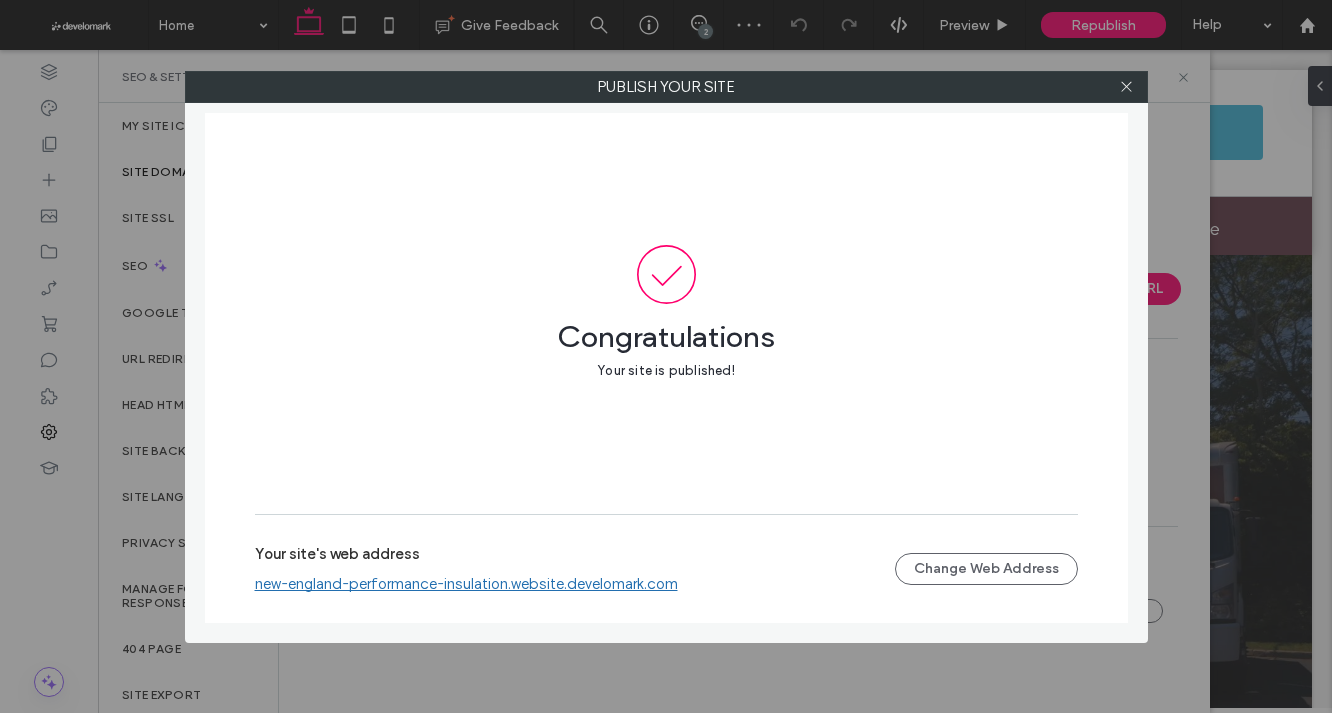 click on "new-england-performance-insulation.website.develomark.com" at bounding box center [466, 584] 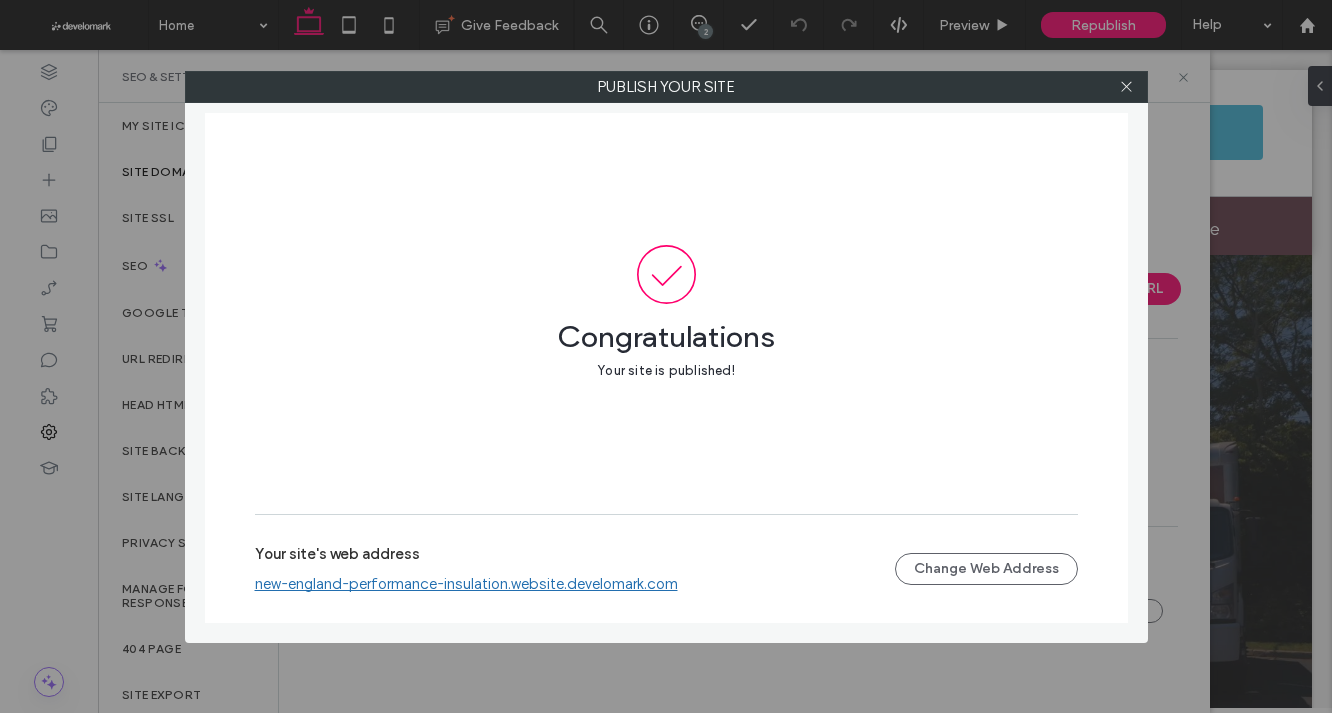 click at bounding box center (1127, 87) 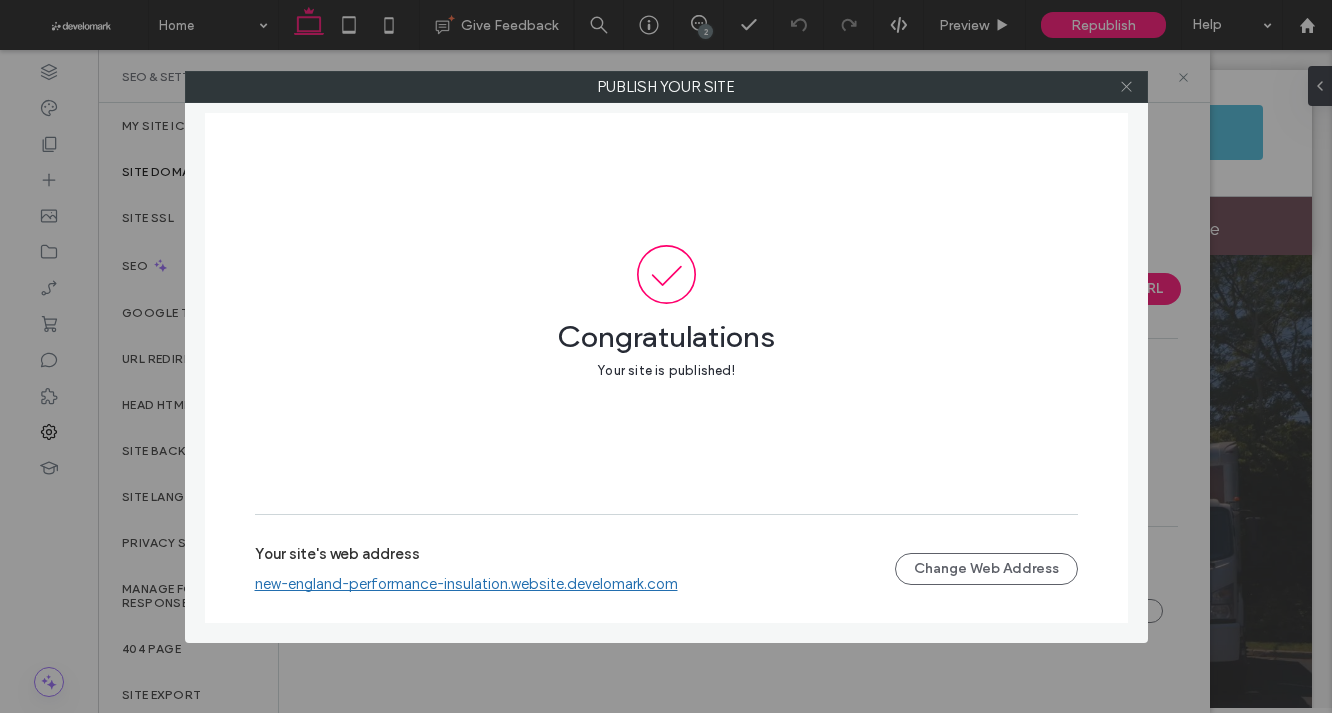 click 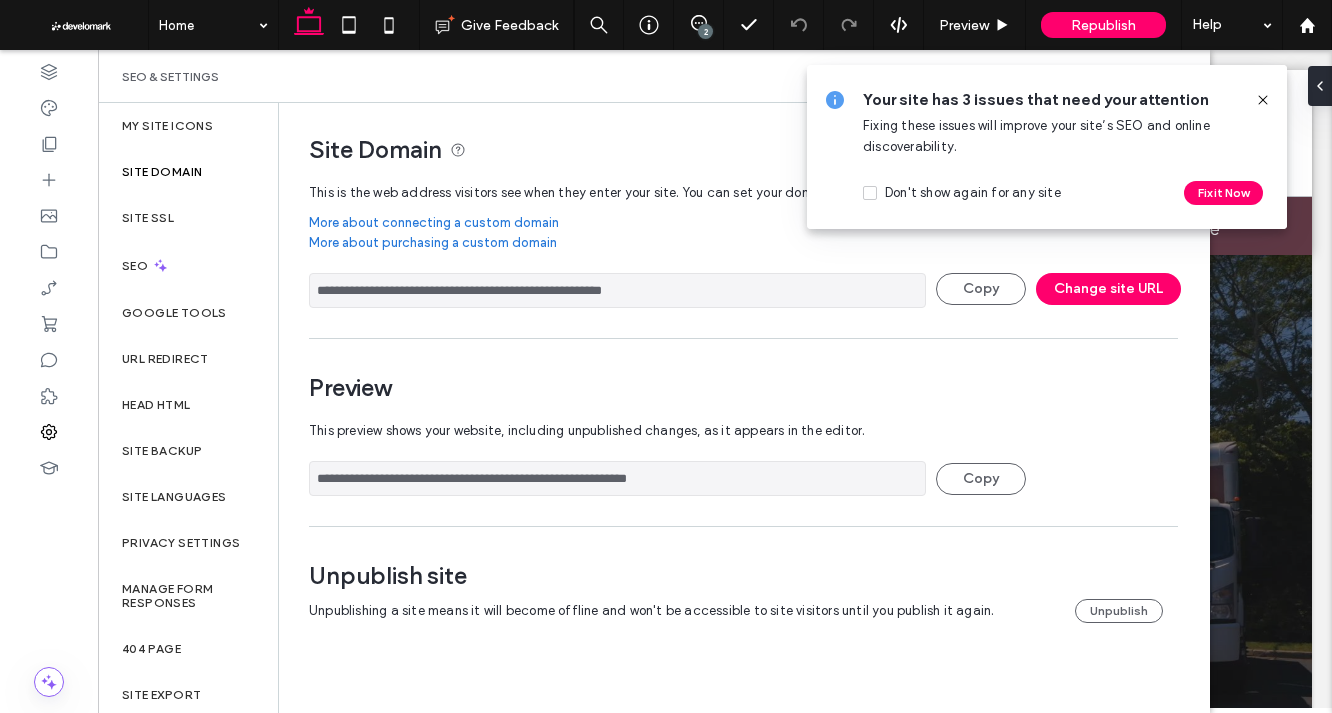 click on "Unpublish site Unpublishing a site means it will become offline and won't be accessible to site visitors until you publish it again. Unpublish" at bounding box center [736, 592] 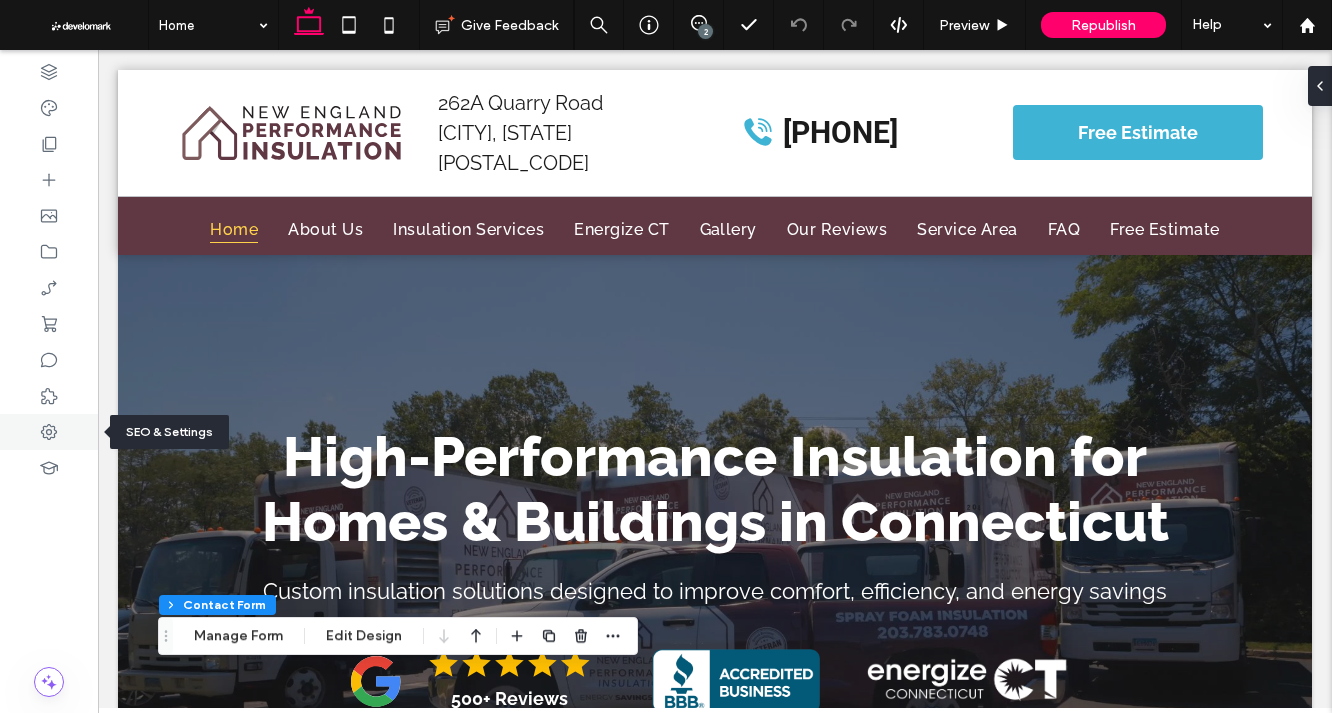 click at bounding box center (49, 432) 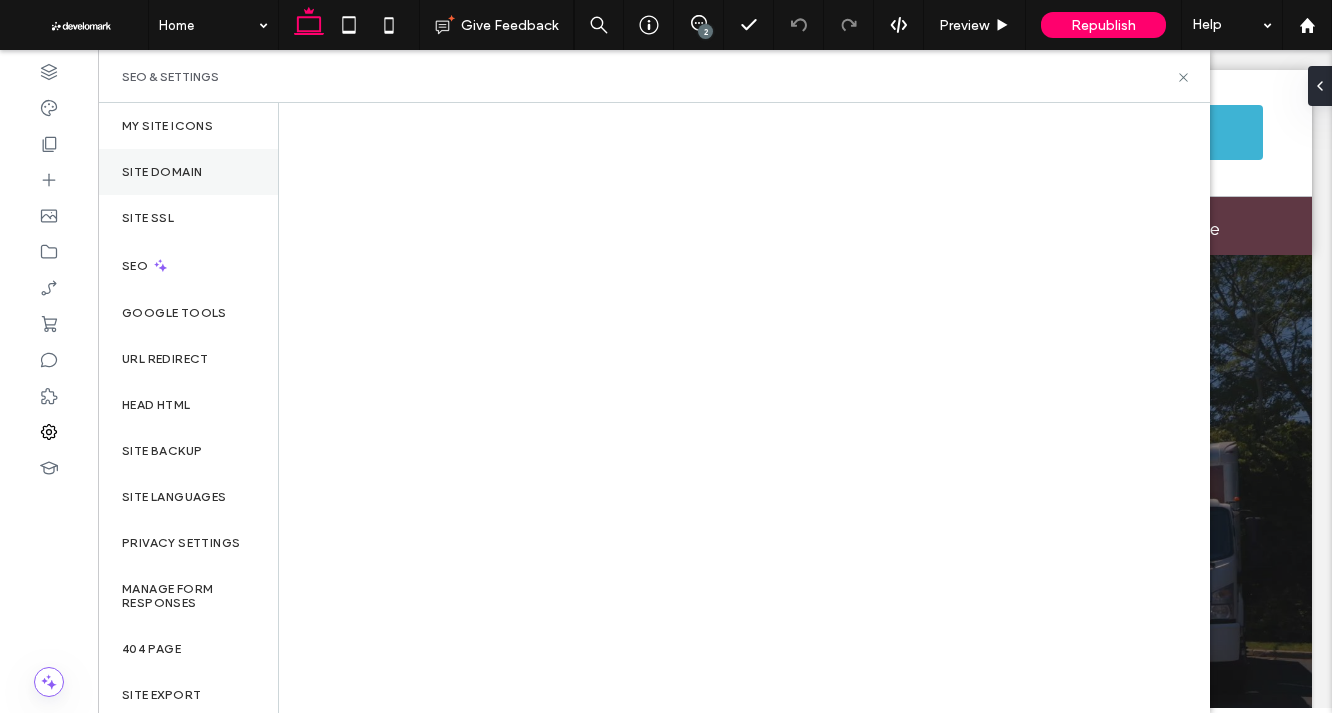 click on "Site Domain" at bounding box center (188, 172) 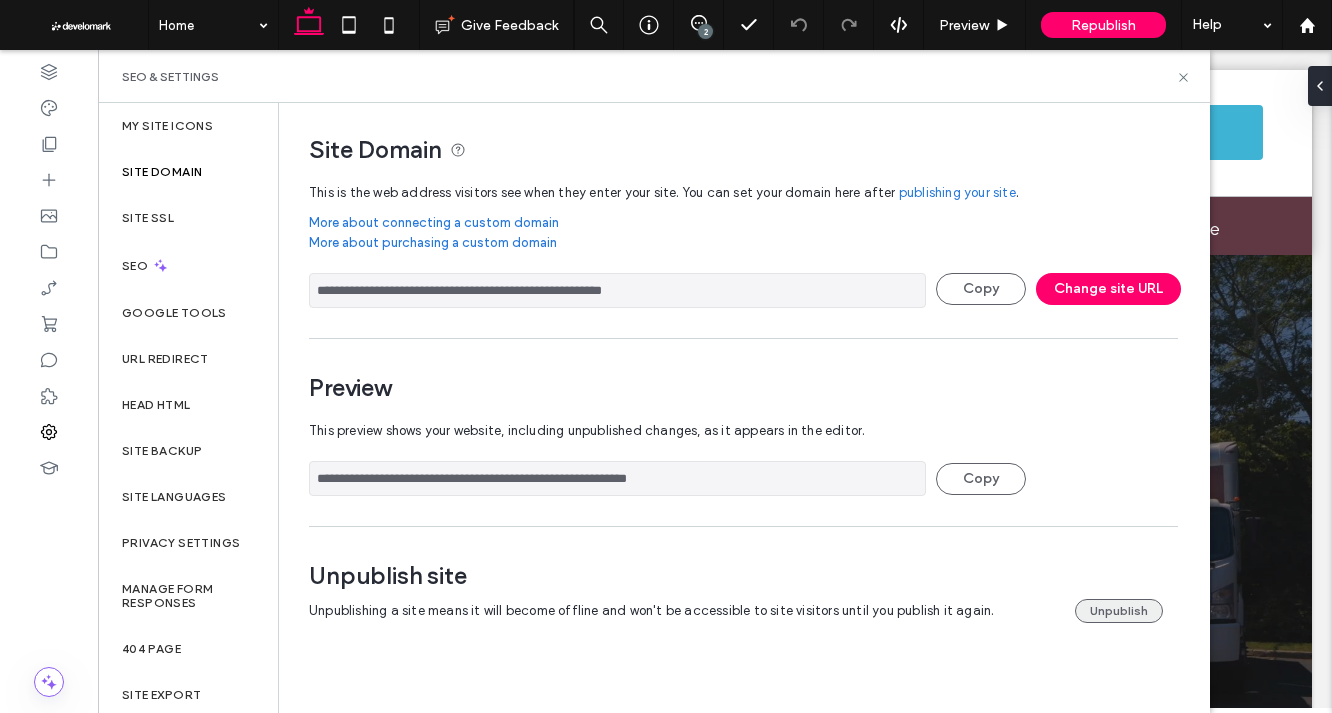 click on "Unpublish" at bounding box center (1119, 611) 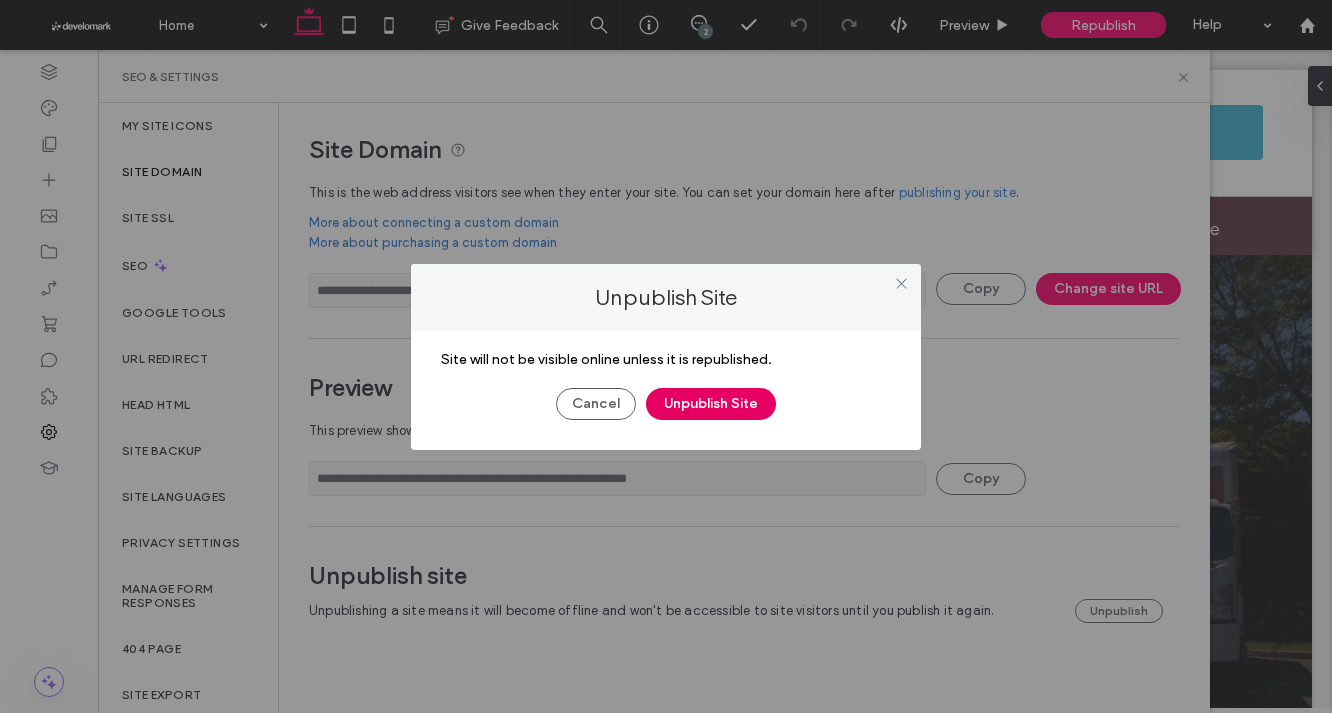 click on "Unpublish Site" at bounding box center [711, 404] 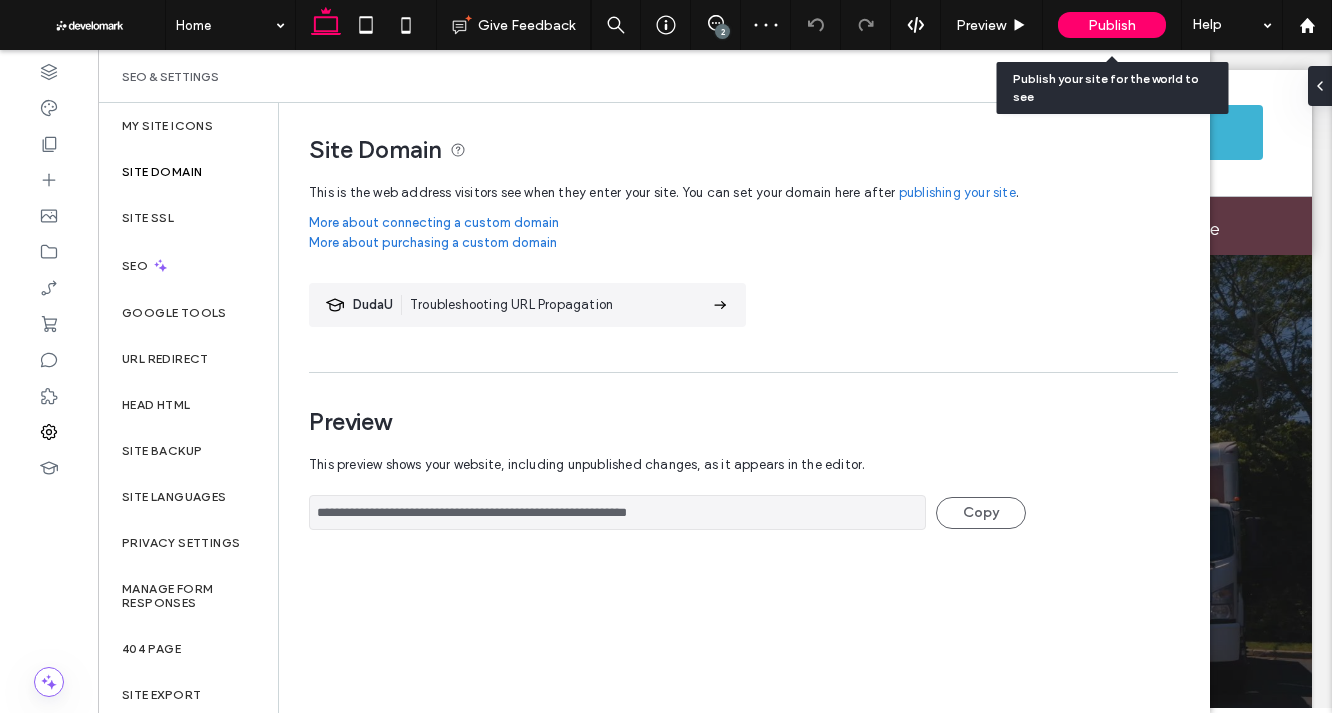 click on "Publish" at bounding box center (1112, 25) 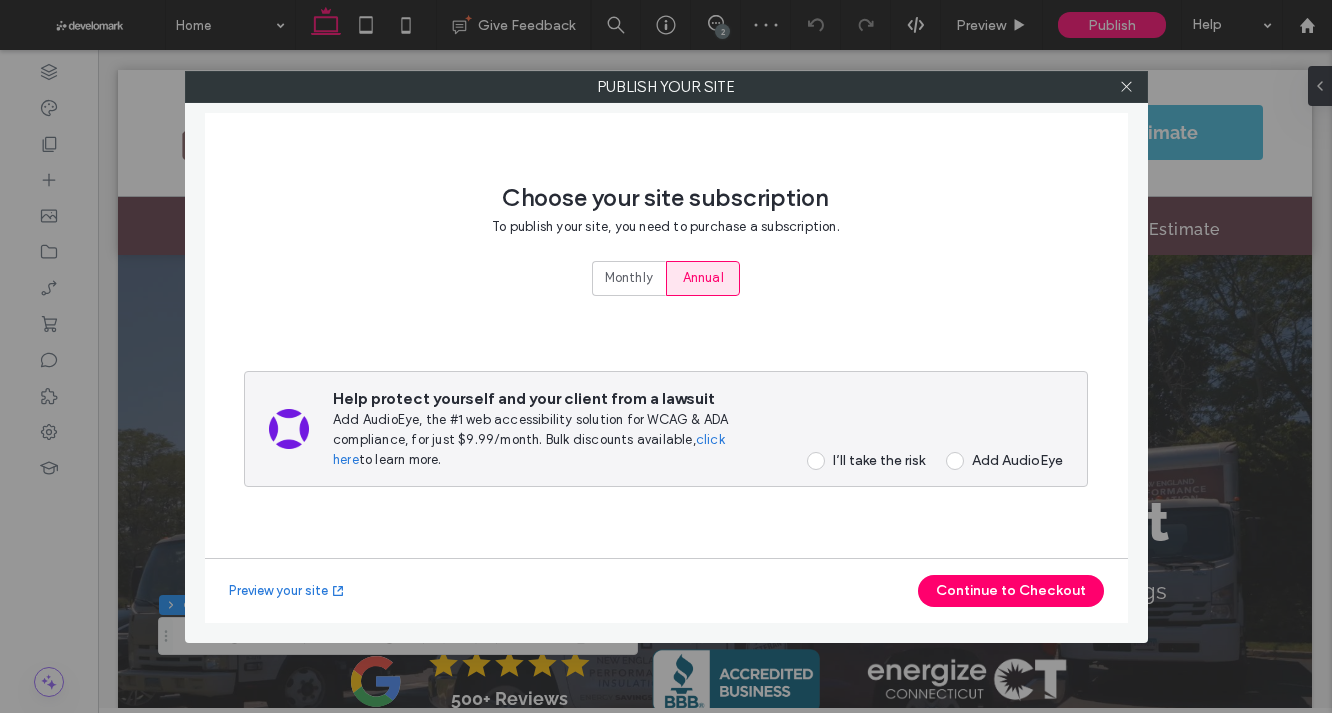 click on "Monthly" at bounding box center (629, 278) 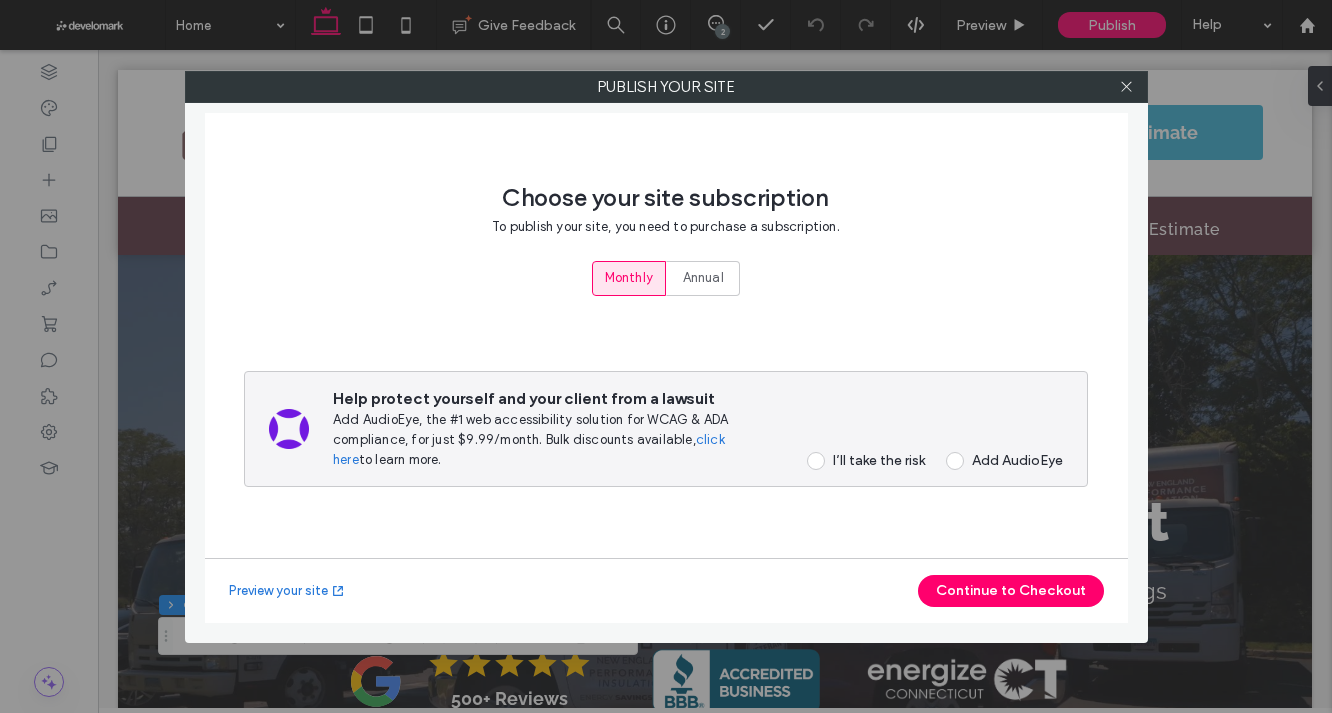 drag, startPoint x: 856, startPoint y: 458, endPoint x: 866, endPoint y: 464, distance: 11.661903 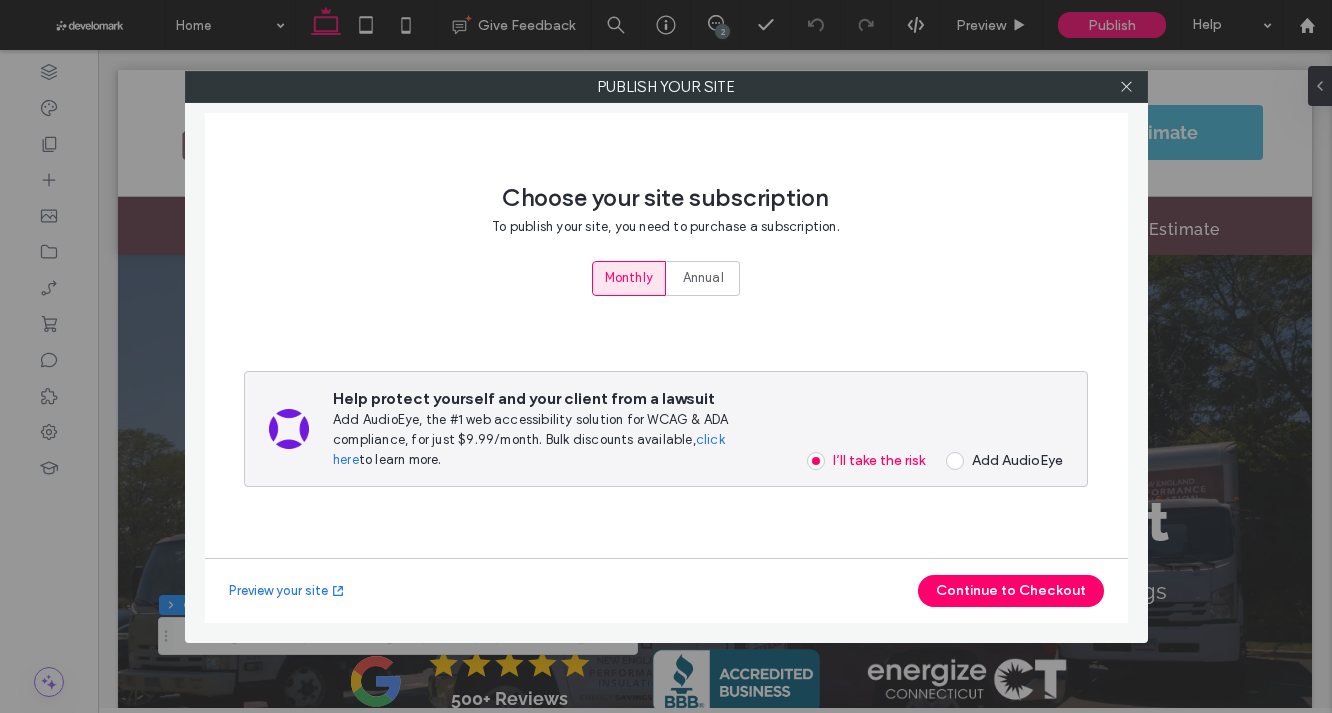 click on "Preview your site Continue to Checkout" at bounding box center (666, 590) 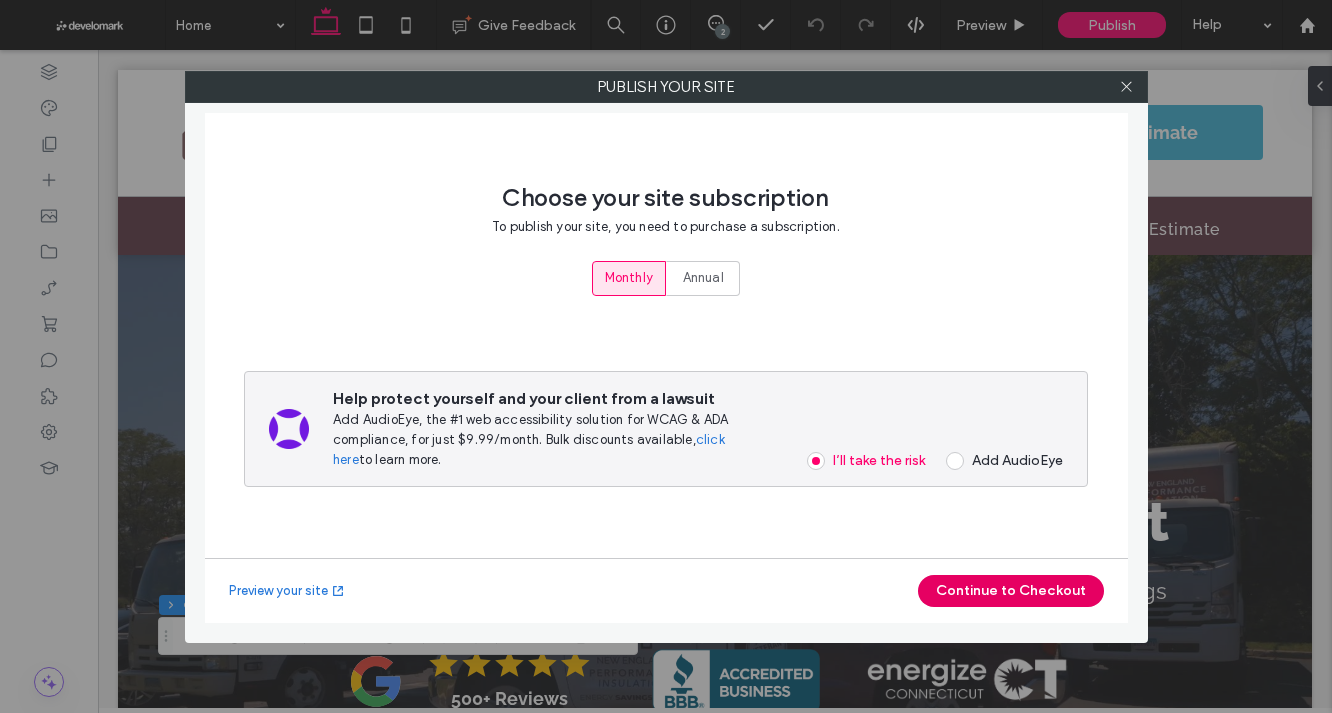 click on "Continue to Checkout" at bounding box center [1011, 591] 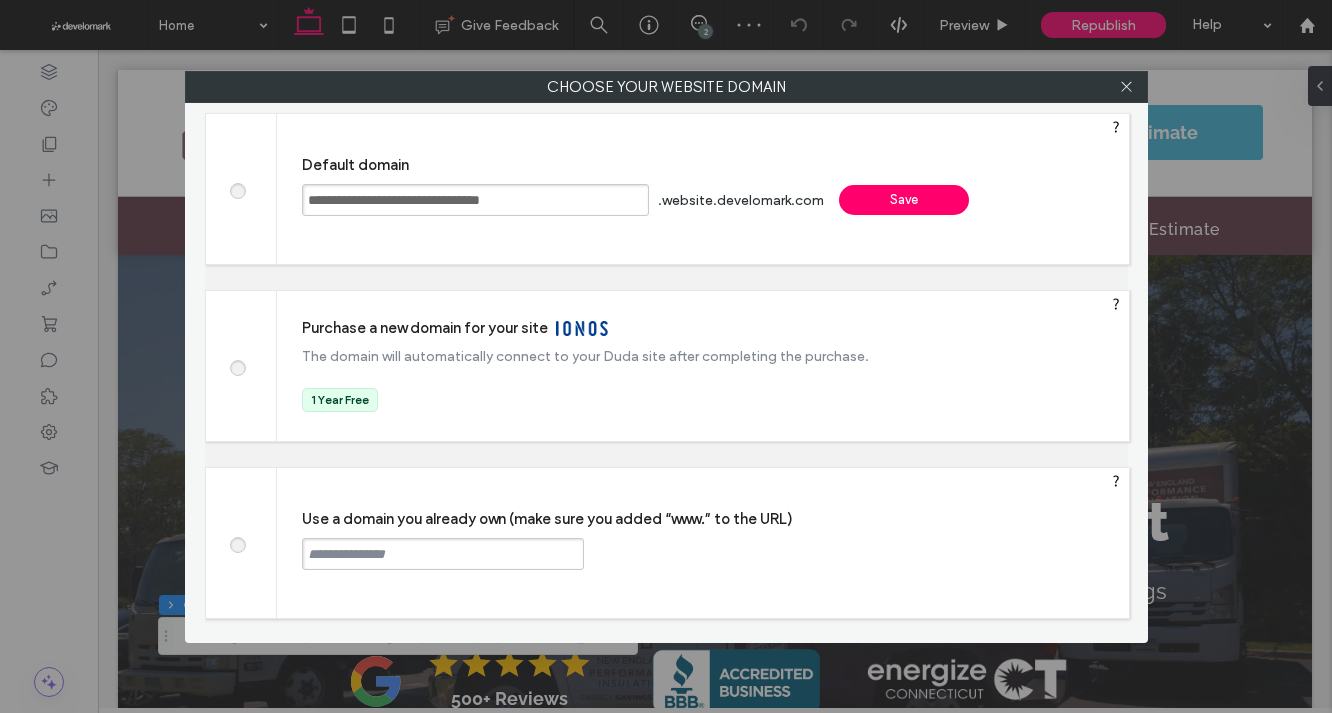 click at bounding box center (237, 542) 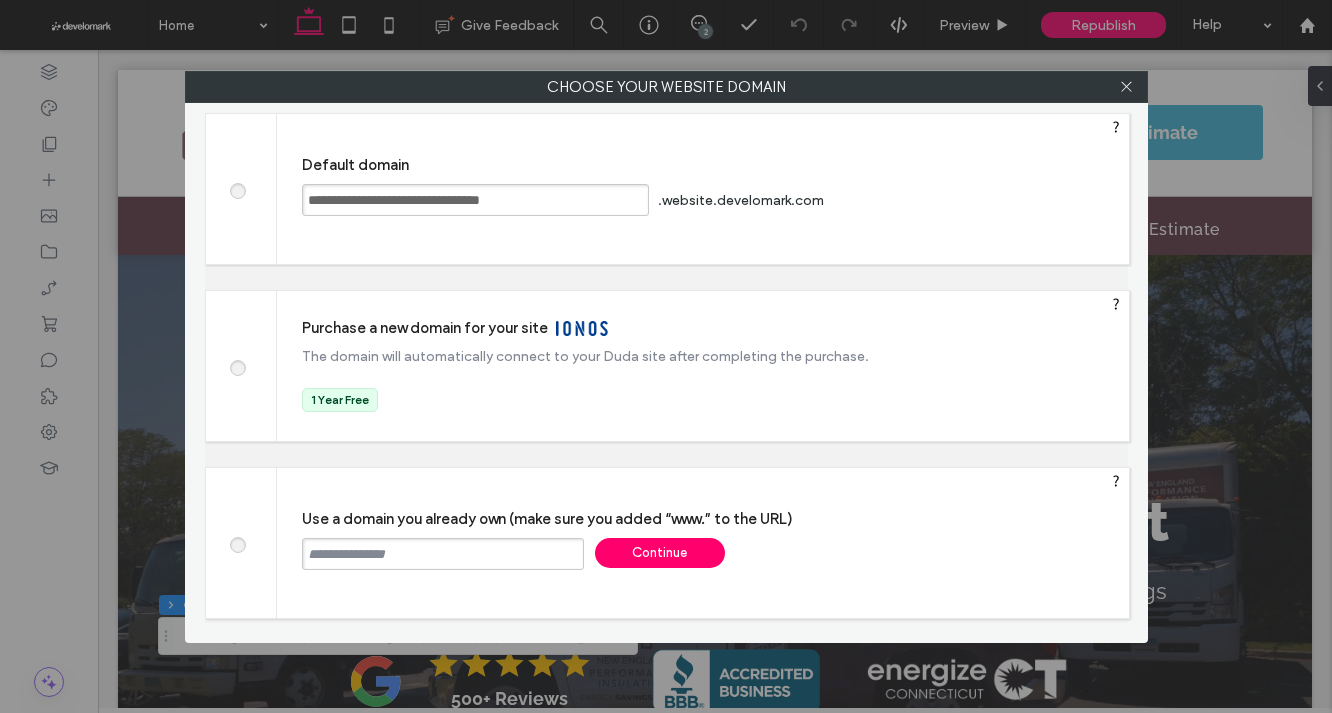 click at bounding box center (443, 554) 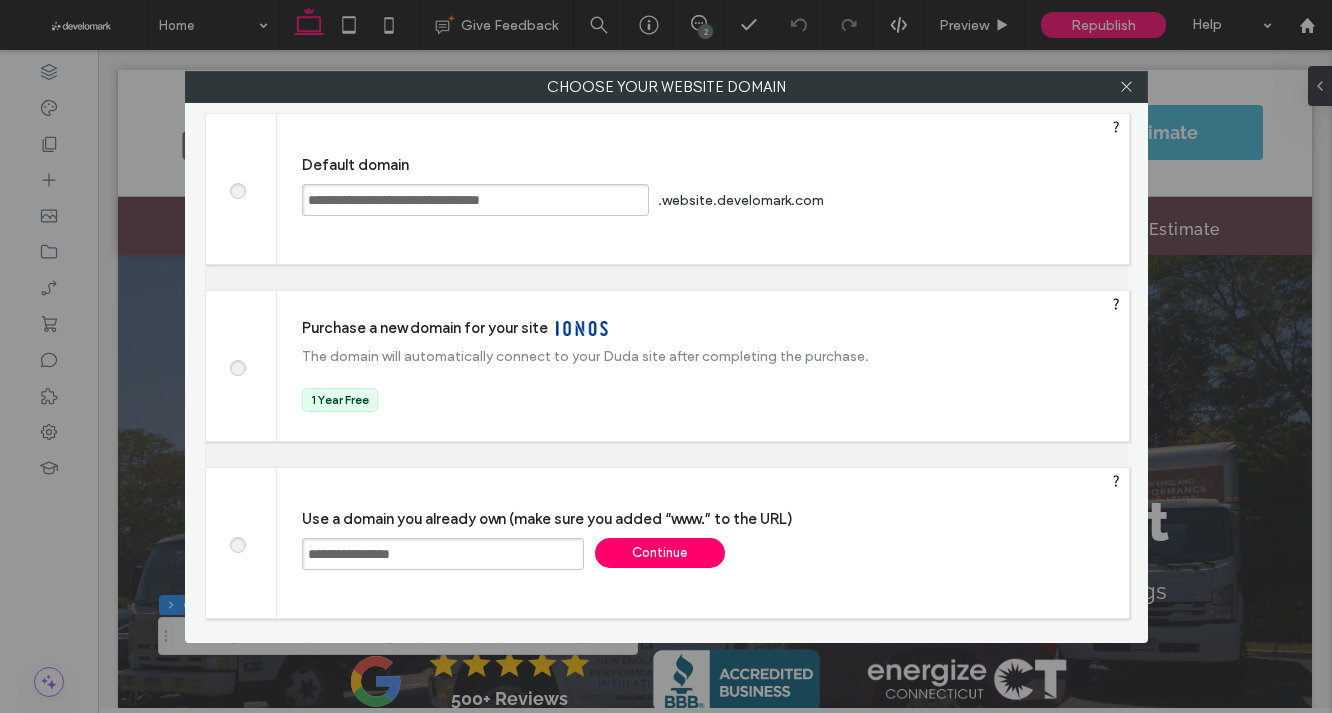 type on "**********" 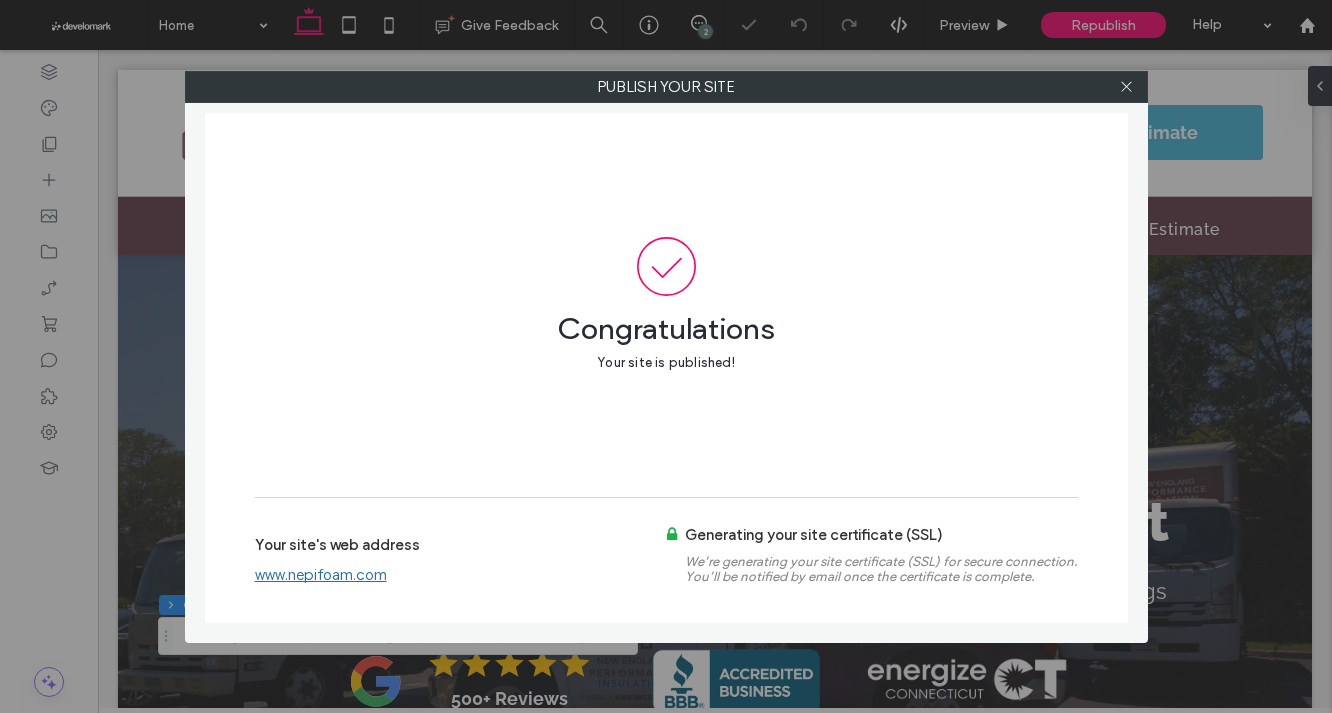 click on "www.nepifoam.com" at bounding box center [321, 575] 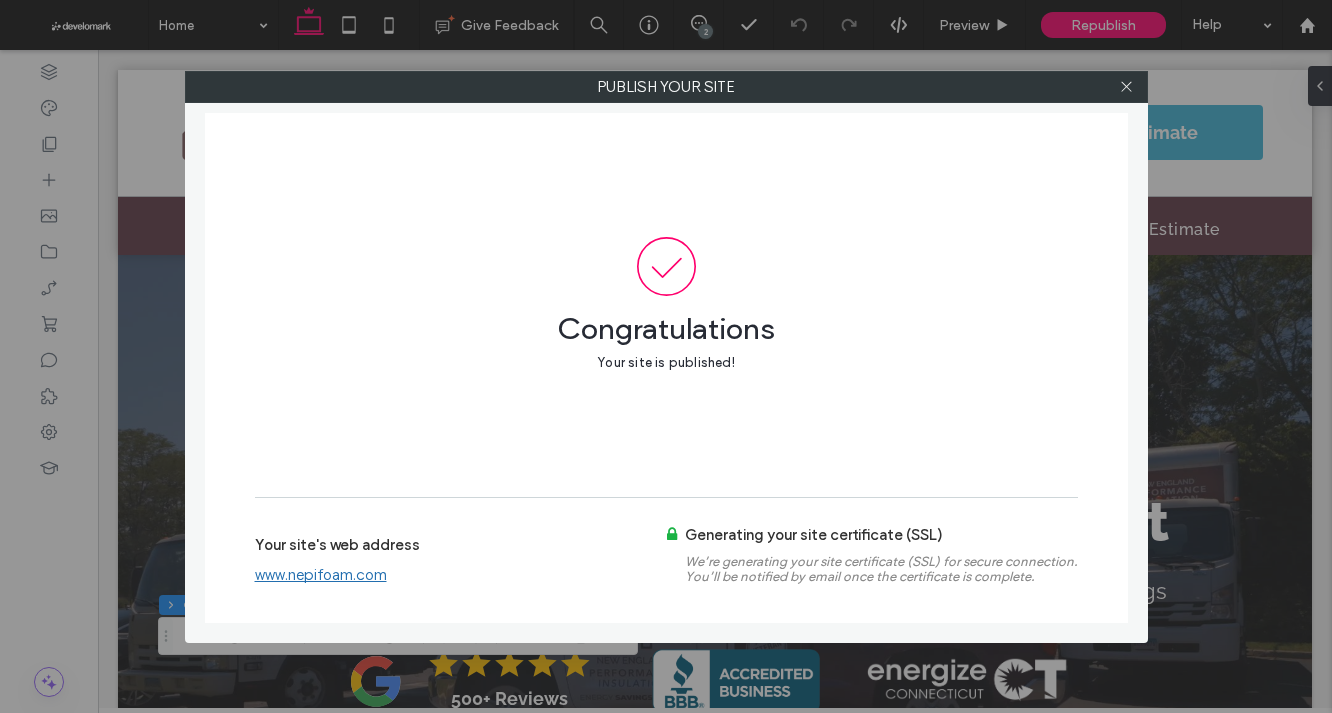 drag, startPoint x: 610, startPoint y: 426, endPoint x: 804, endPoint y: 492, distance: 204.9195 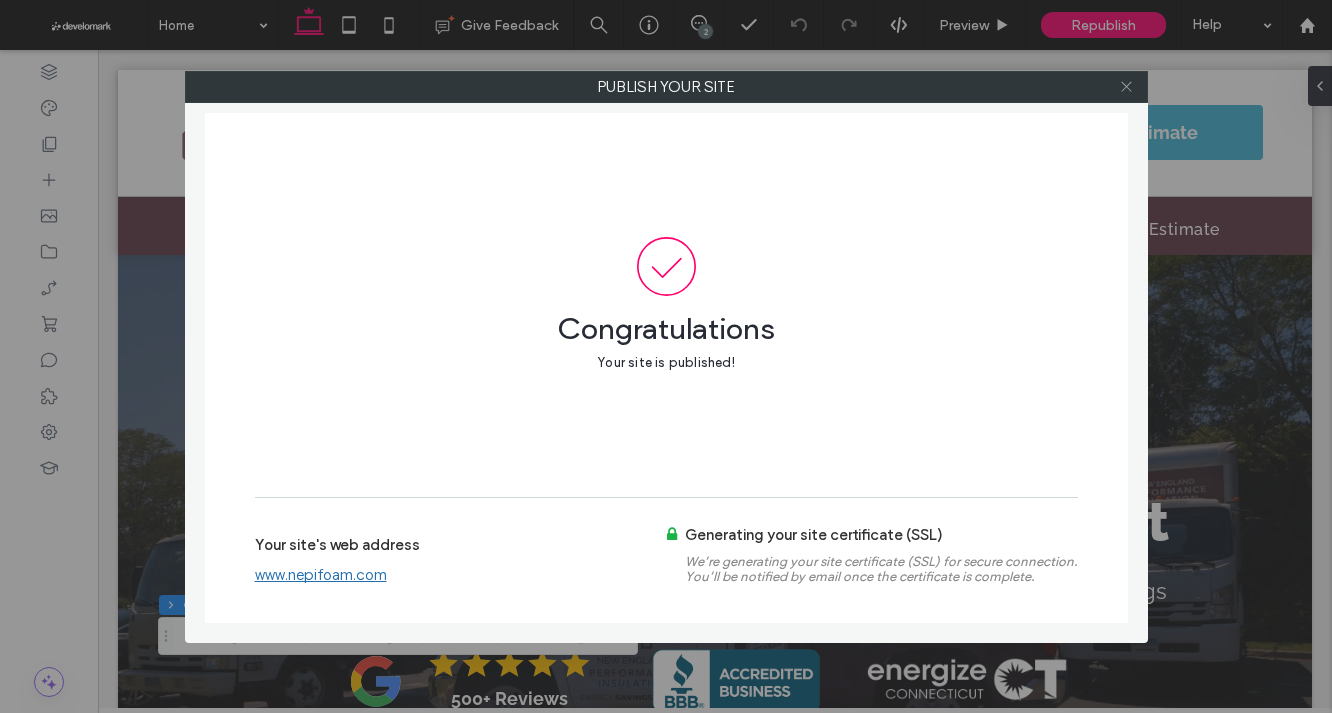 click 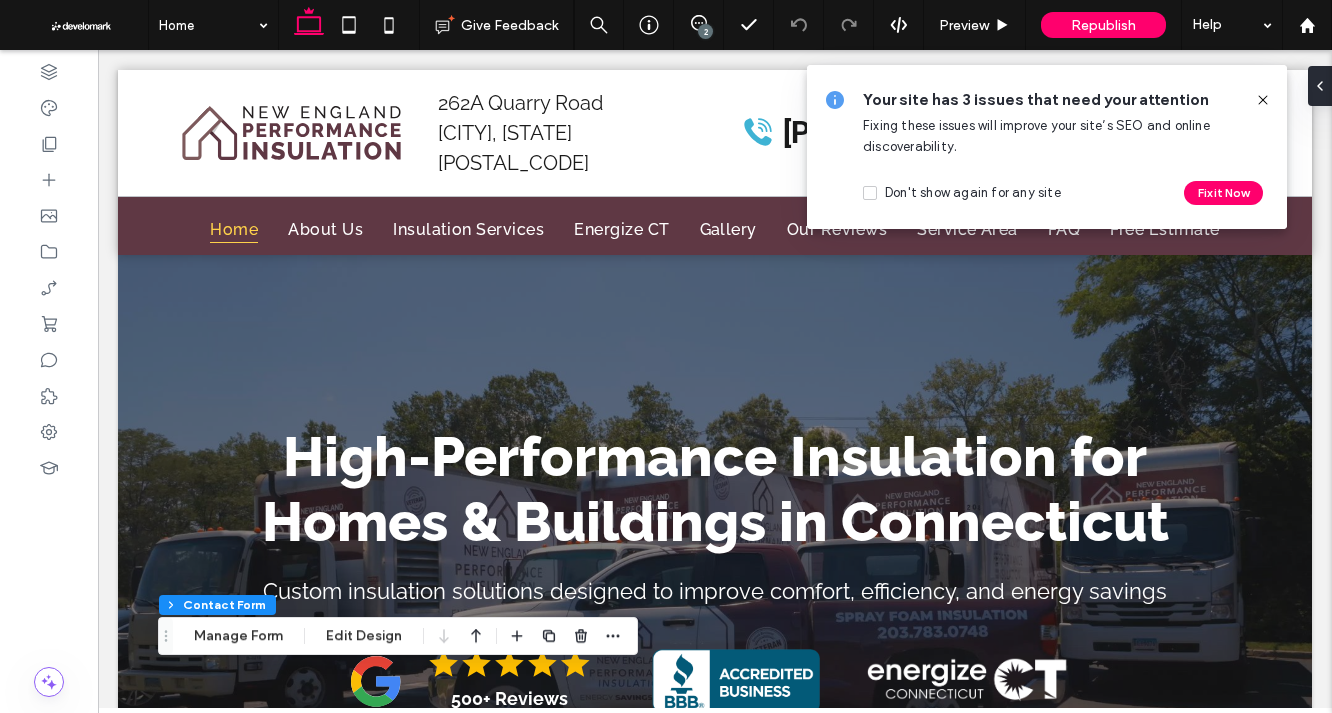 click 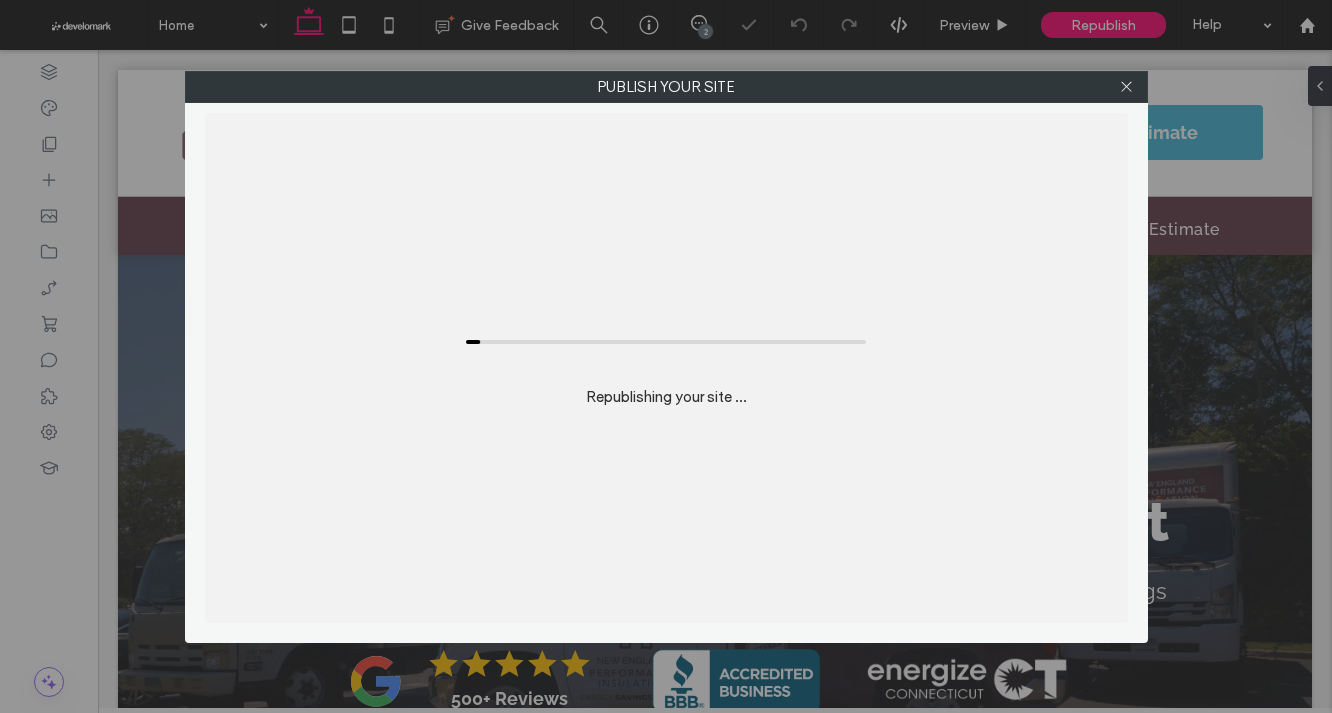 scroll, scrollTop: 0, scrollLeft: 0, axis: both 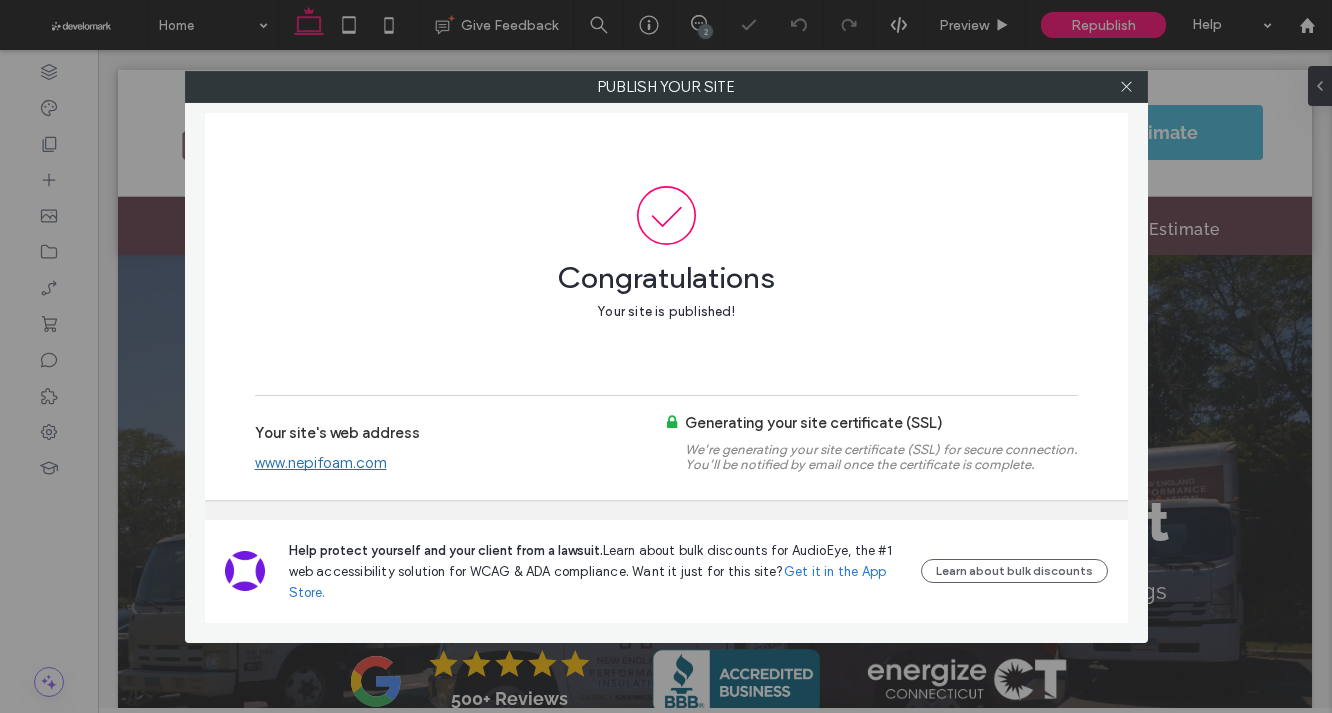 click on "www.nepifoam.com" at bounding box center [321, 463] 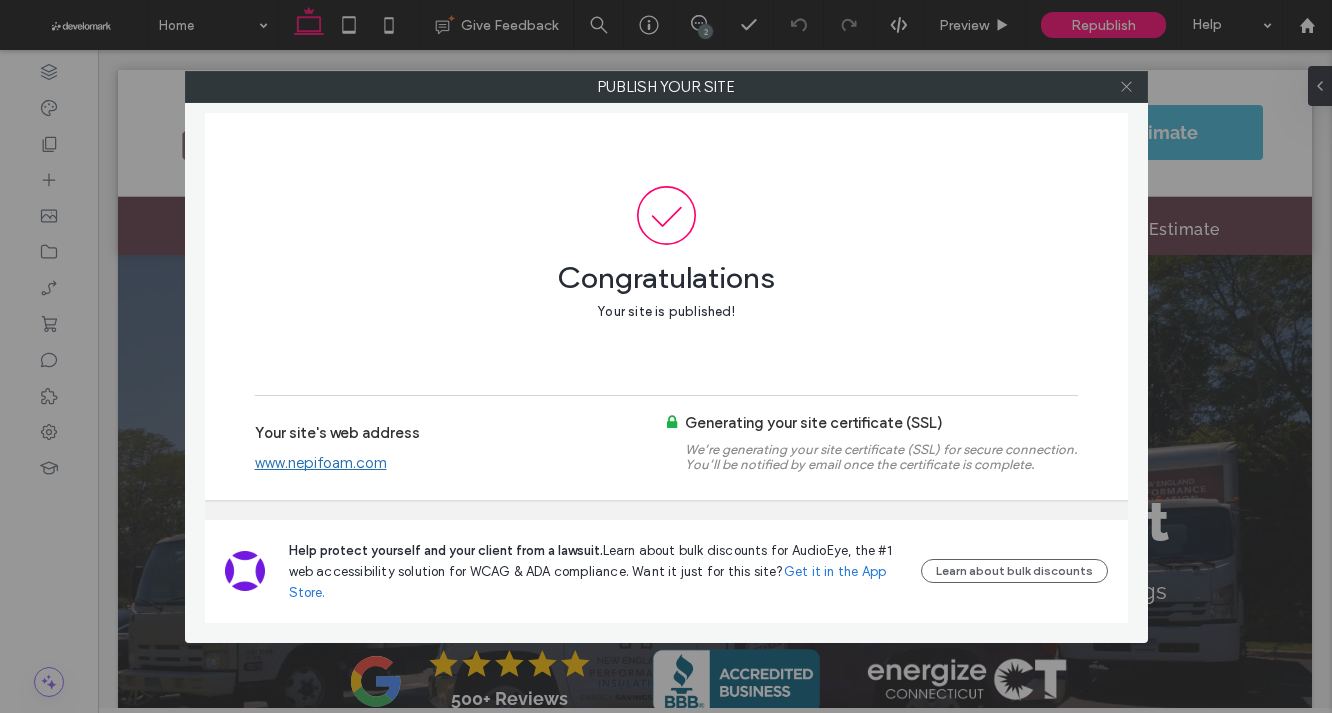 click 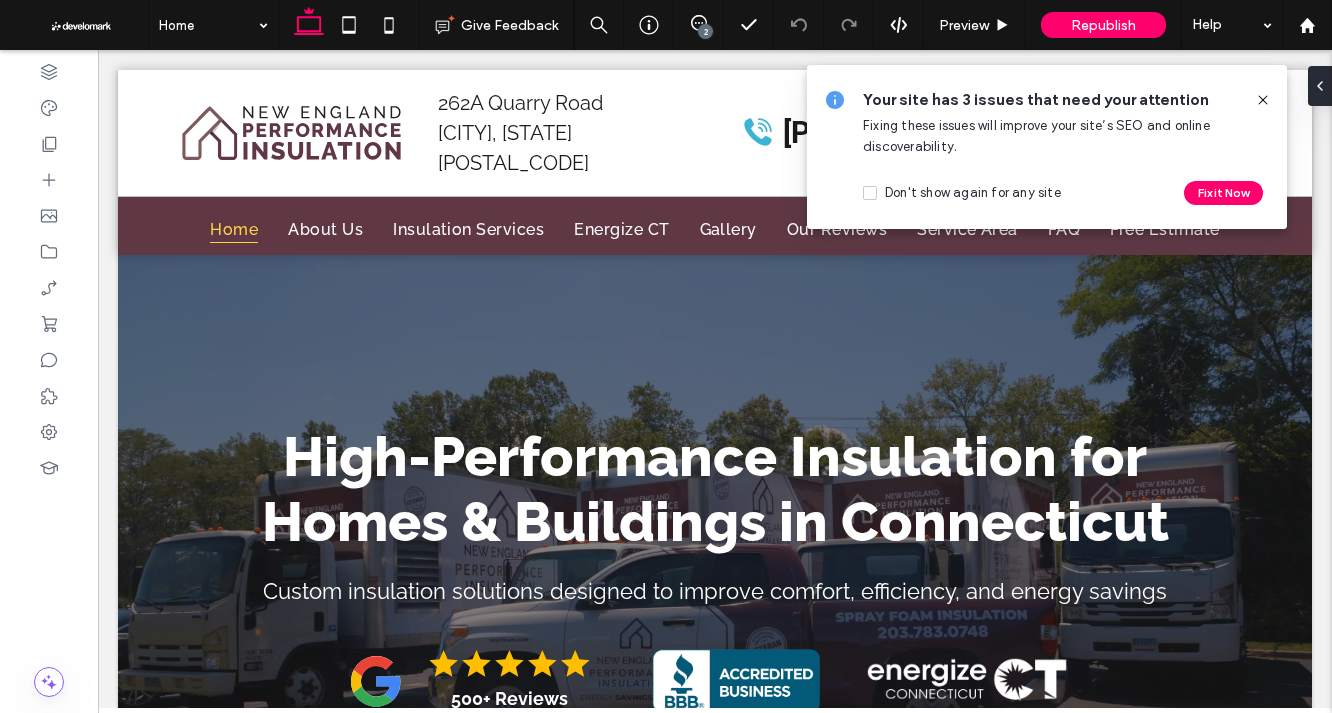 click 